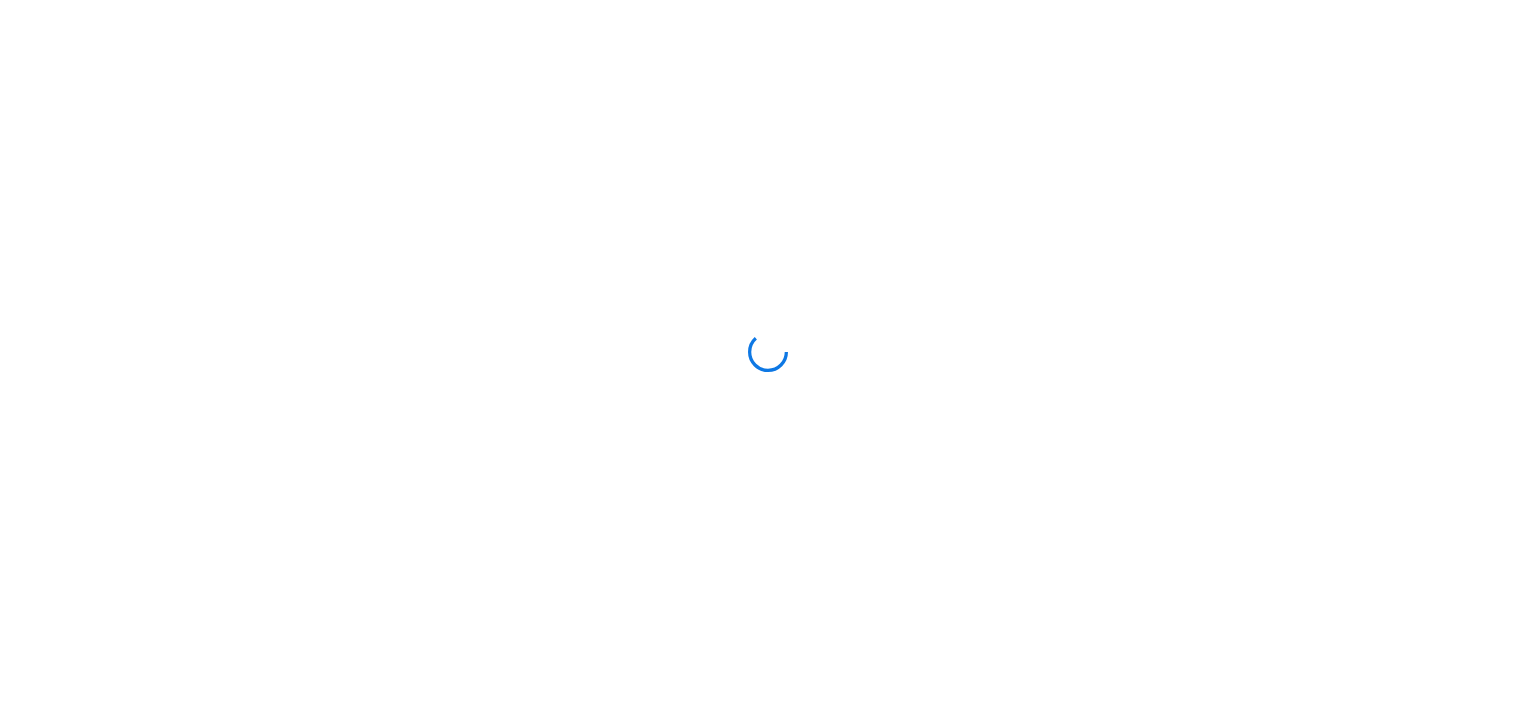 scroll, scrollTop: 0, scrollLeft: 0, axis: both 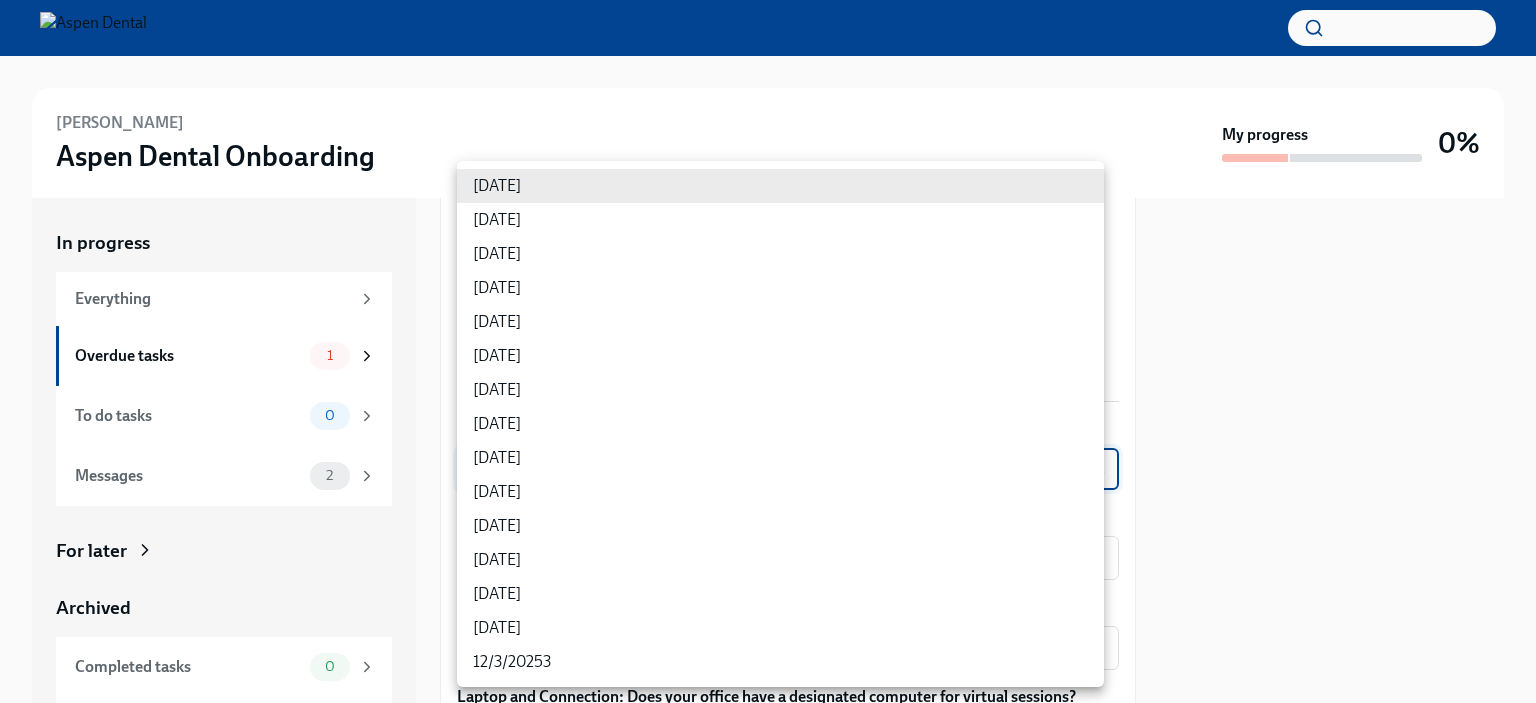 click on "[PERSON_NAME] Aspen Dental Onboarding My progress 0% In progress Everything Overdue tasks 1 To do tasks 0 Messages 2 For later Archived Completed tasks 0 Messages 0 Confirm training details for [PERSON_NAME] Overdue Due  a day ago Preparing for [PERSON_NAME] start ([DATE], 7356 [GEOGRAPHIC_DATA], [GEOGRAPHIC_DATA] - [GEOGRAPHIC_DATA]) Dear [PERSON_NAME],
This is a friendly reminder that [PERSON_NAME] will be starting work shortly as a Hygi... Please provide a few extra details so we can
register Keri for their virtual onboarding
tailor the info Dado sends to them about their training
order their new hire kit to be delivered to the right place
The training details are scheduled to be sent to [GEOGRAPHIC_DATA] 1 week before their startdate. Please provide the info requested below ahead of that point. Here's a reminder of the key details about this new hire:
New hire name:  [PERSON_NAME]
Job title:  Hygienist
Office location:  [STREET_ADDRESS] - Aspen
Time type:  Full time
Start date:  [DATE]
Personal email:  [EMAIL_ADDRESS][DOMAIN_NAME]" at bounding box center (768, 351) 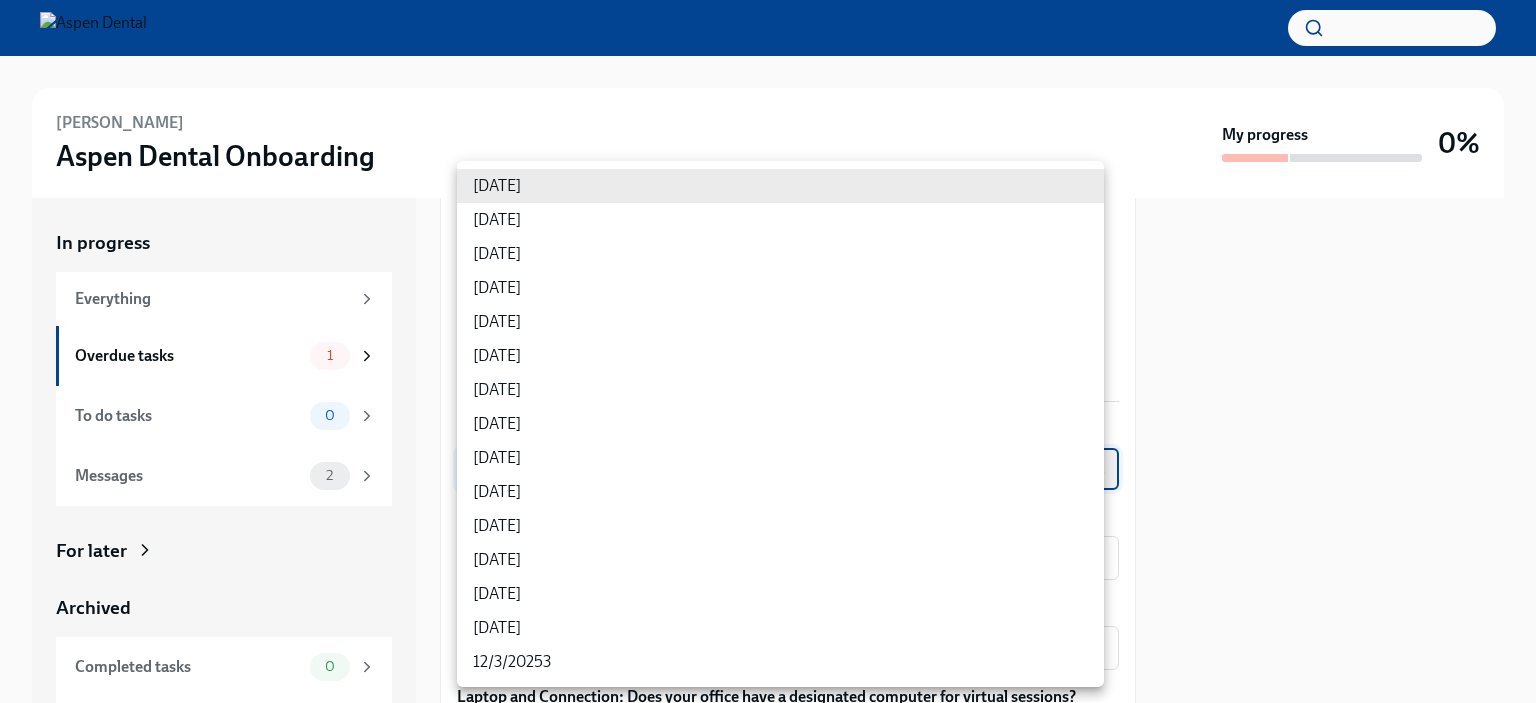 type on "sH0Qd4ANU" 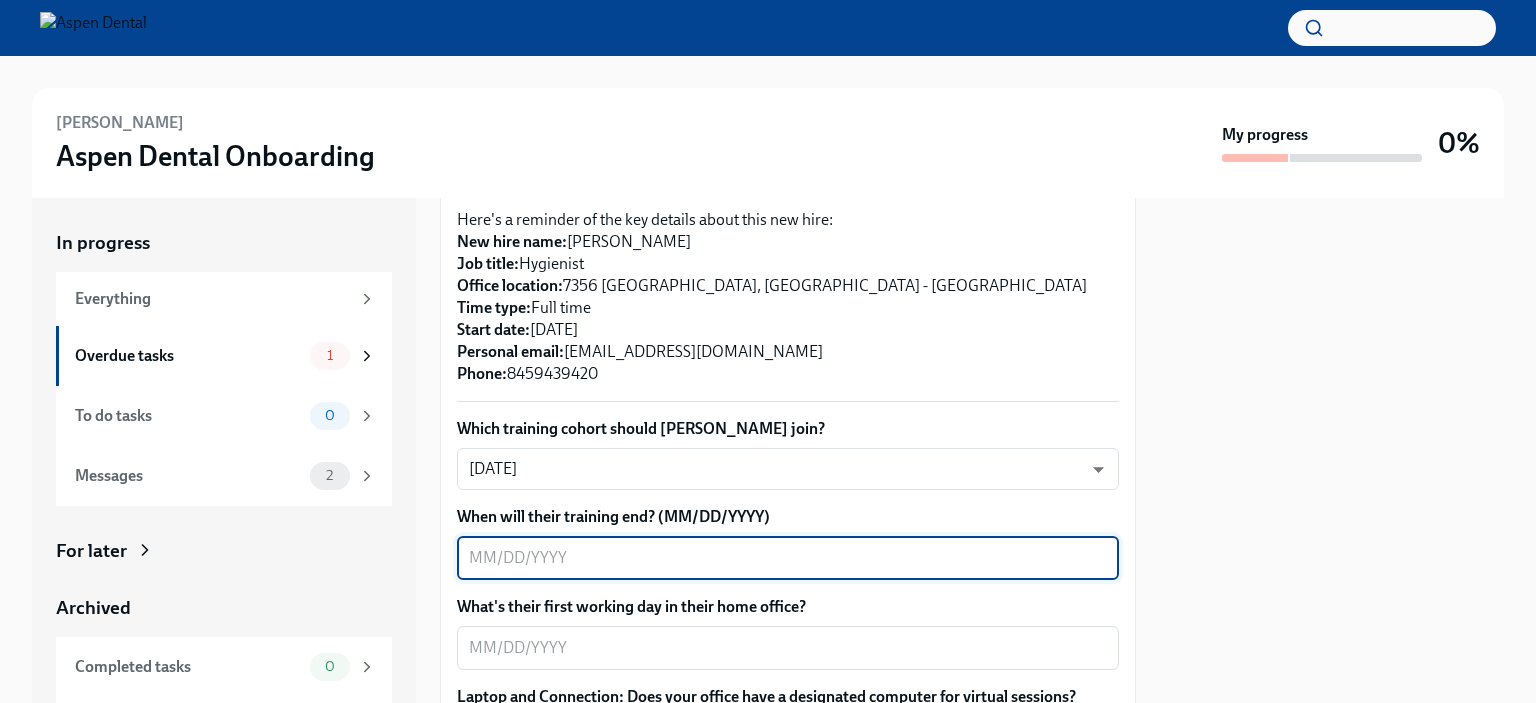 click on "When will their training end? (MM/DD/YYYY)" at bounding box center [788, 558] 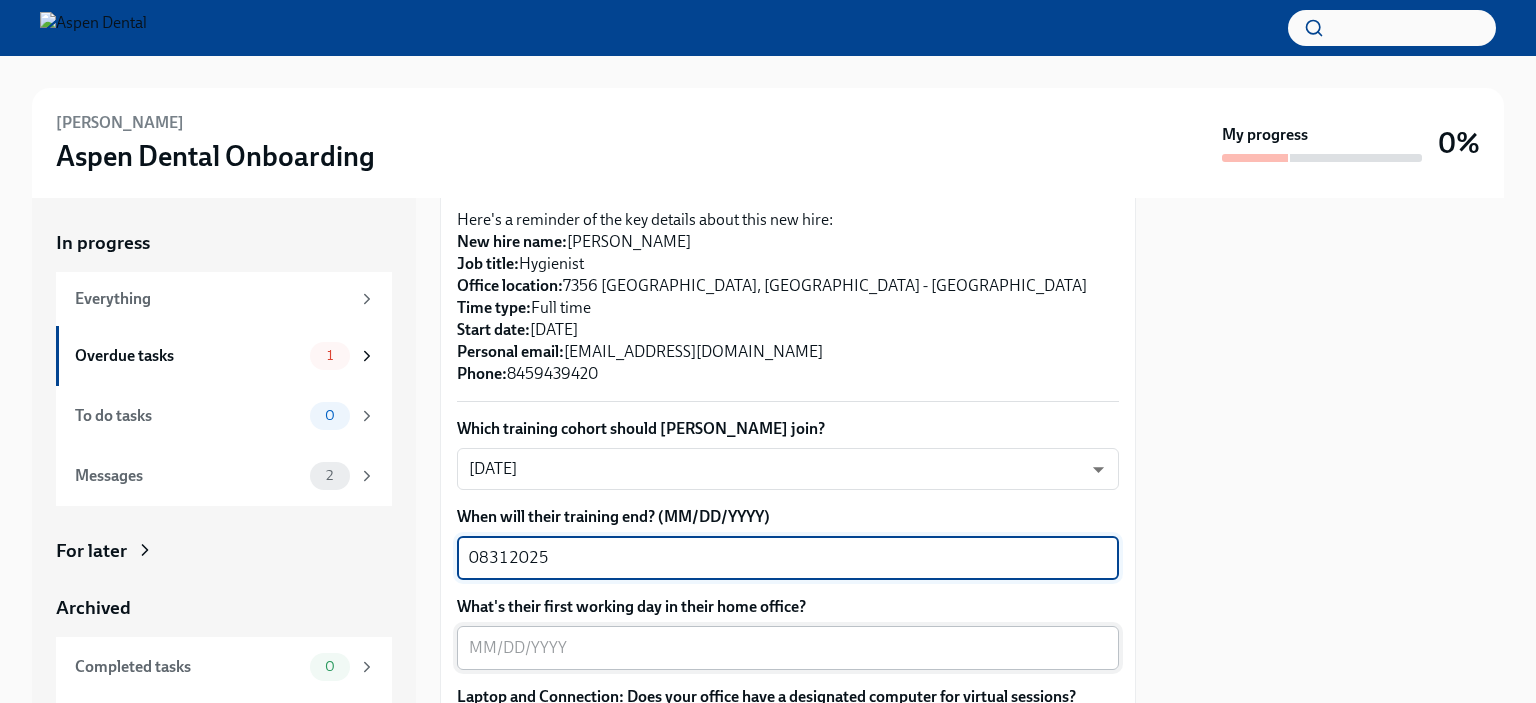 type on "08312025" 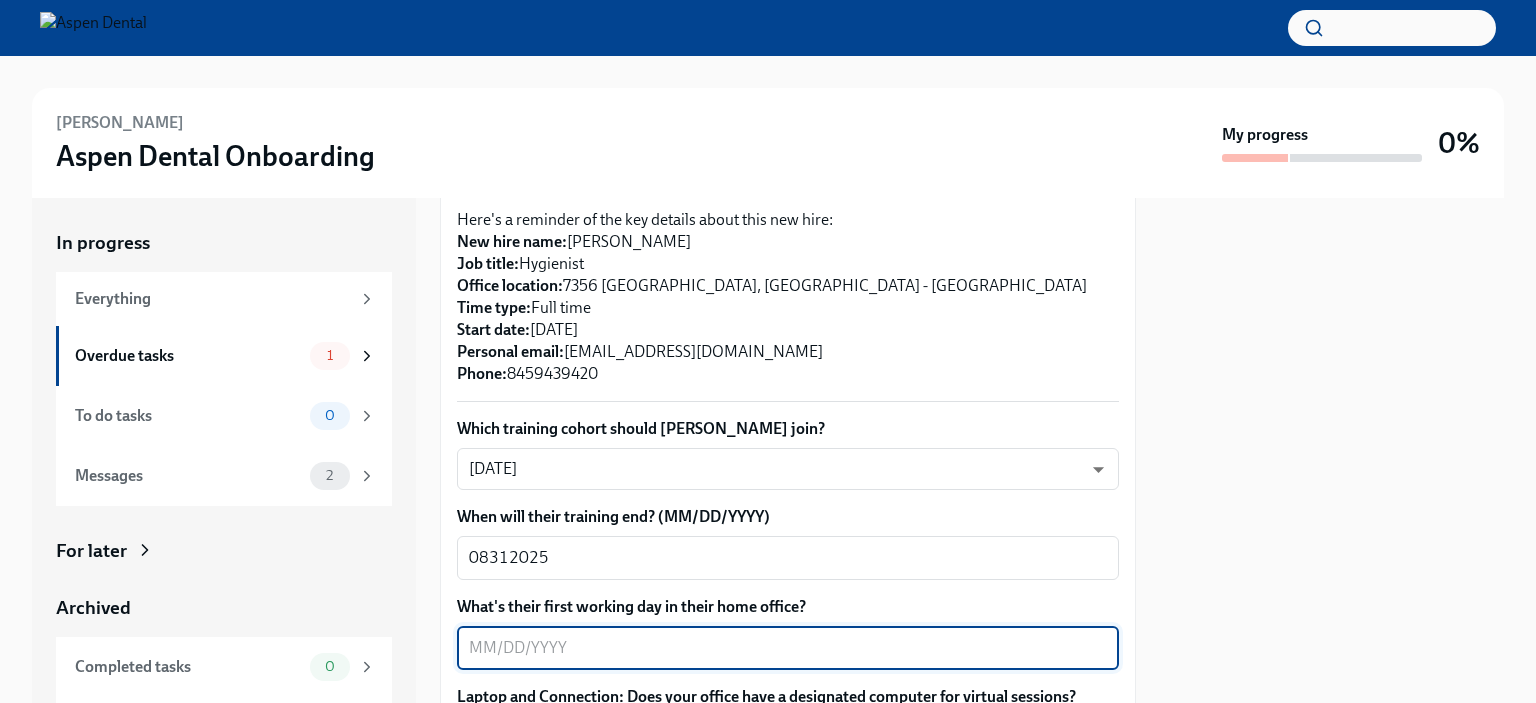click on "What's their first working day in their home office?" at bounding box center (788, 648) 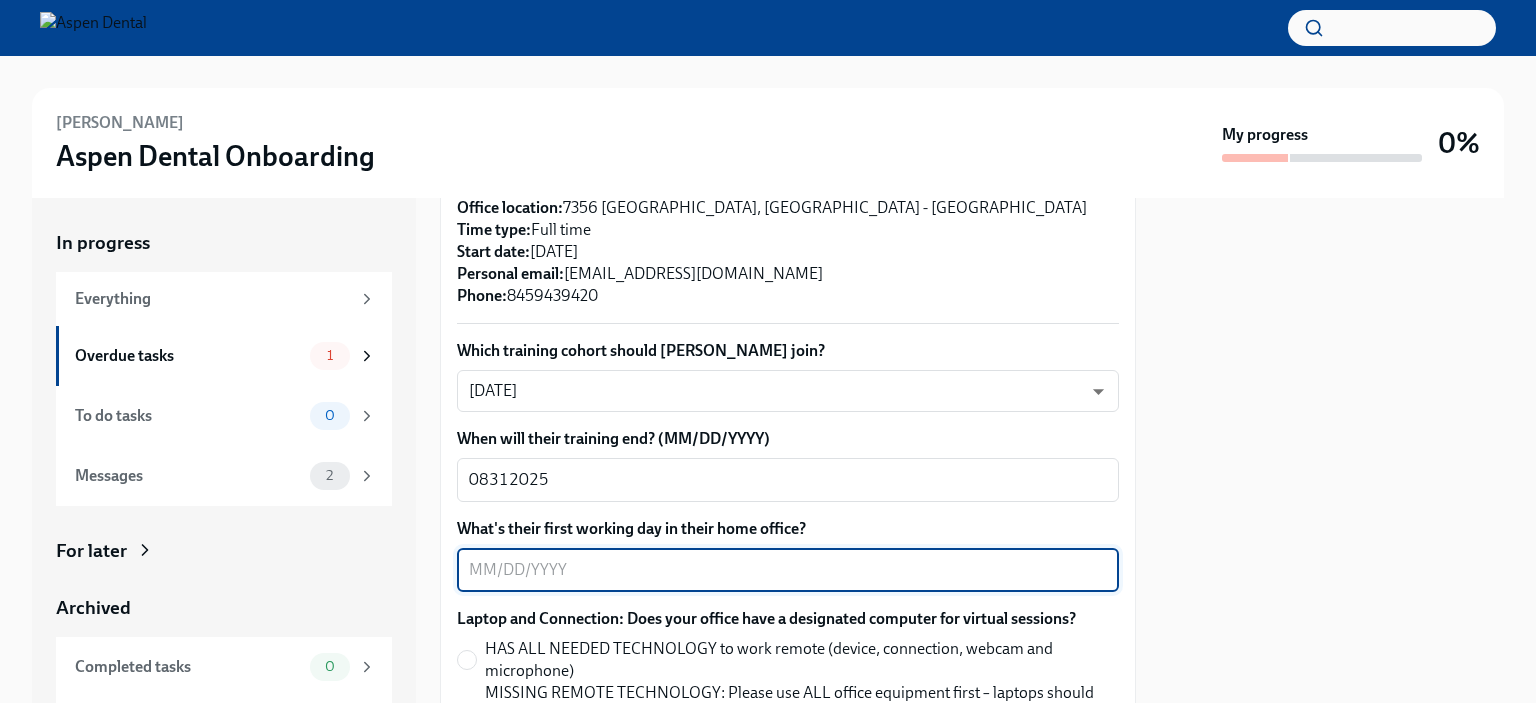 scroll, scrollTop: 700, scrollLeft: 0, axis: vertical 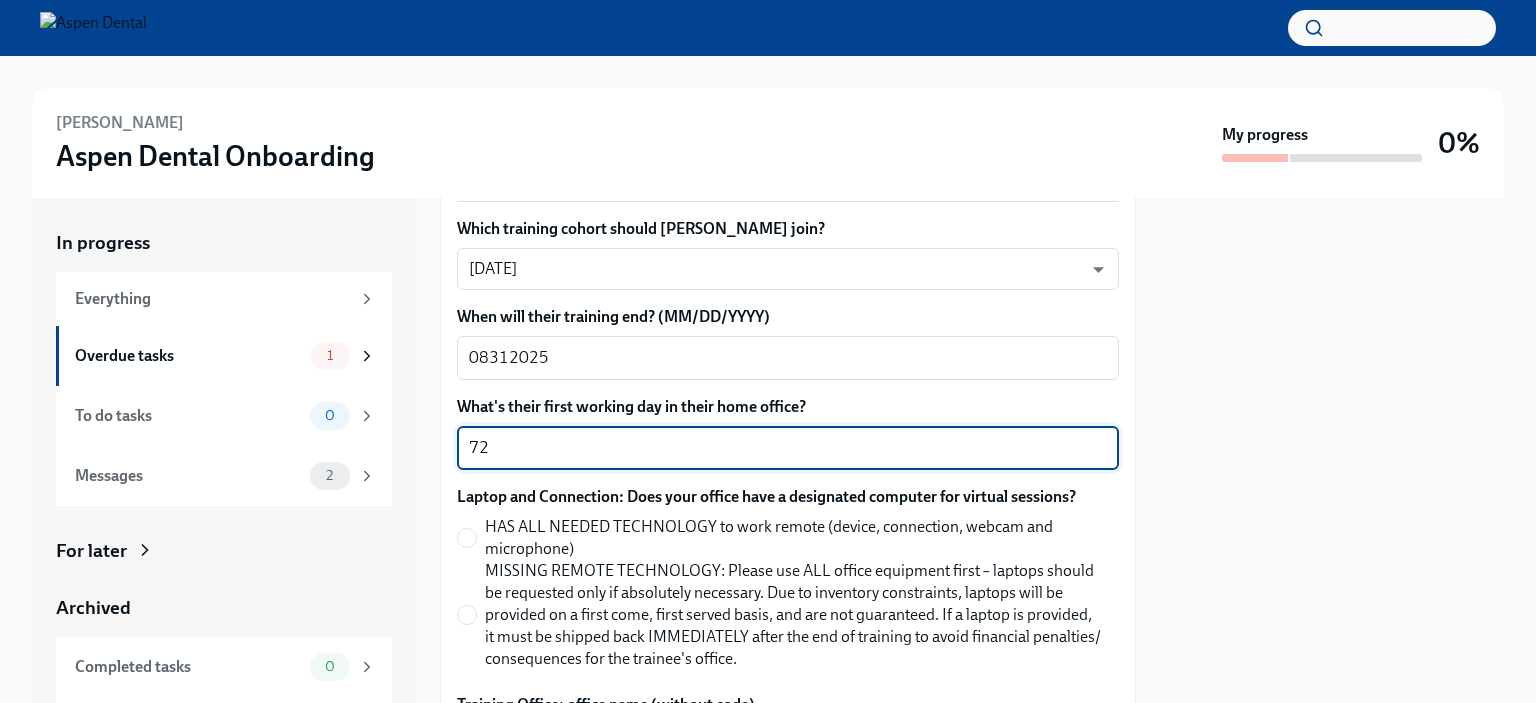 type on "7" 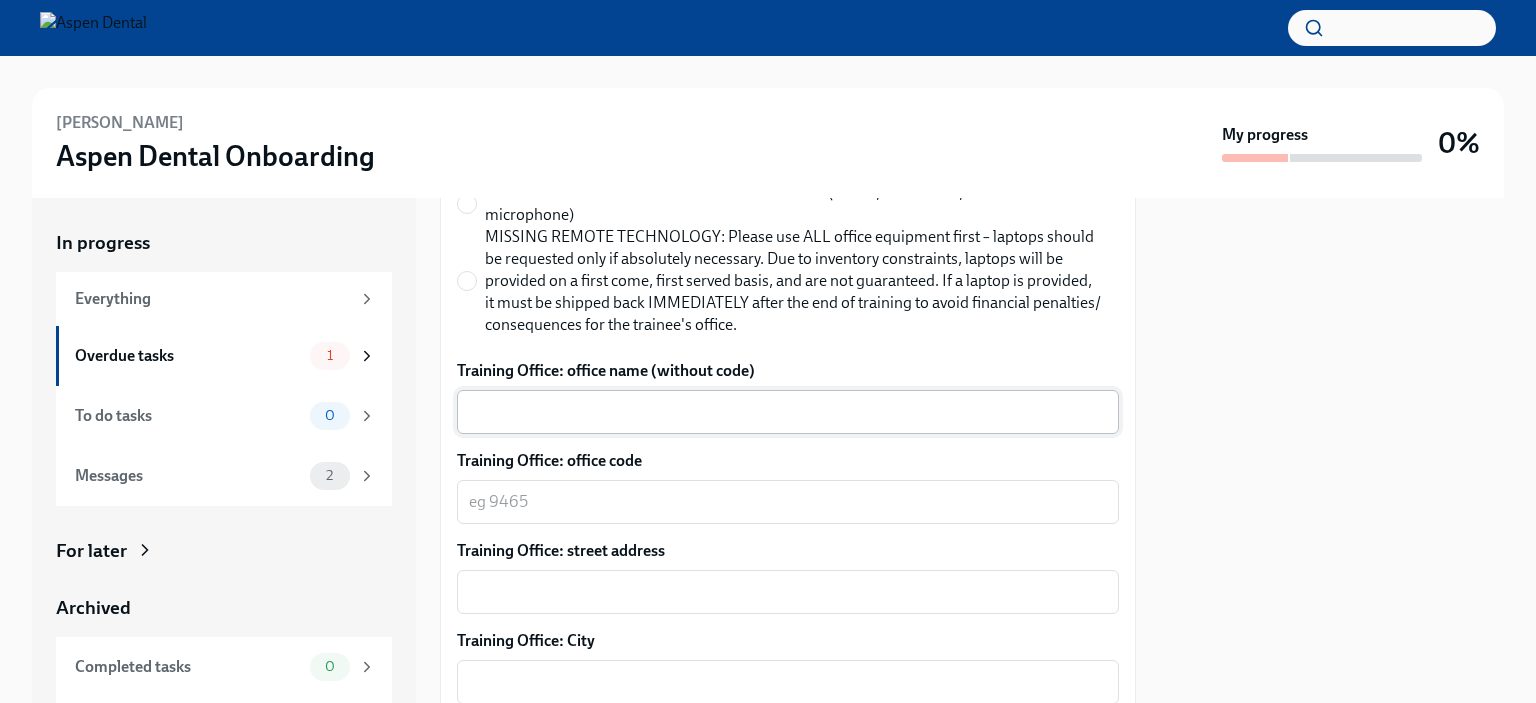scroll, scrollTop: 1000, scrollLeft: 0, axis: vertical 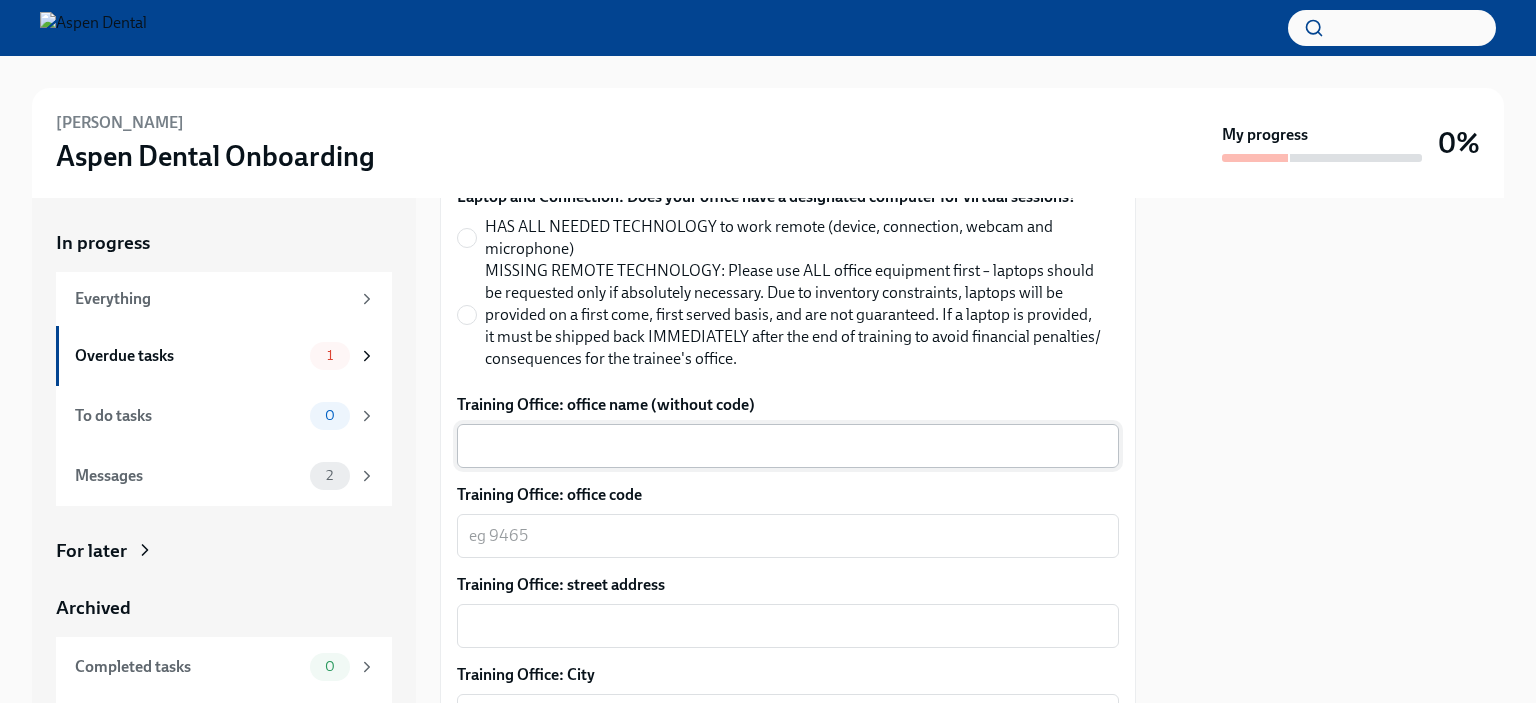 type on "07282025" 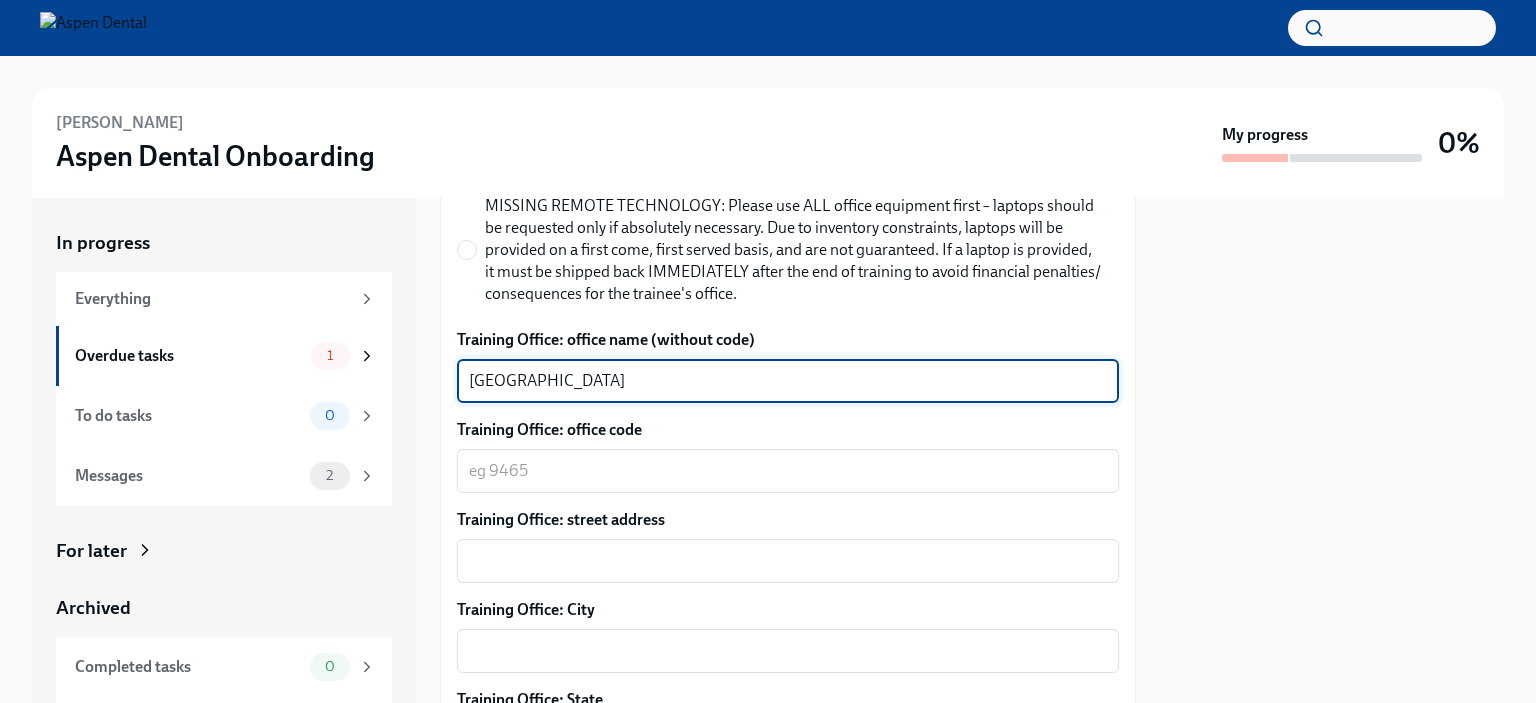 scroll, scrollTop: 1100, scrollLeft: 0, axis: vertical 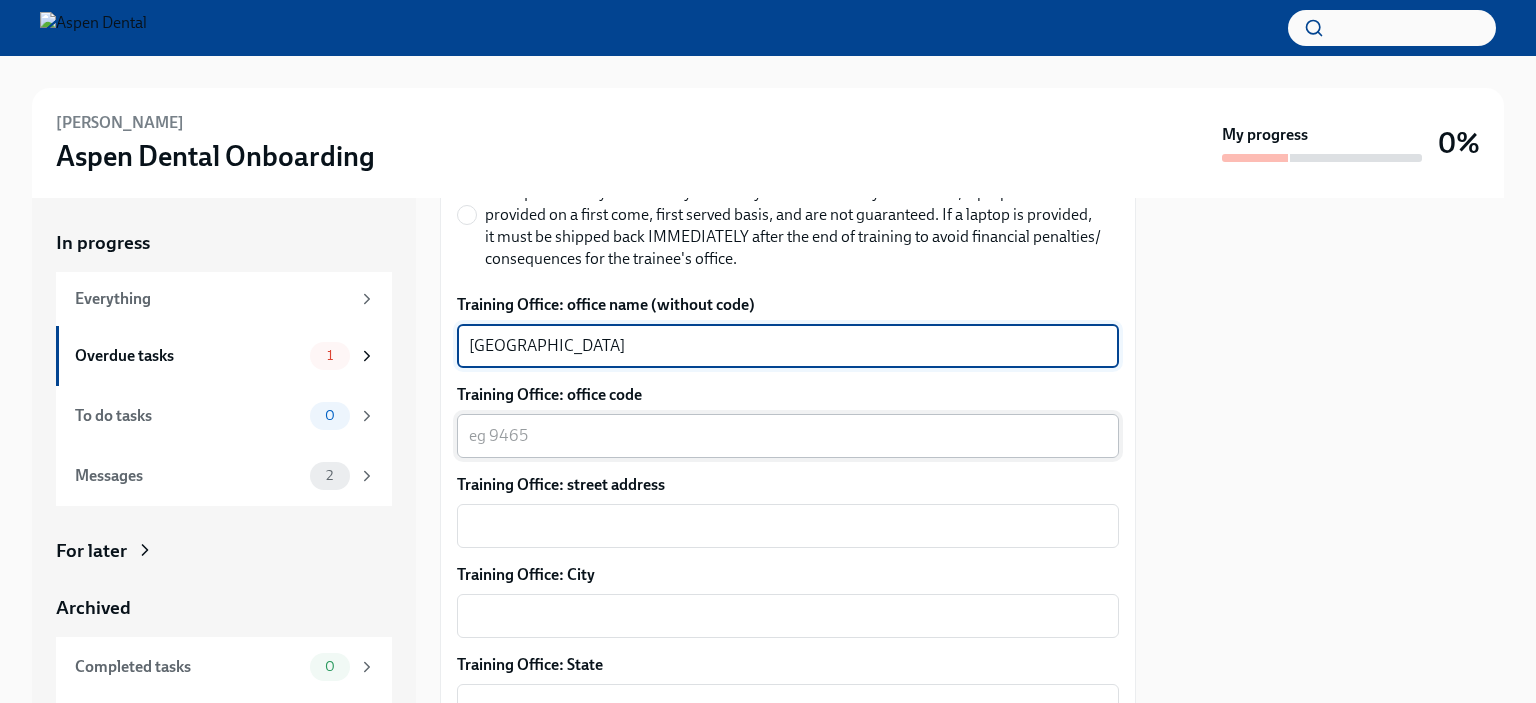 type on "[GEOGRAPHIC_DATA]" 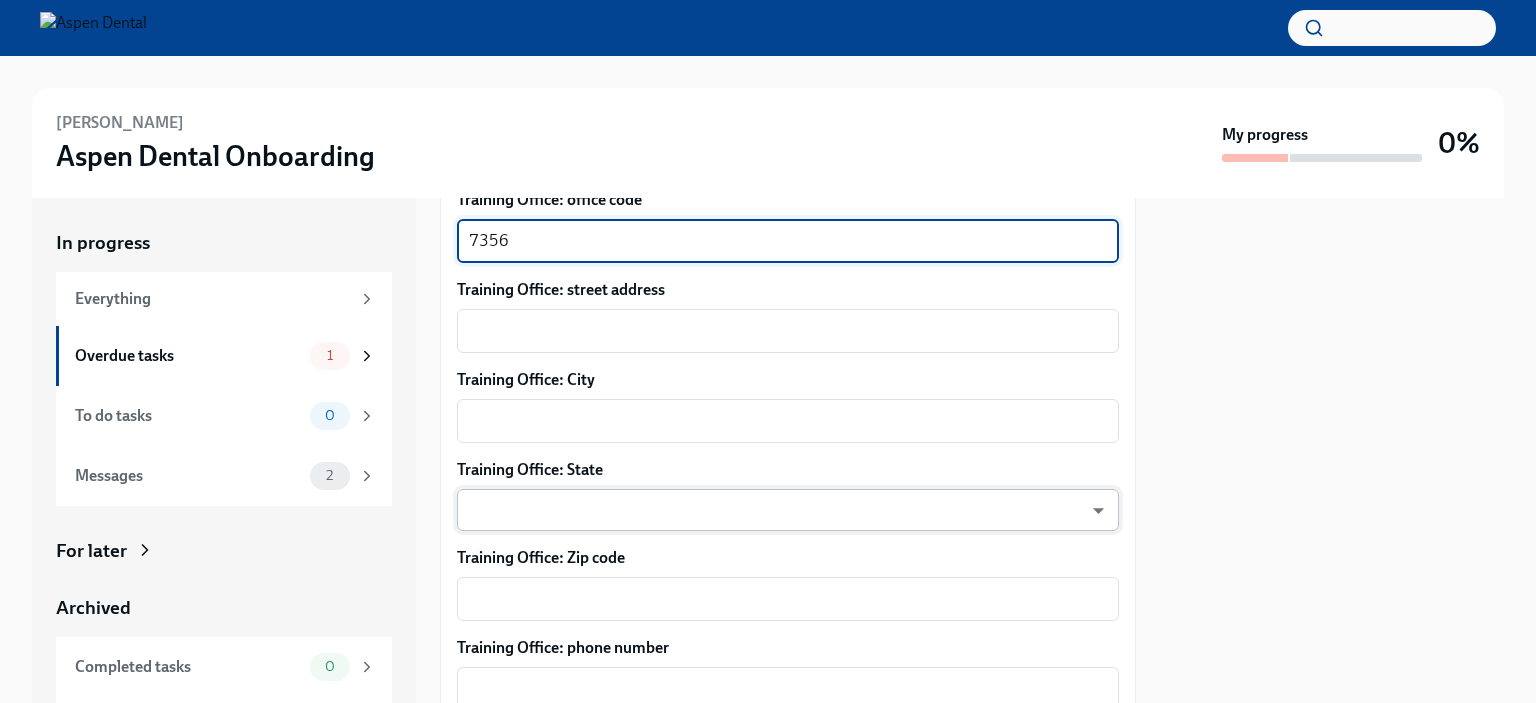 scroll, scrollTop: 1300, scrollLeft: 0, axis: vertical 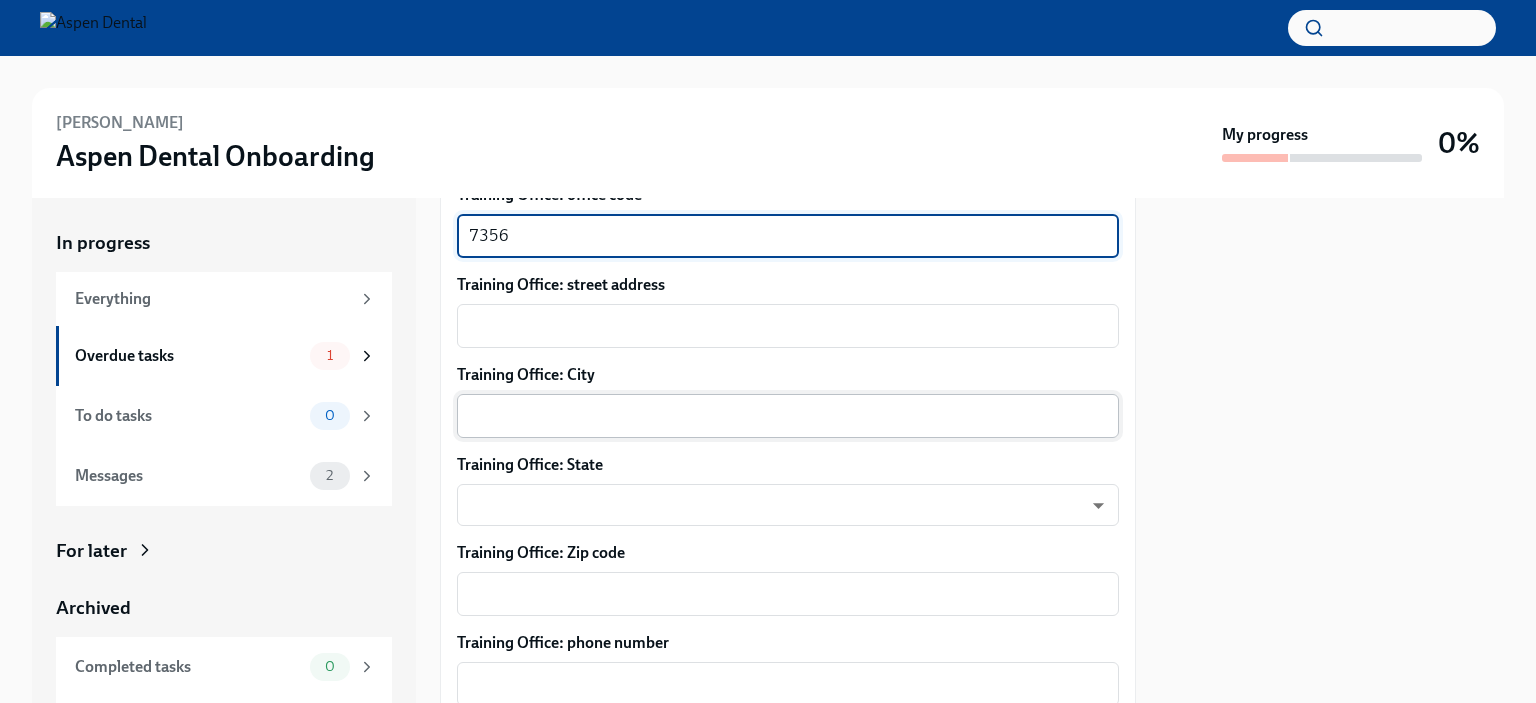 type on "7356" 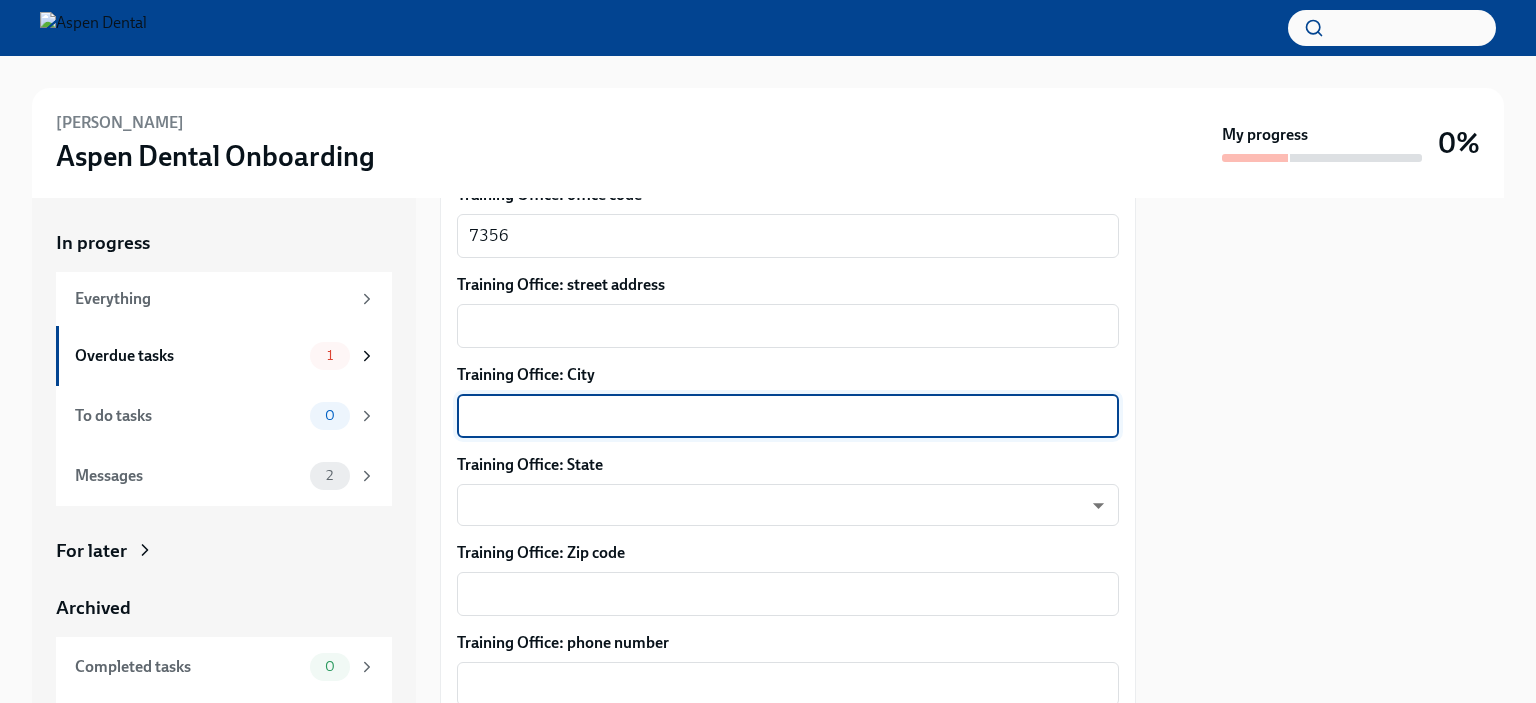 click on "Training Office: City" at bounding box center (788, 416) 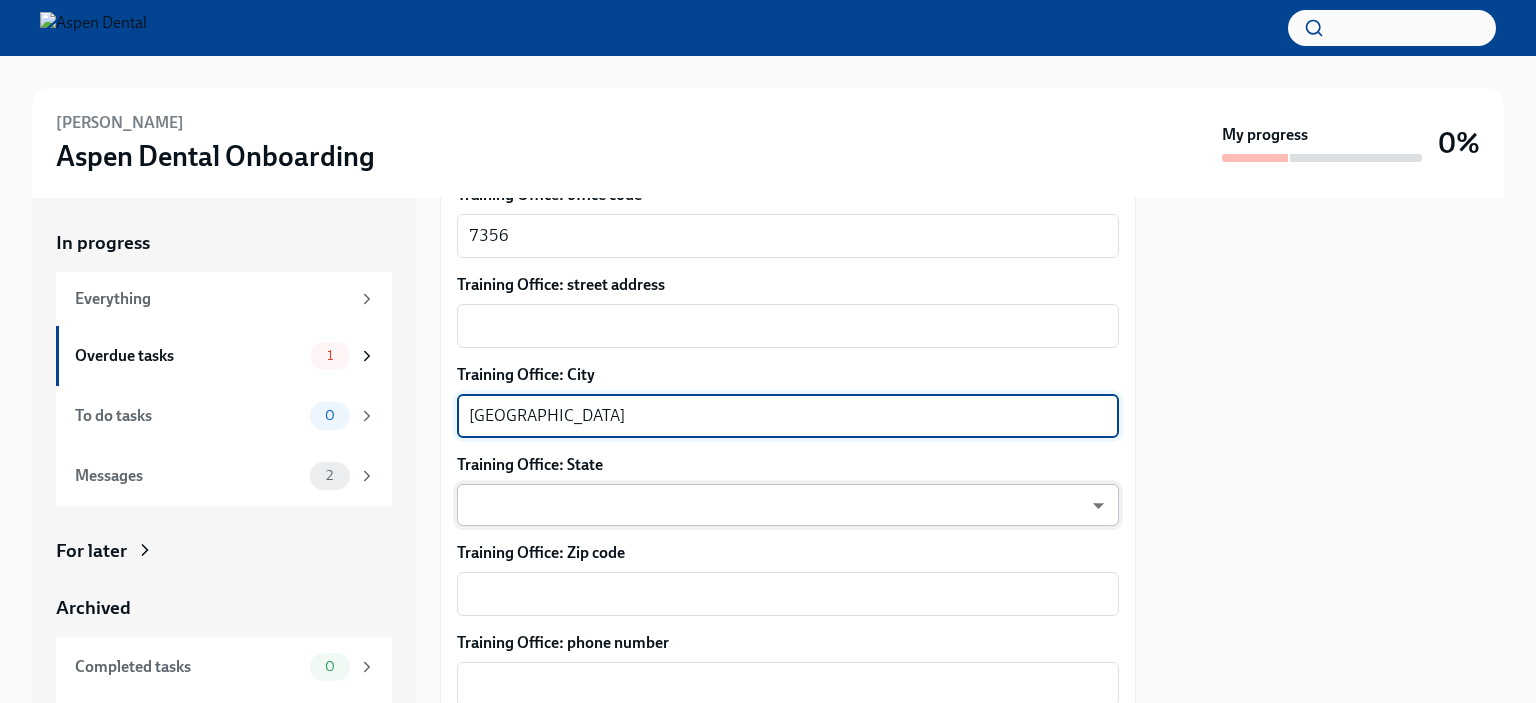 type on "[GEOGRAPHIC_DATA]" 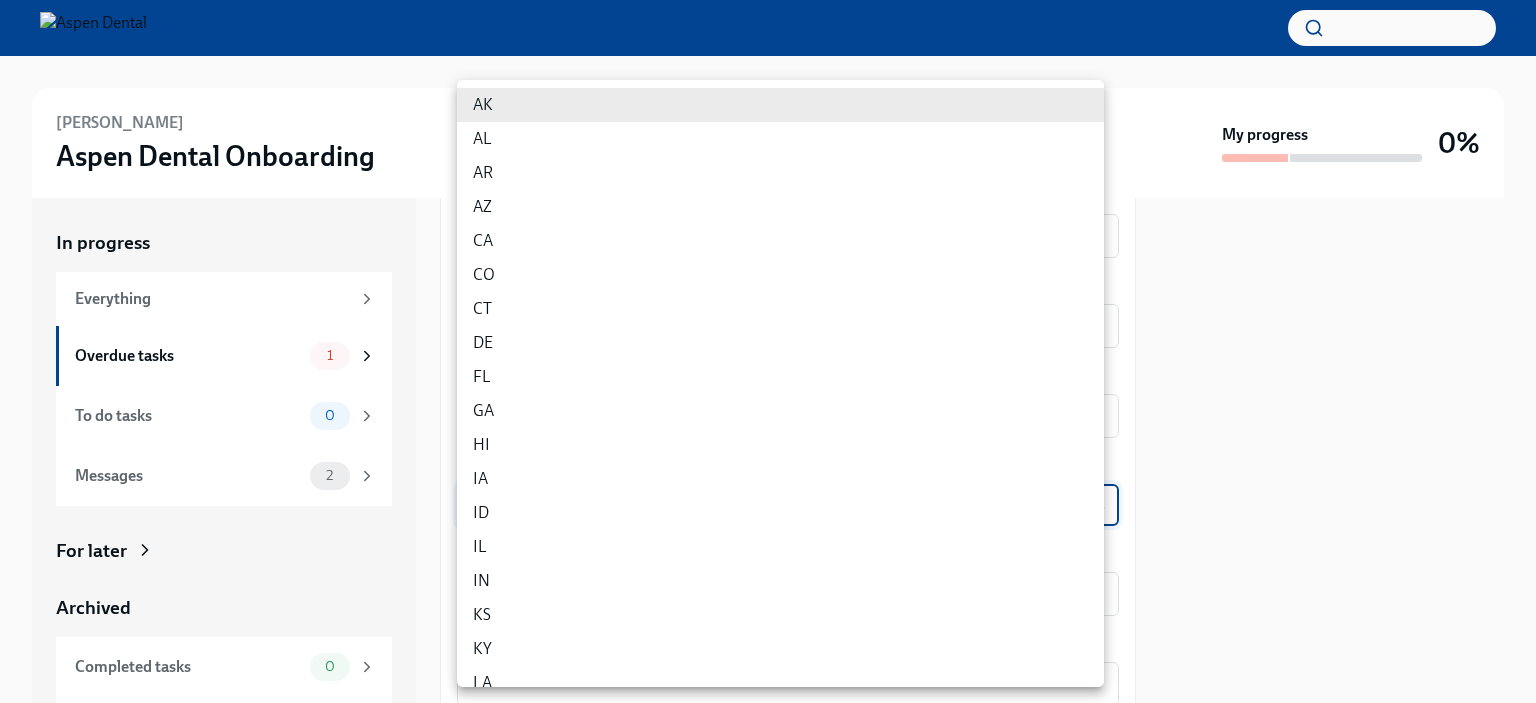 click on "[PERSON_NAME] Aspen Dental Onboarding My progress 0% In progress Everything Overdue tasks 1 To do tasks 0 Messages 2 For later Archived Completed tasks 0 Messages 0 Confirm training details for [PERSON_NAME] Overdue Due  a day ago Preparing for [PERSON_NAME] start ([DATE], 7356 [GEOGRAPHIC_DATA], [GEOGRAPHIC_DATA] - [GEOGRAPHIC_DATA]) Dear [PERSON_NAME],
This is a friendly reminder that [PERSON_NAME] will be starting work shortly as a Hygi... Please provide a few extra details so we can
register Keri for their virtual onboarding
tailor the info Dado sends to them about their training
order their new hire kit to be delivered to the right place
The training details are scheduled to be sent to [GEOGRAPHIC_DATA] 1 week before their startdate. Please provide the info requested below ahead of that point. Here's a reminder of the key details about this new hire:
New hire name:  [PERSON_NAME]
Job title:  Hygienist
Office location:  [STREET_ADDRESS] - Aspen
Time type:  Full time
Start date:  [DATE]
Personal email:  [EMAIL_ADDRESS][DOMAIN_NAME]" at bounding box center (768, 351) 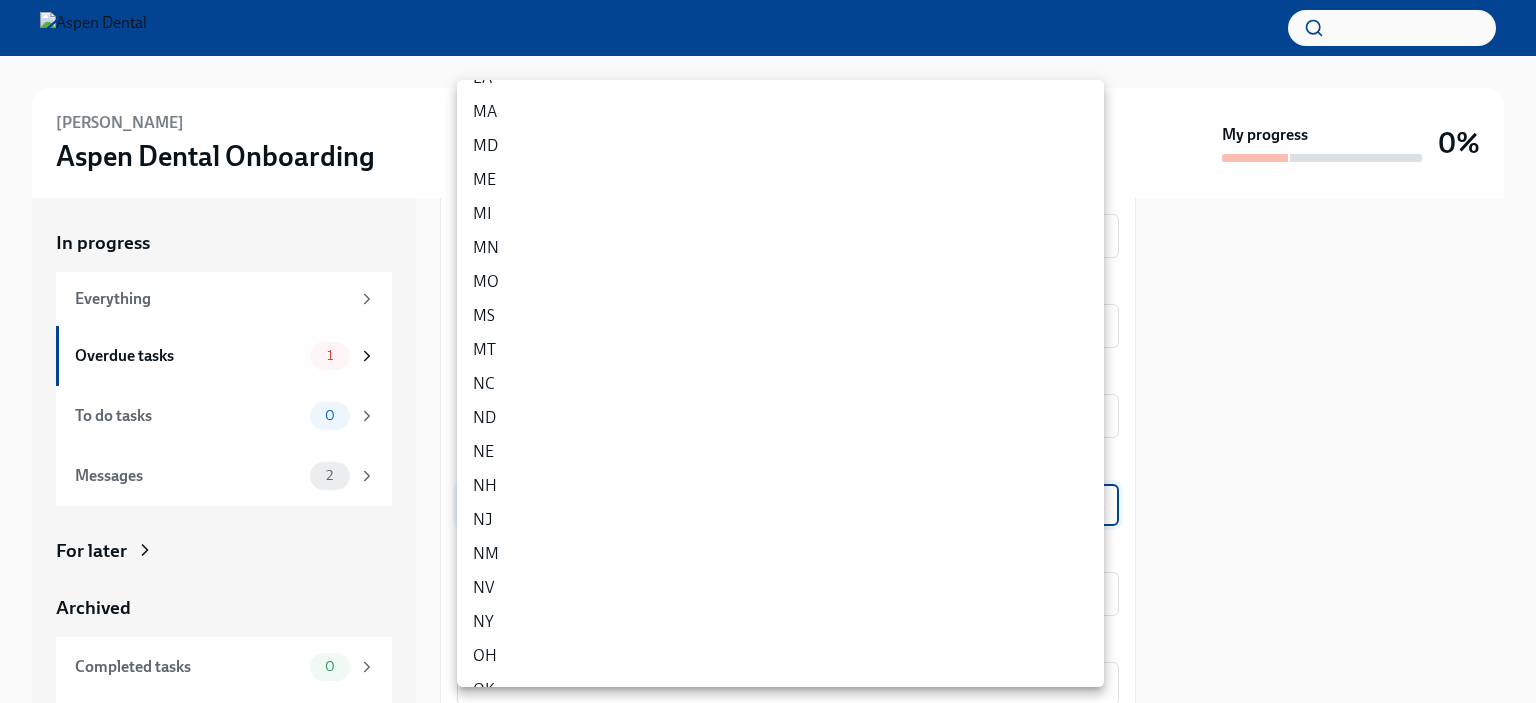 click on "NY" at bounding box center (780, 622) 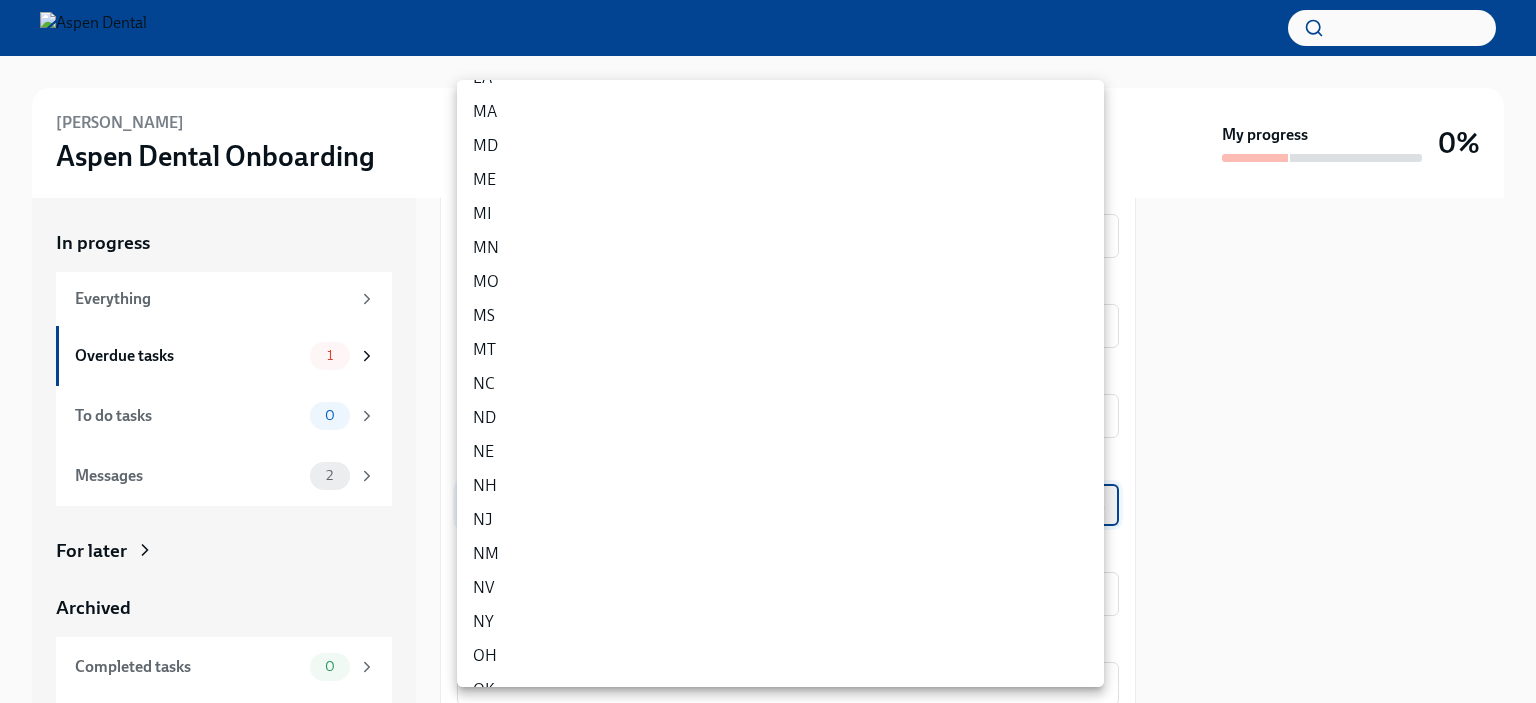 type on "EgO0PX8C9" 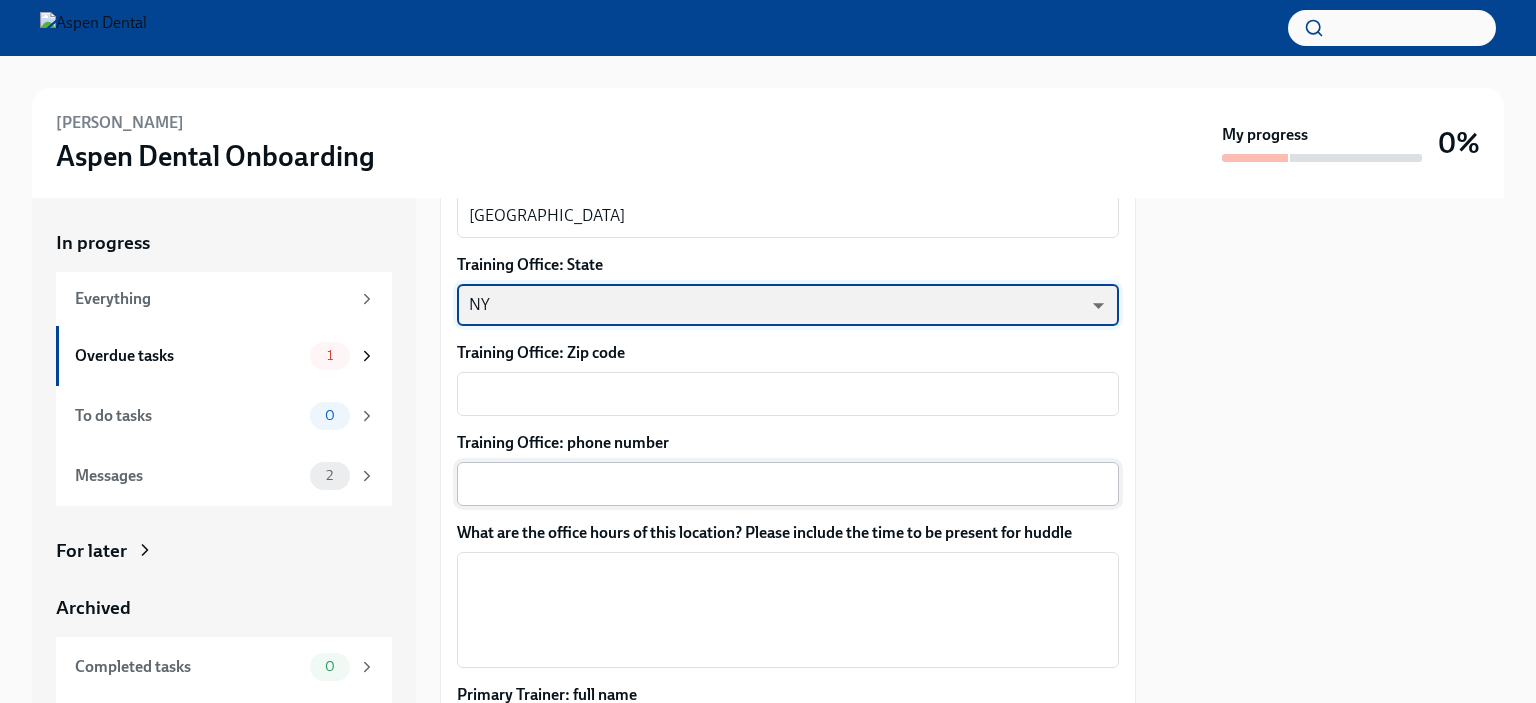 scroll, scrollTop: 1600, scrollLeft: 0, axis: vertical 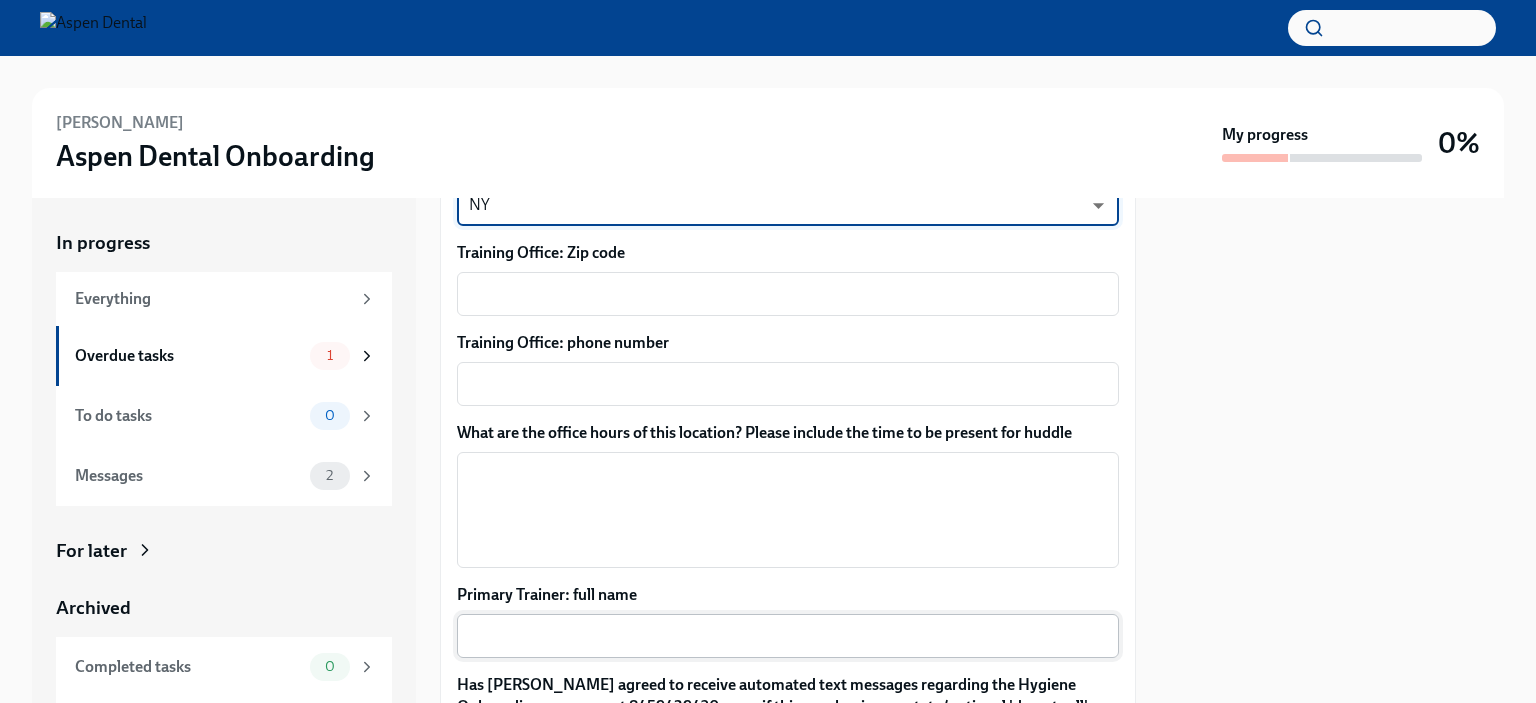 click on "Primary Trainer: full name" at bounding box center [788, 636] 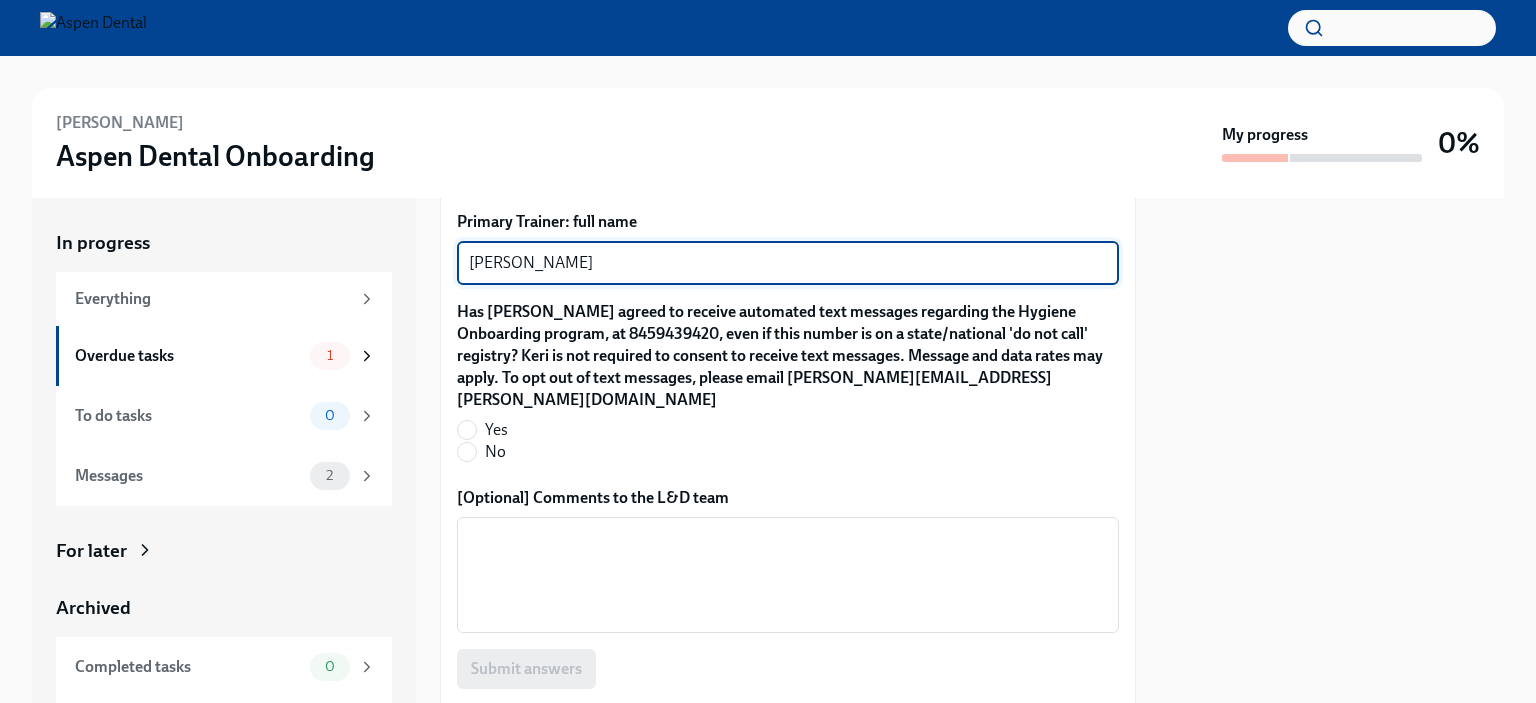 scroll, scrollTop: 2000, scrollLeft: 0, axis: vertical 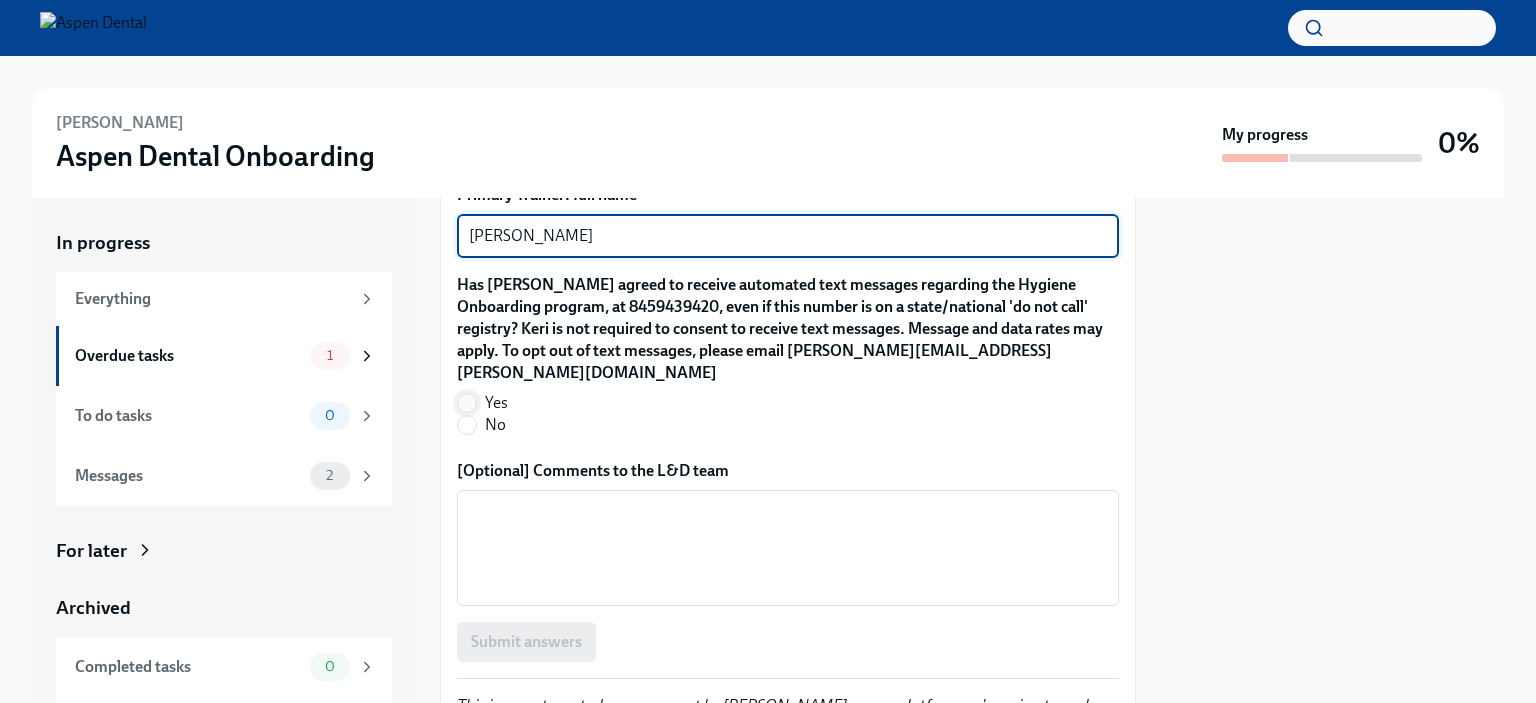 type on "[PERSON_NAME]" 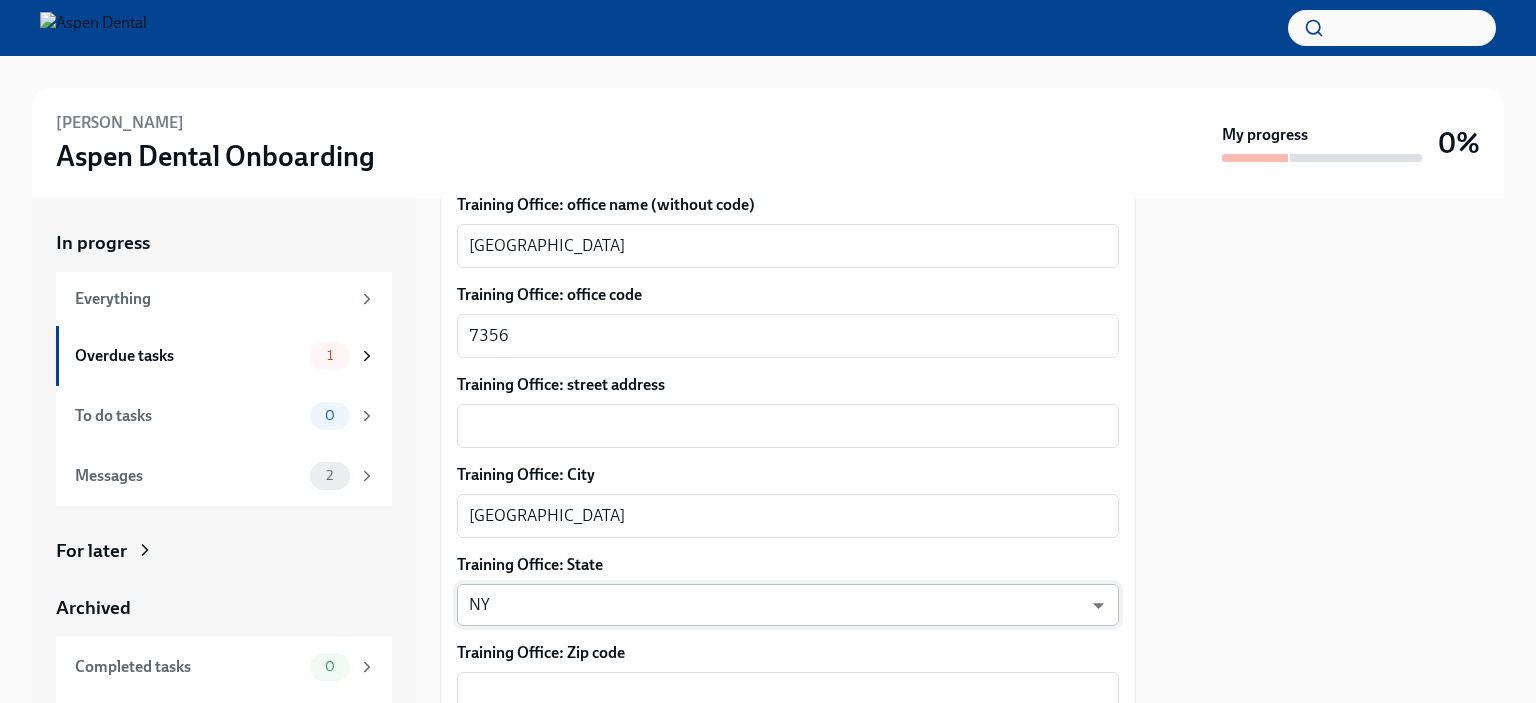 scroll, scrollTop: 1200, scrollLeft: 0, axis: vertical 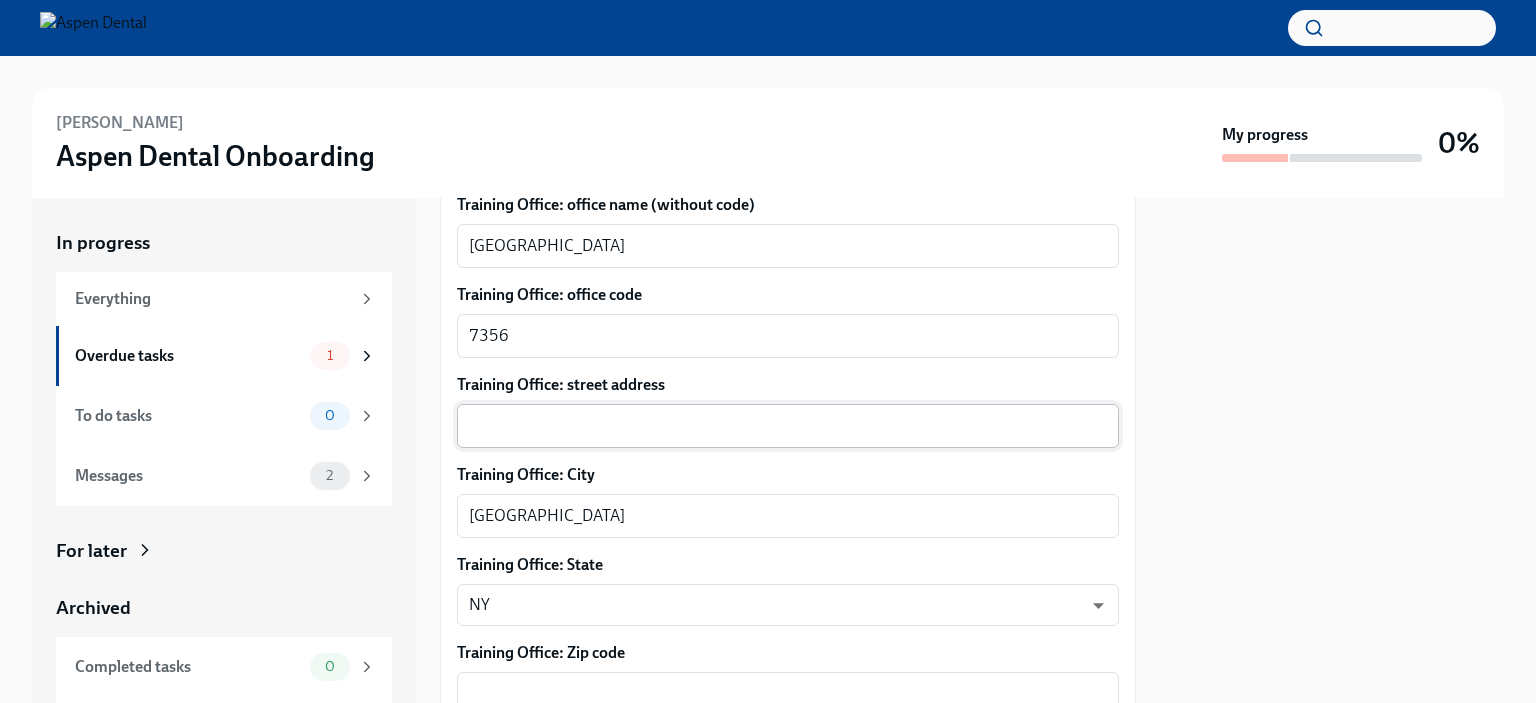 click on "Training Office: street address" at bounding box center (788, 426) 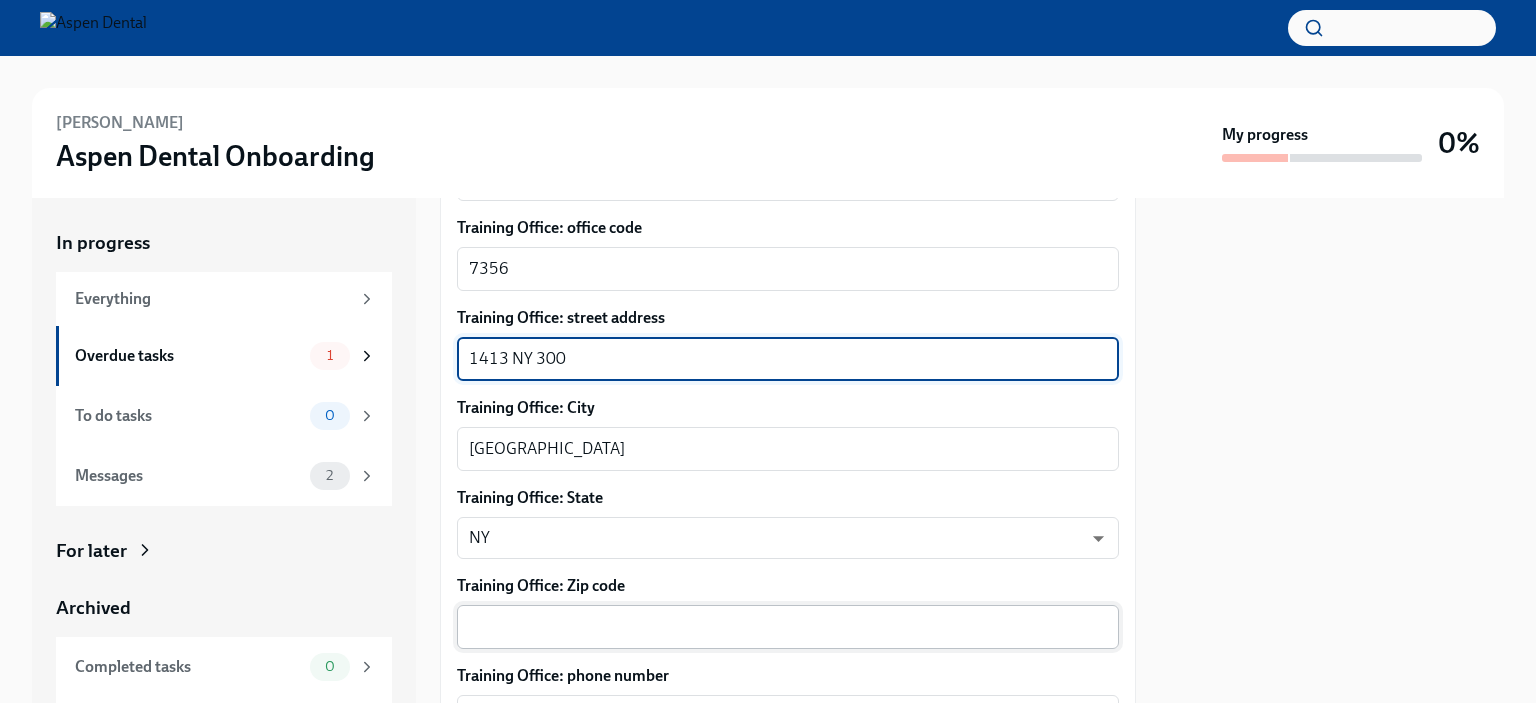 scroll, scrollTop: 1300, scrollLeft: 0, axis: vertical 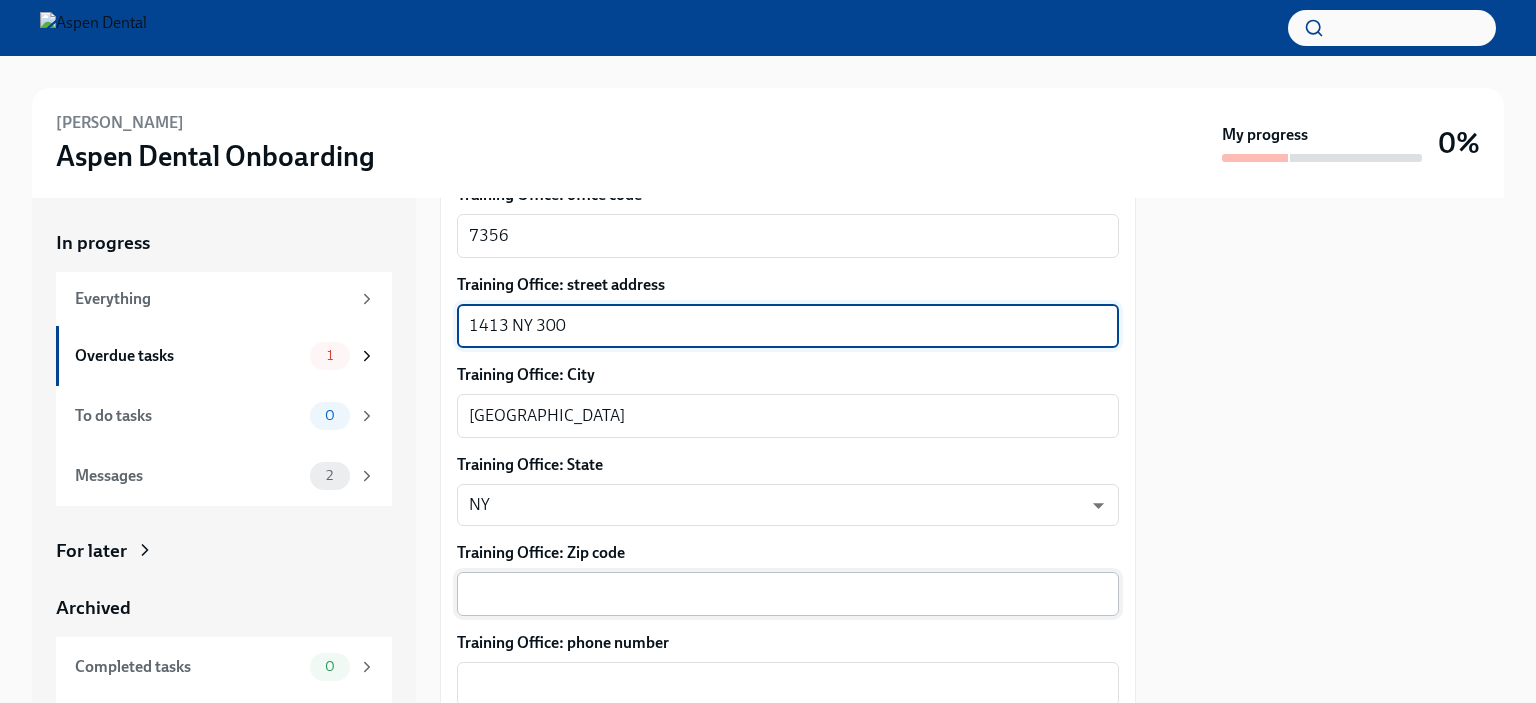 type on "1413 NY 300" 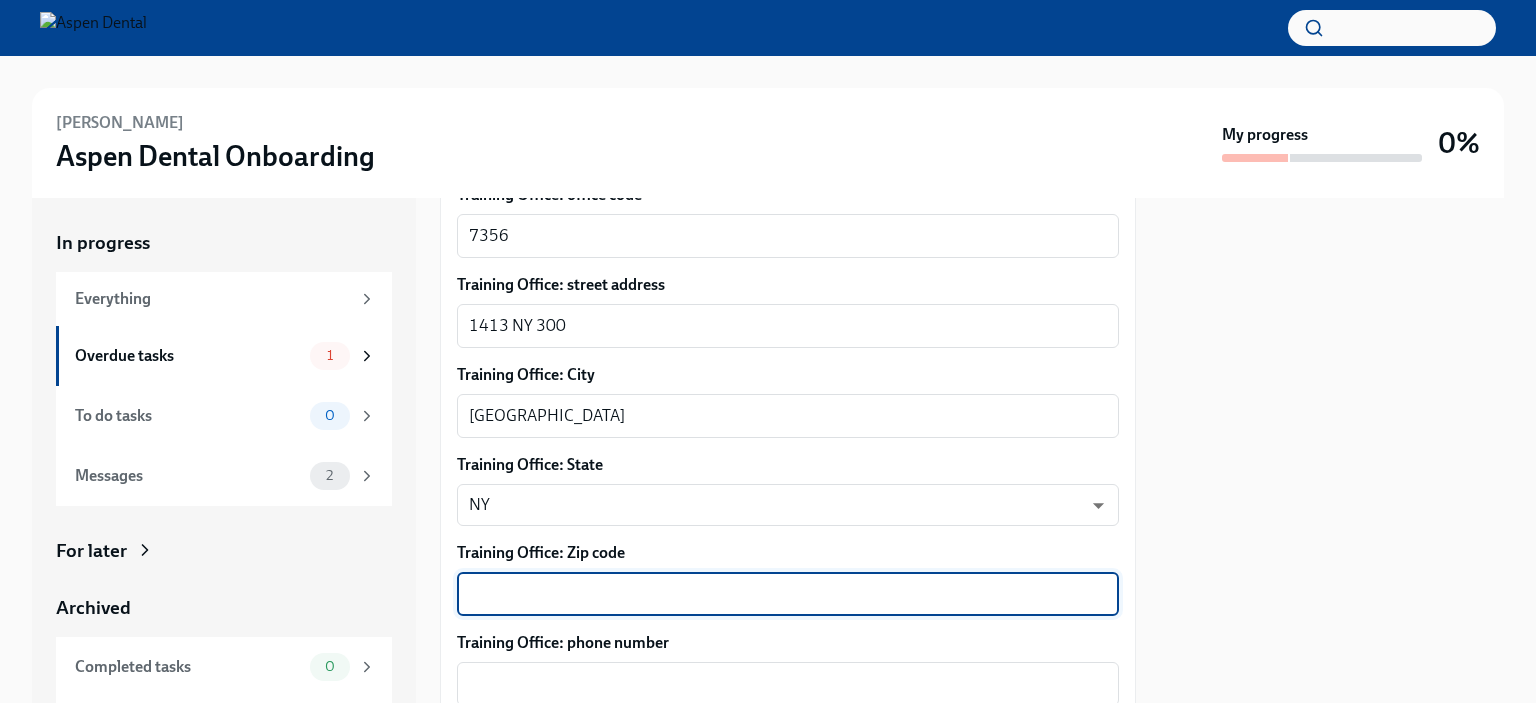 click on "Training Office: Zip code" at bounding box center (788, 594) 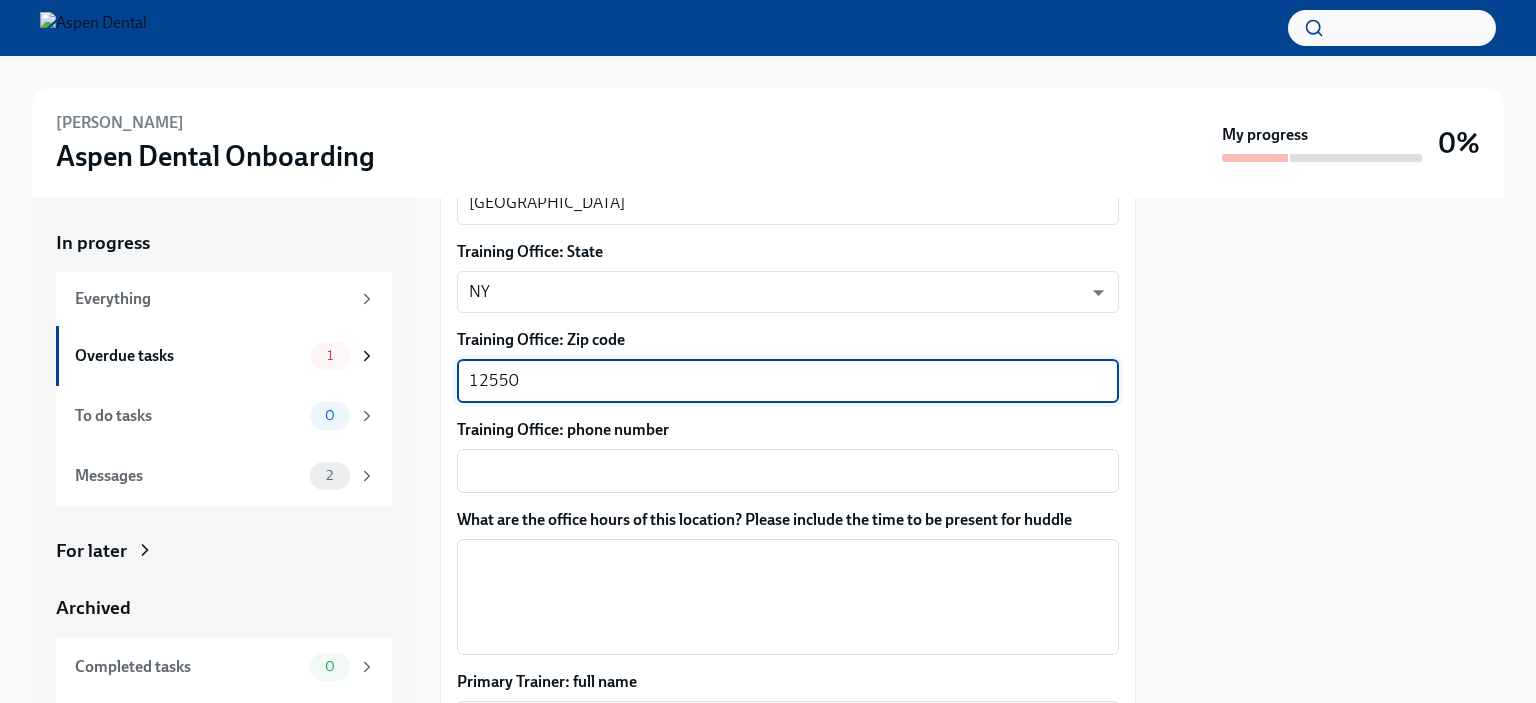 scroll, scrollTop: 1600, scrollLeft: 0, axis: vertical 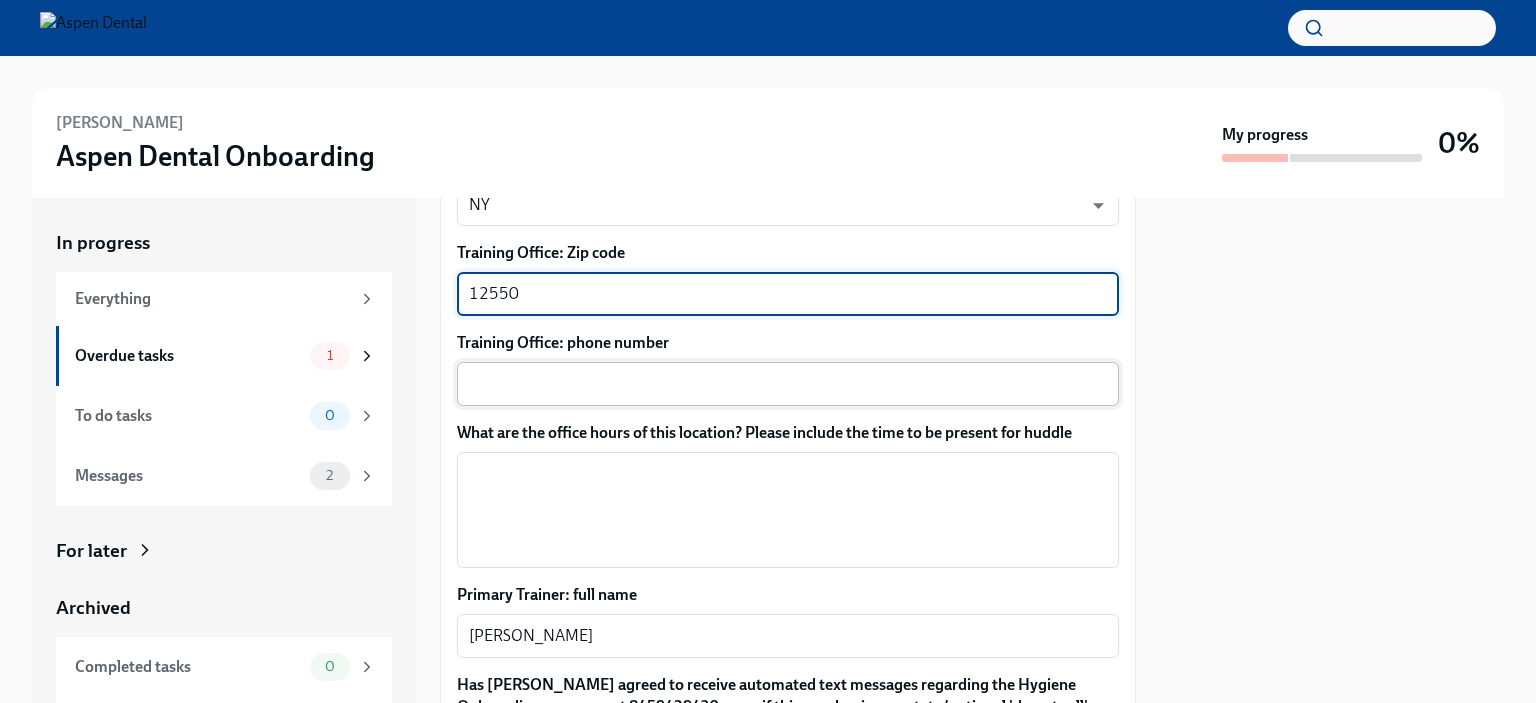 type on "12550" 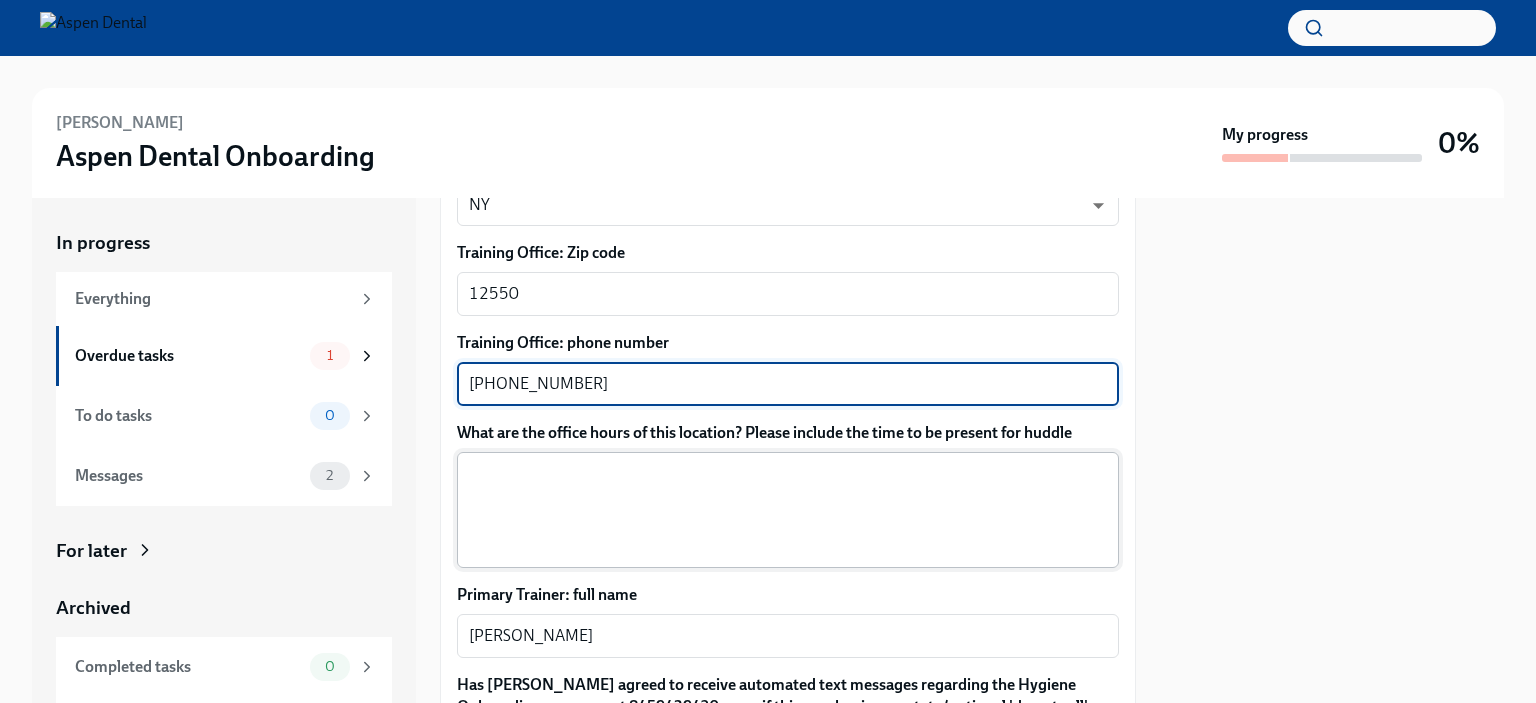 type on "[PHONE_NUMBER]" 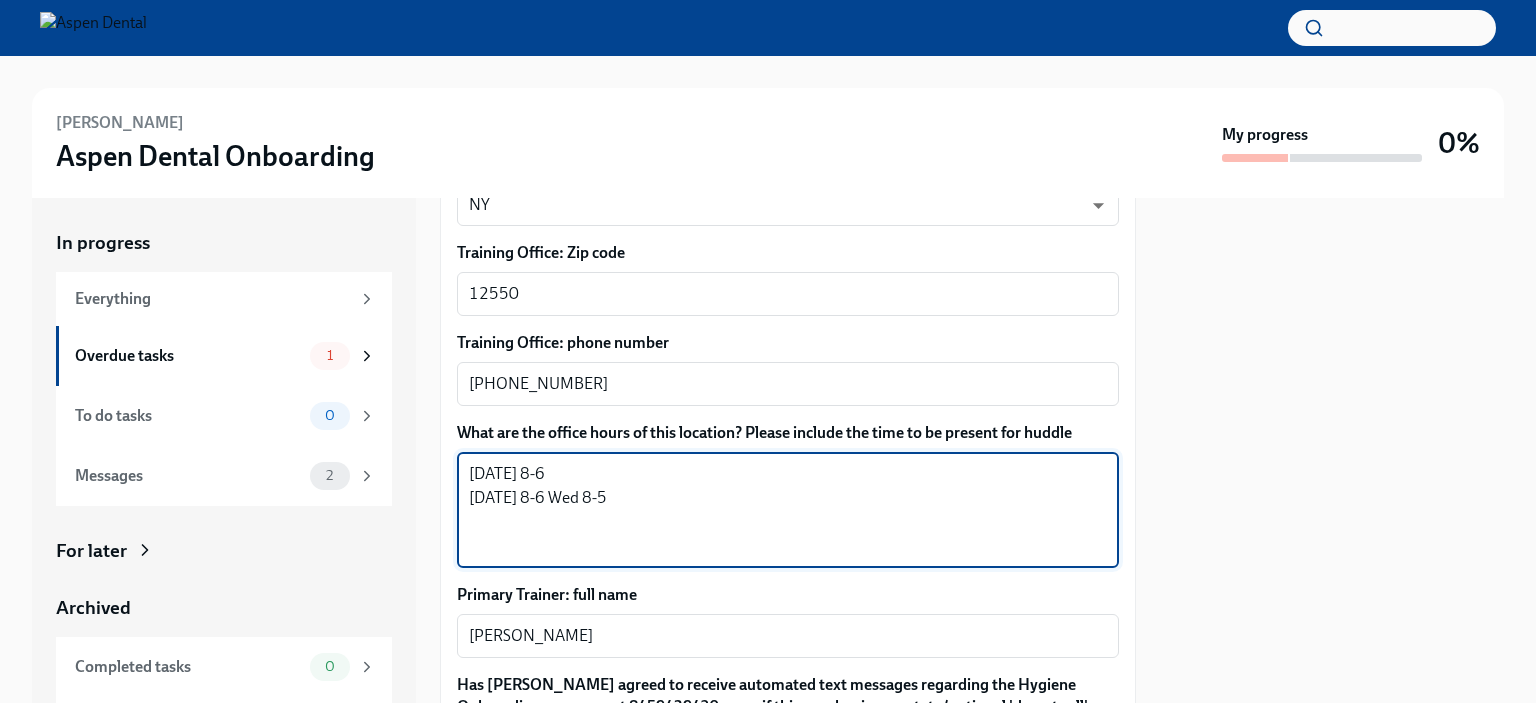 click on "[DATE] 8-6
[DATE] 8-6 Wed 8-5" at bounding box center [788, 510] 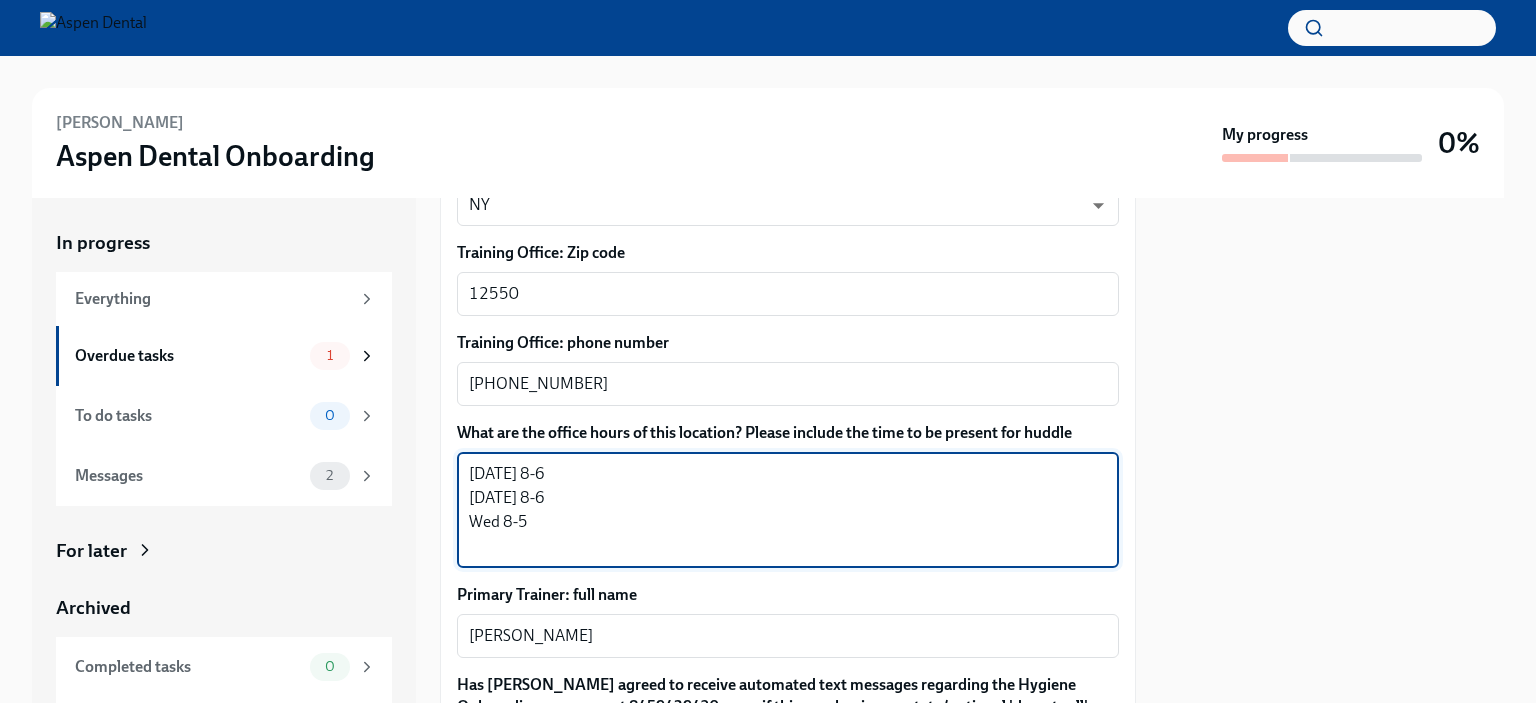 click on "[DATE] 8-6
[DATE] 8-6
Wed 8-5" at bounding box center (788, 510) 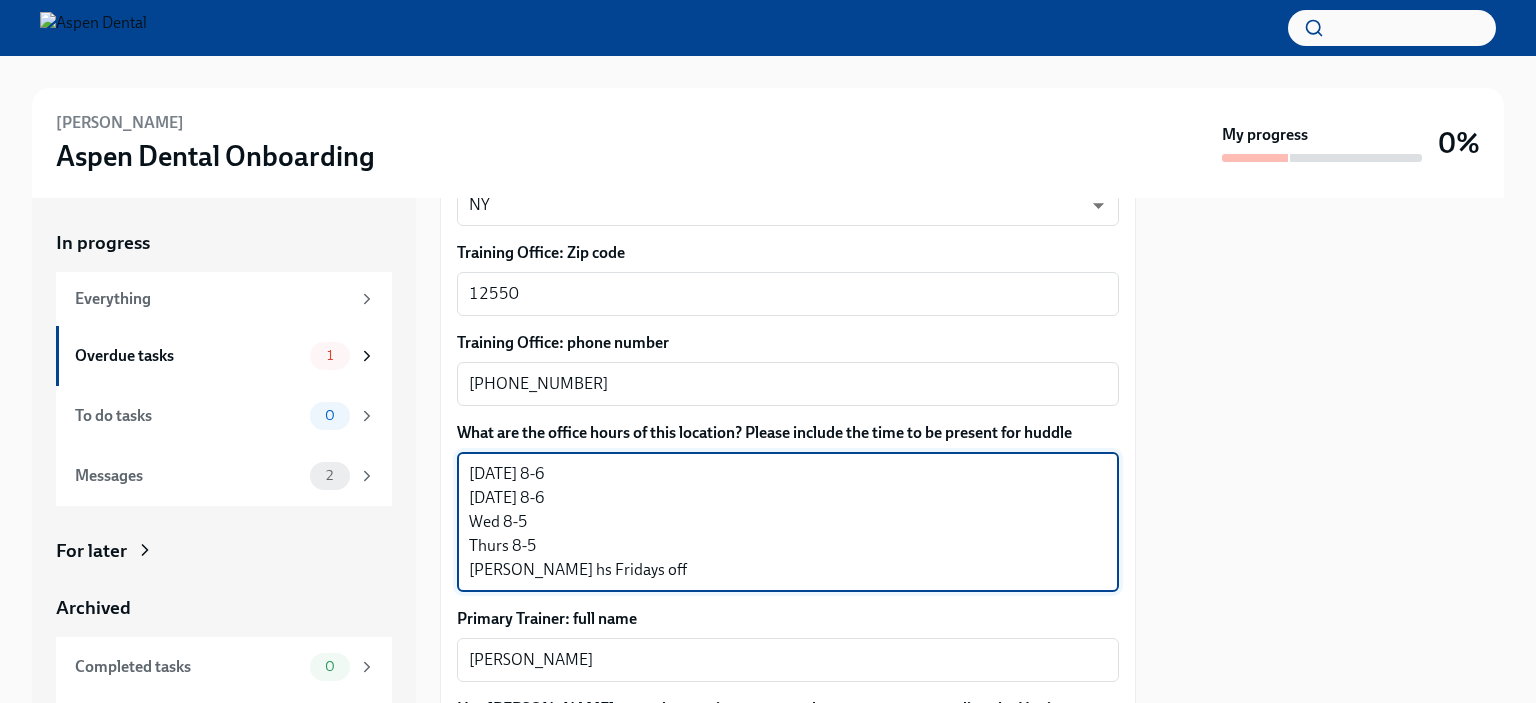 click on "[DATE] 8-6
[DATE] 8-6
Wed 8-5
Thurs 8-5
[PERSON_NAME] hs Fridays off" at bounding box center [788, 522] 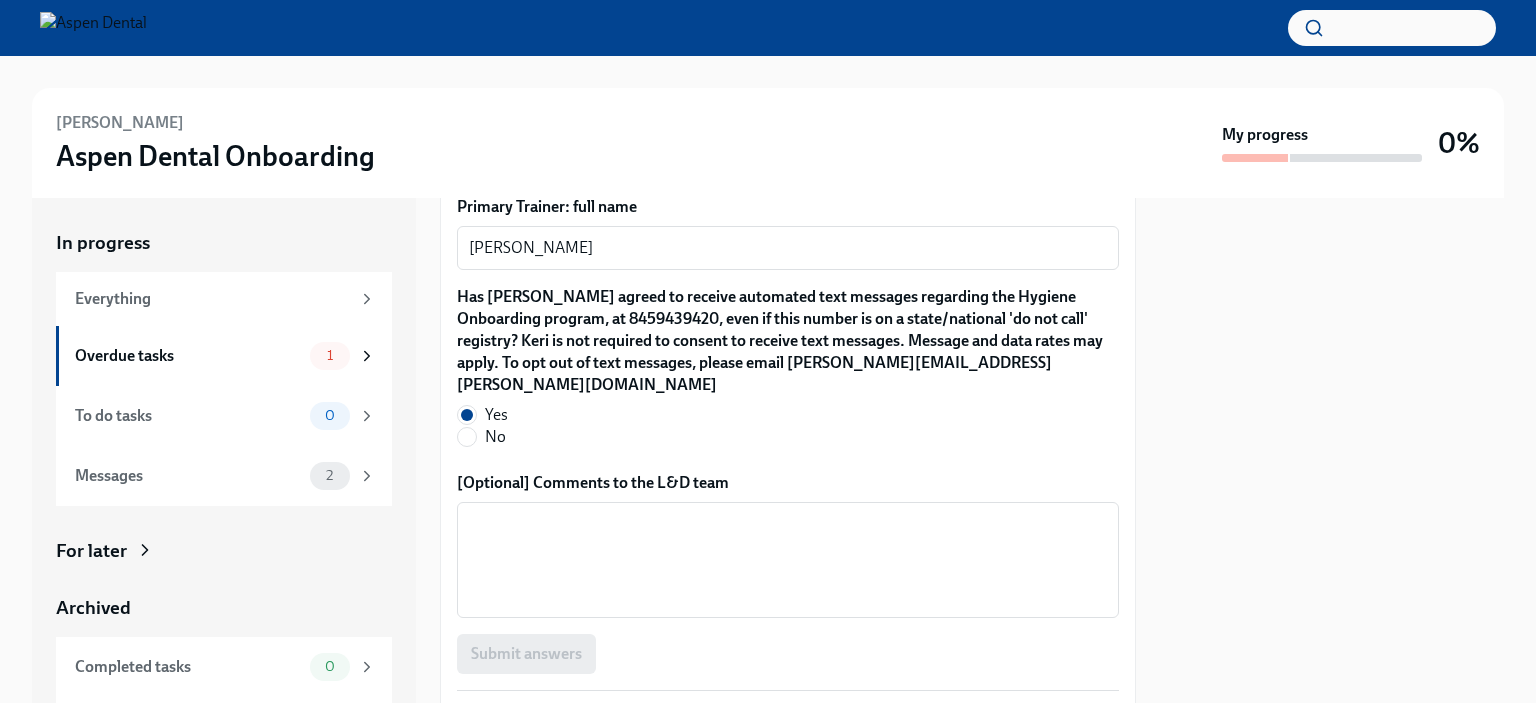 scroll, scrollTop: 2096, scrollLeft: 0, axis: vertical 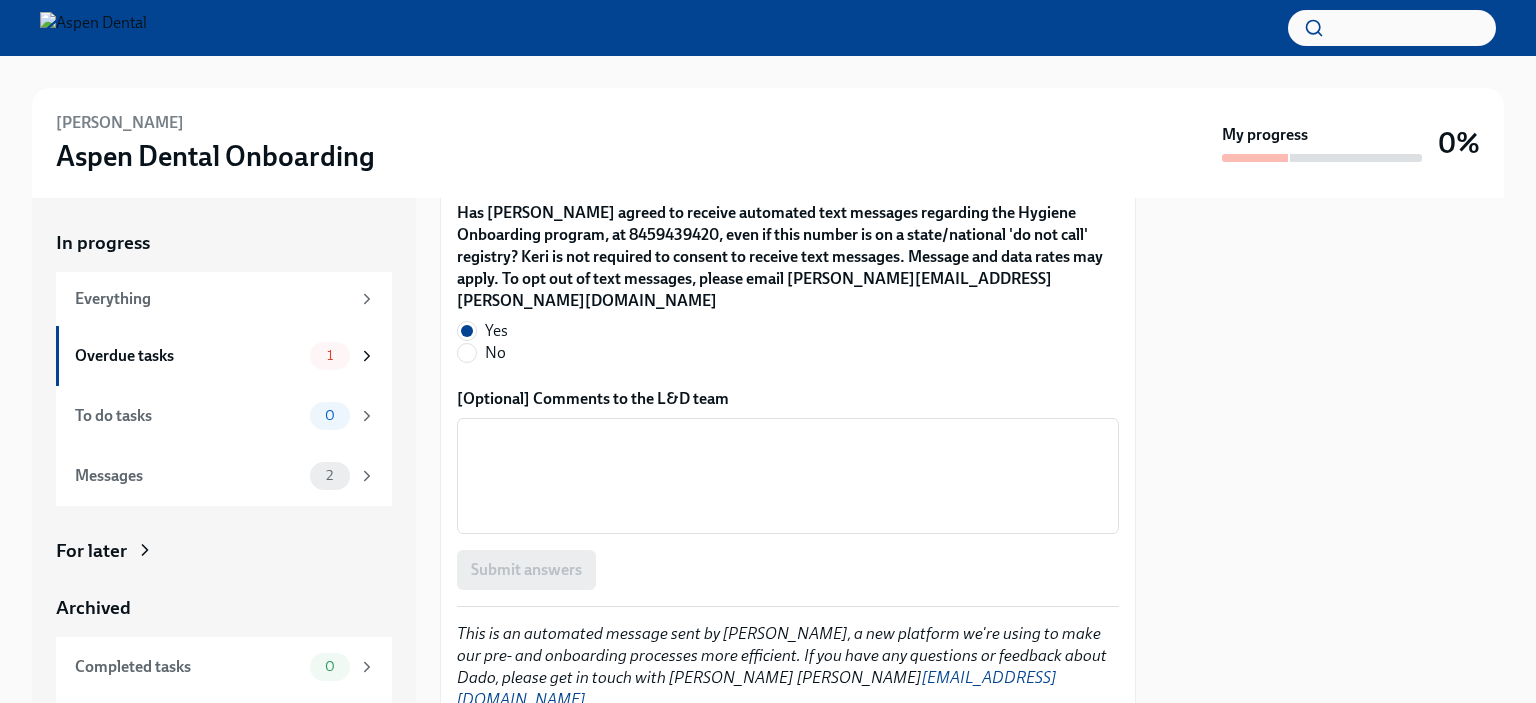 type on "[DATE] 8-6
[DATE] 8-6
Wed 8-5
Thurs 8-5
[PERSON_NAME] has Fridays off" 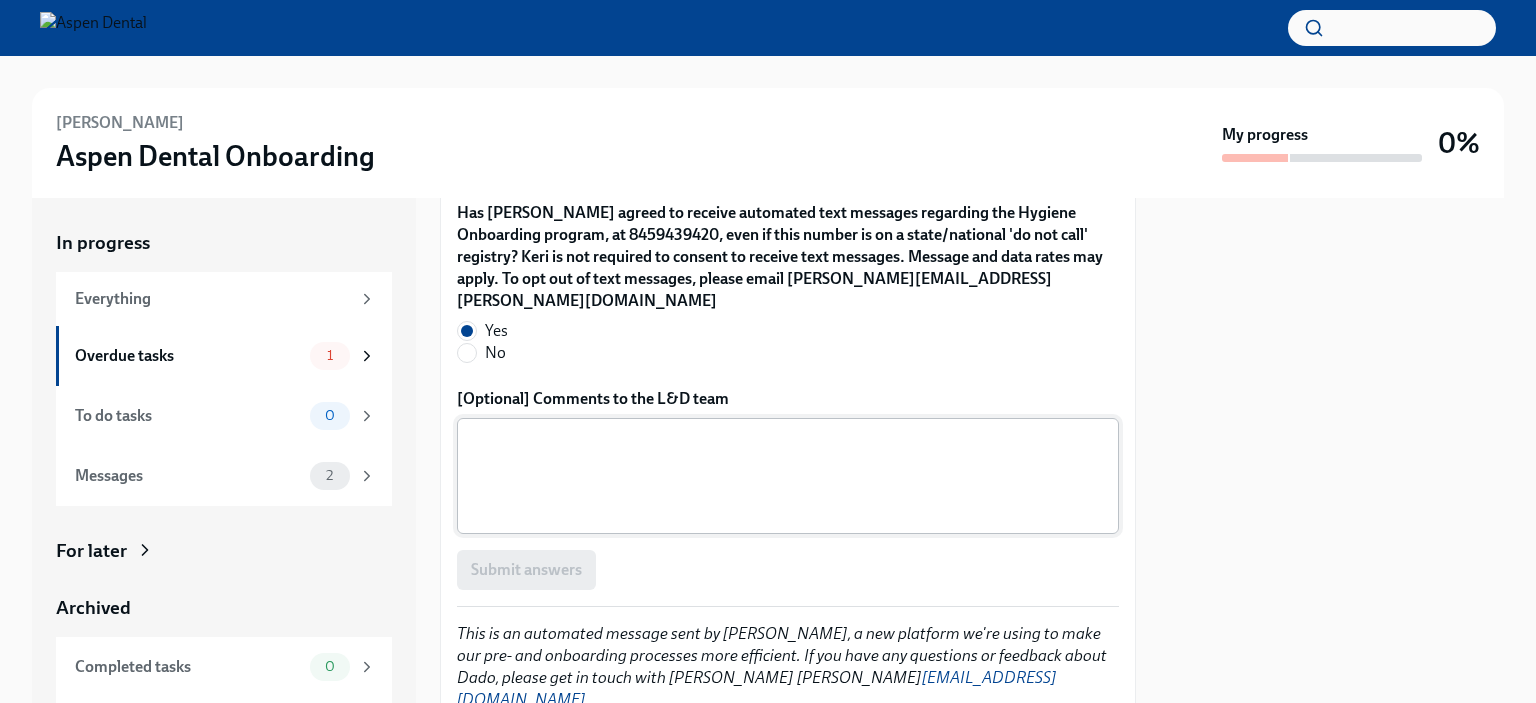 click on "[Optional] Comments to the L&D team" at bounding box center [788, 476] 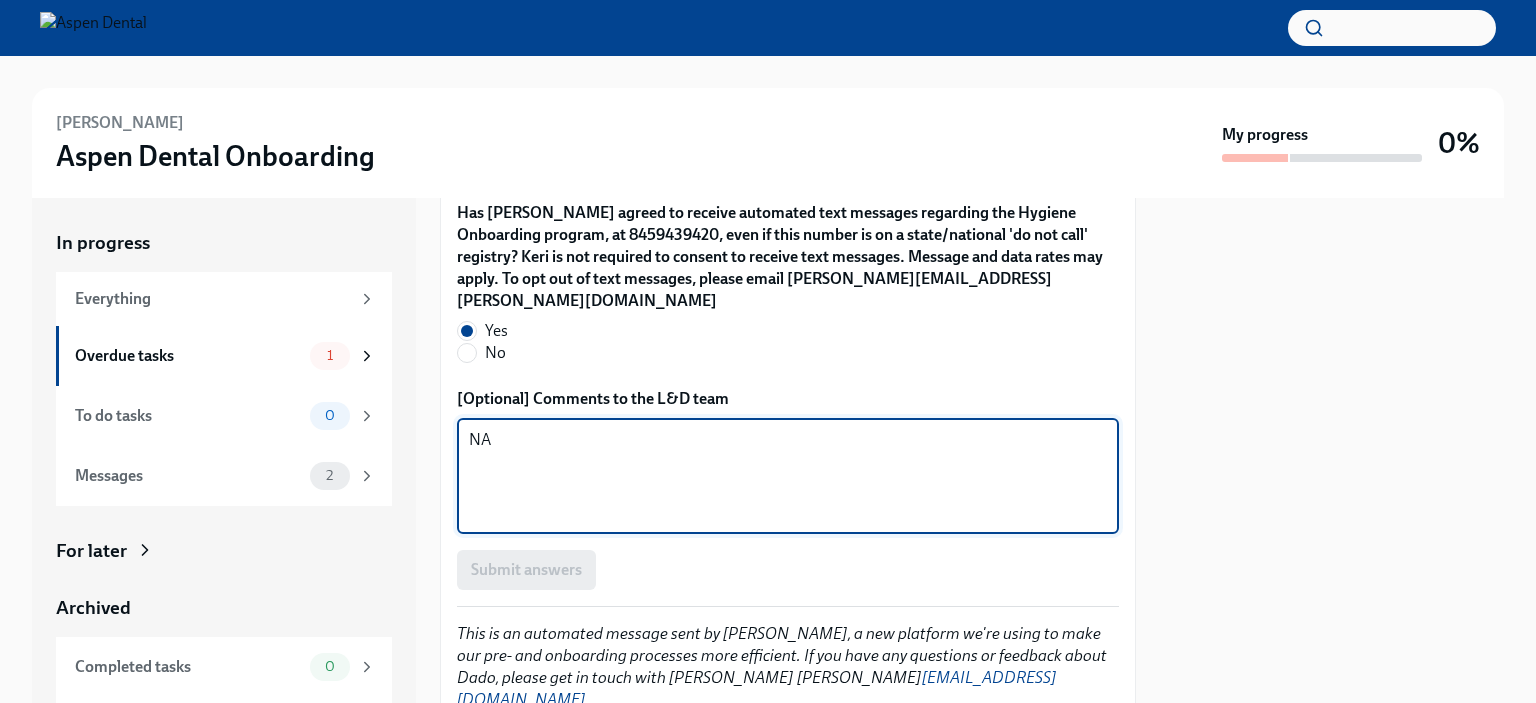 type on "NA" 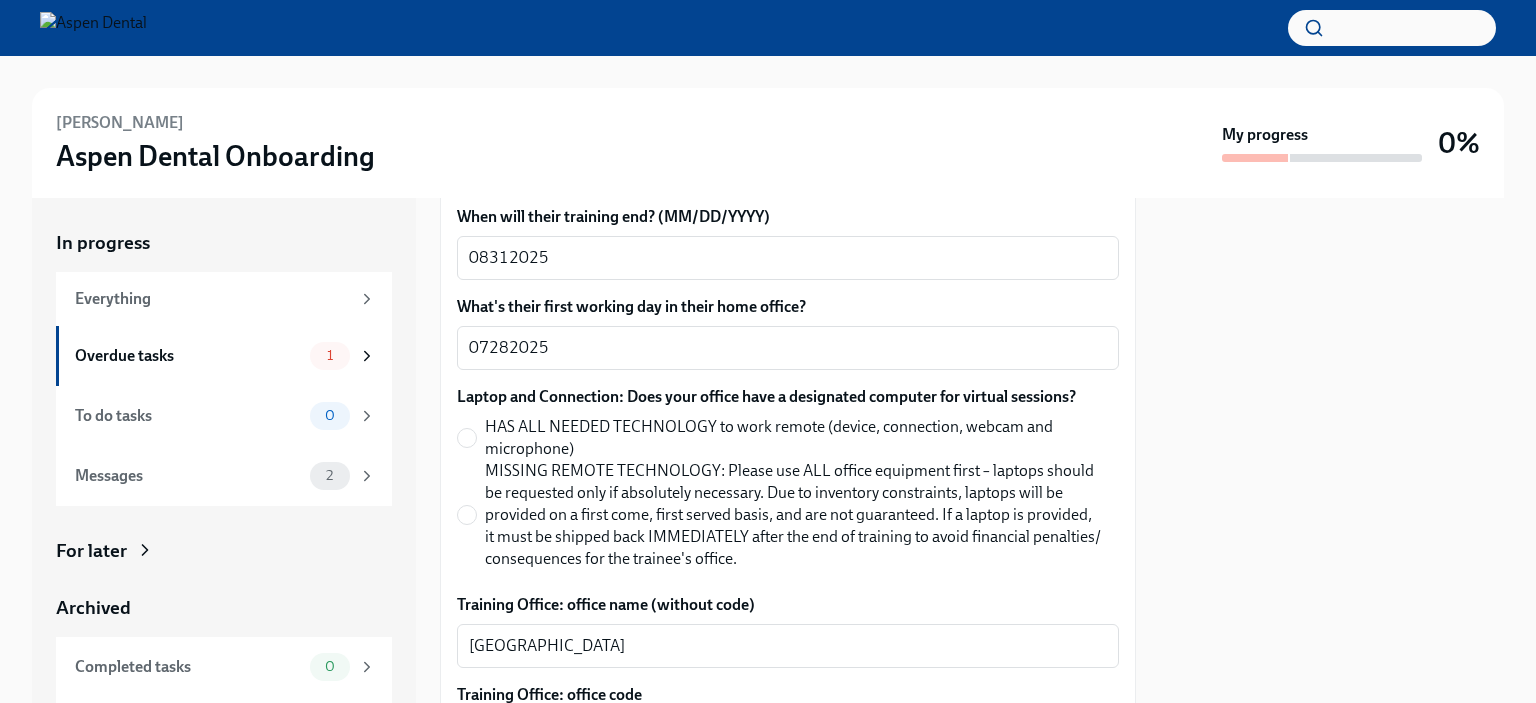 scroll, scrollTop: 600, scrollLeft: 0, axis: vertical 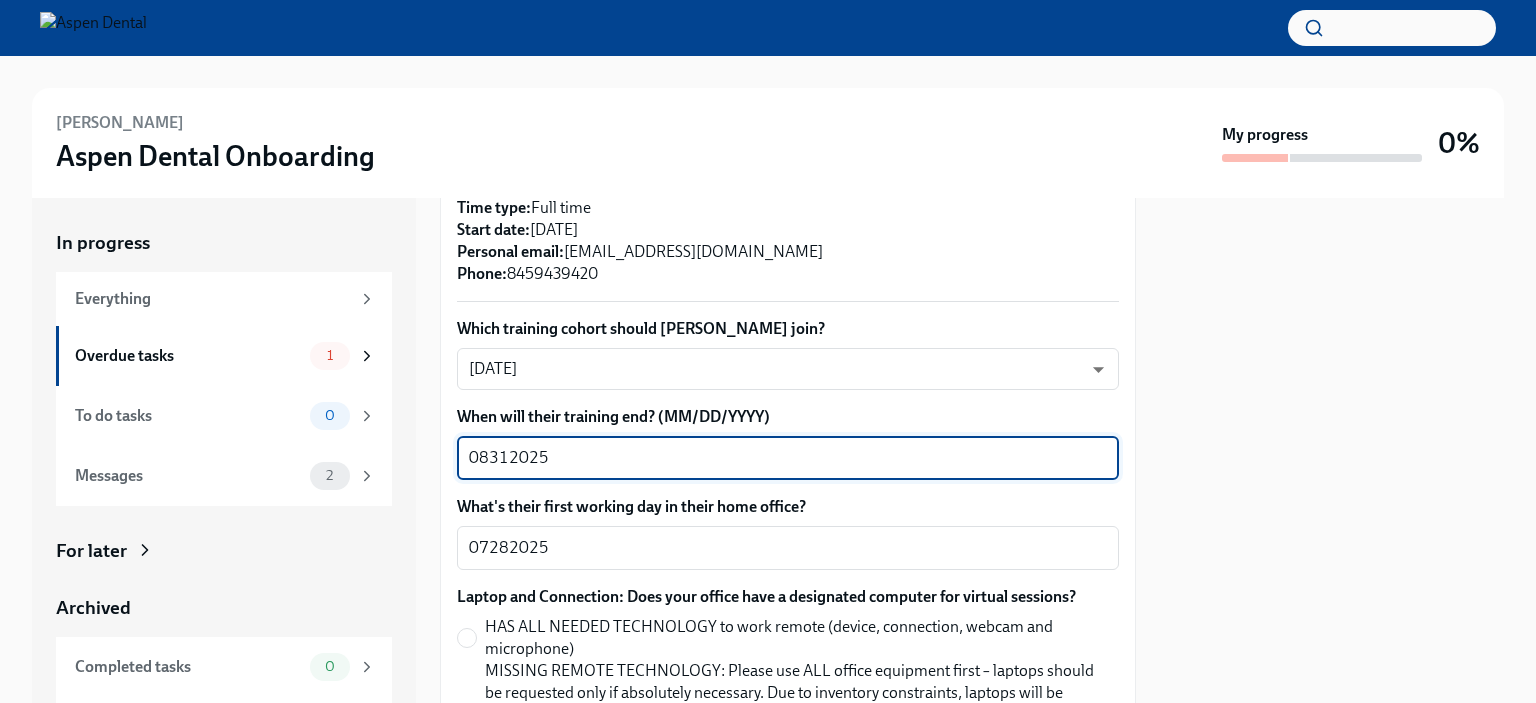 click on "08312025" at bounding box center (788, 458) 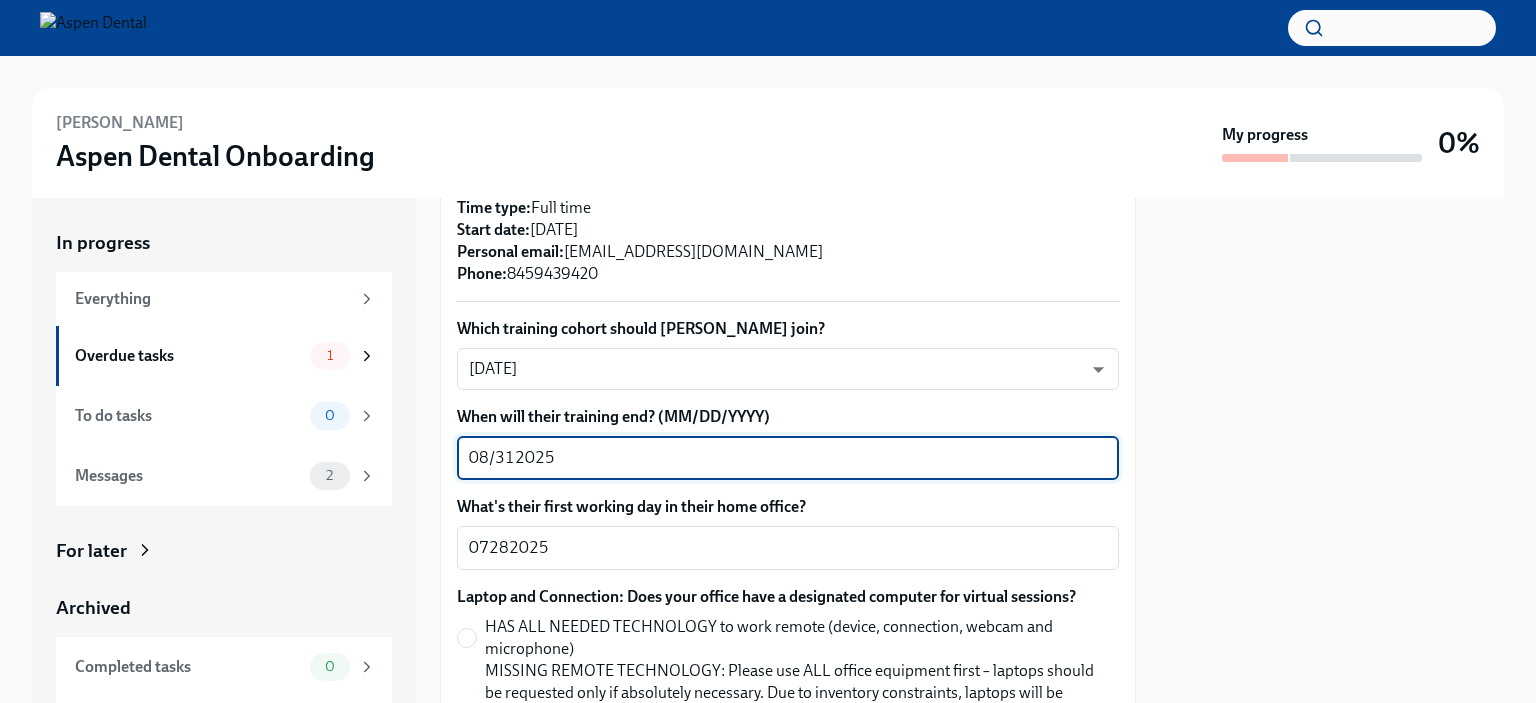 click on "08/312025" at bounding box center (788, 458) 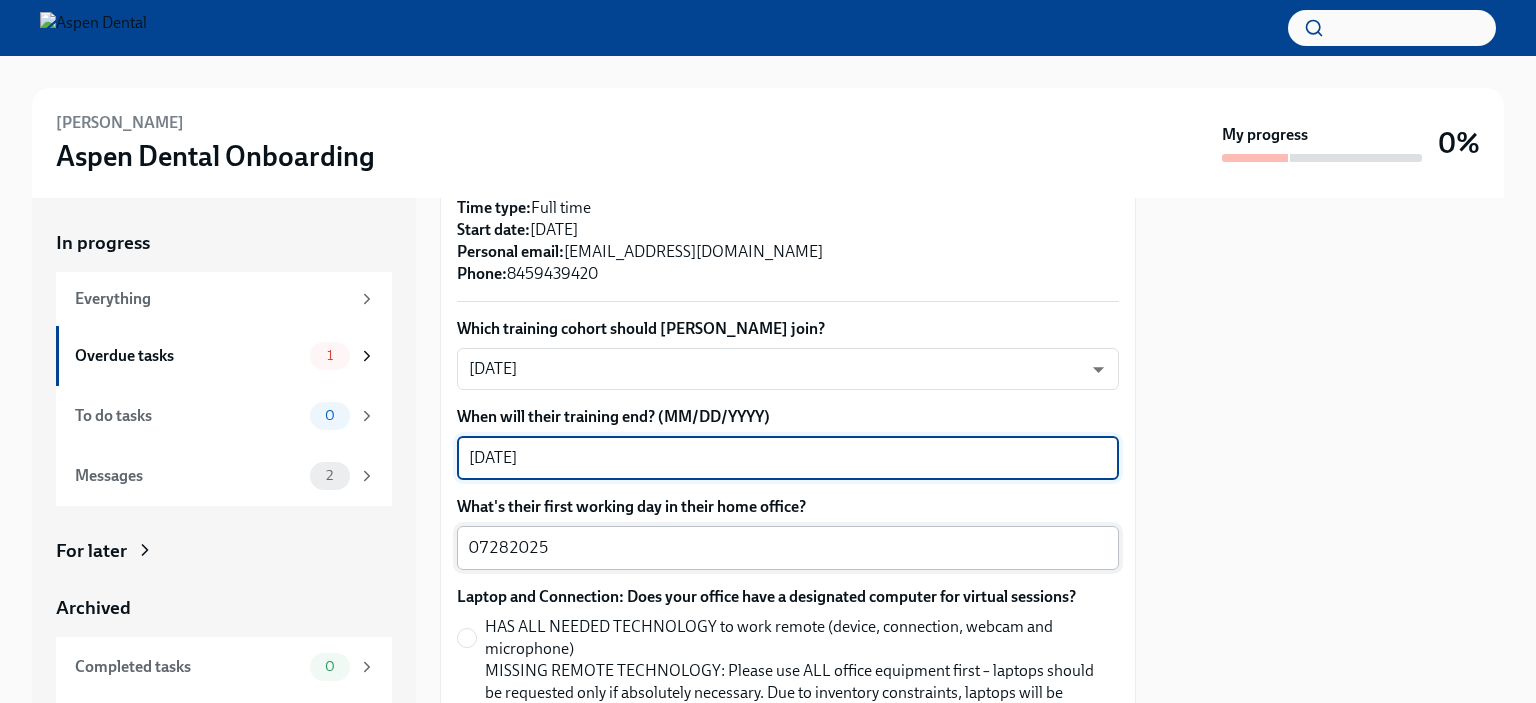 type on "[DATE]" 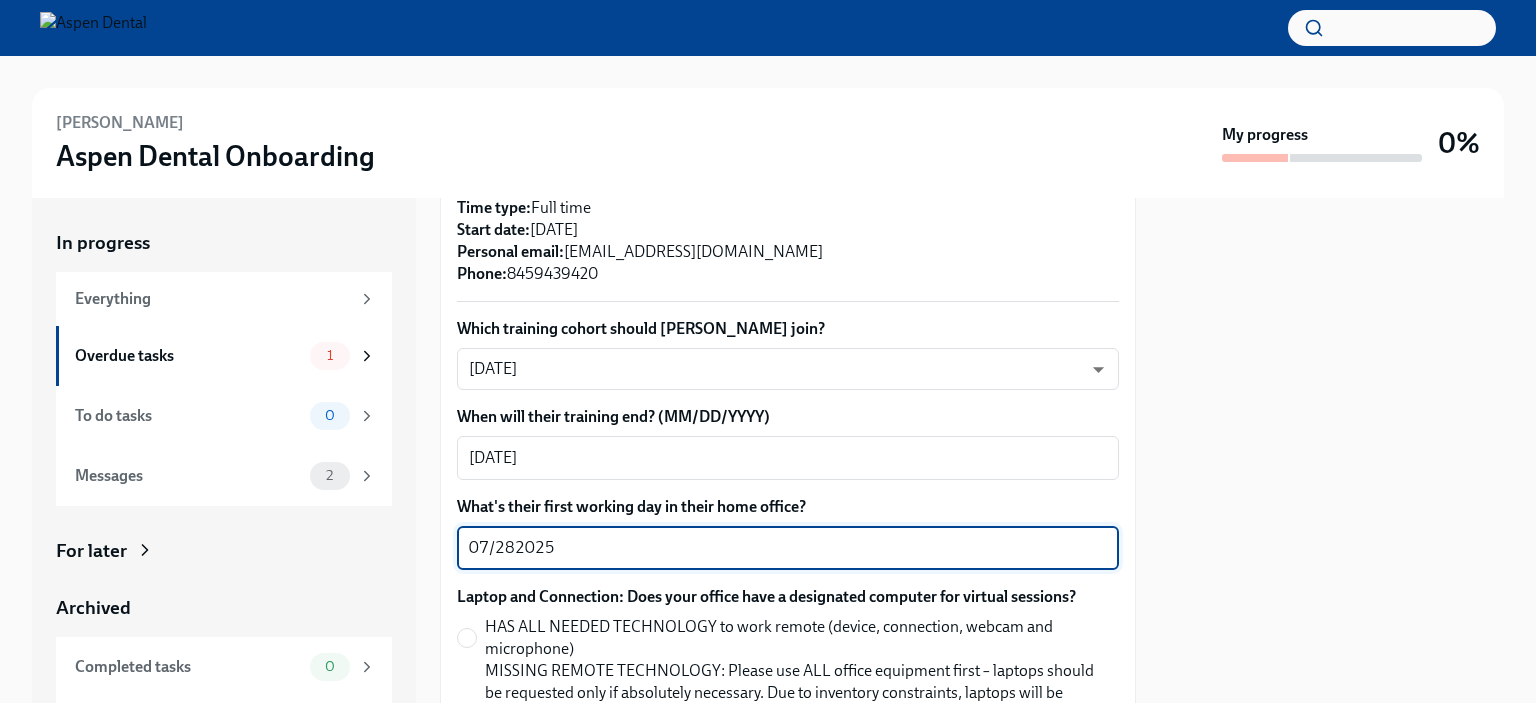 click on "07/282025" at bounding box center (788, 548) 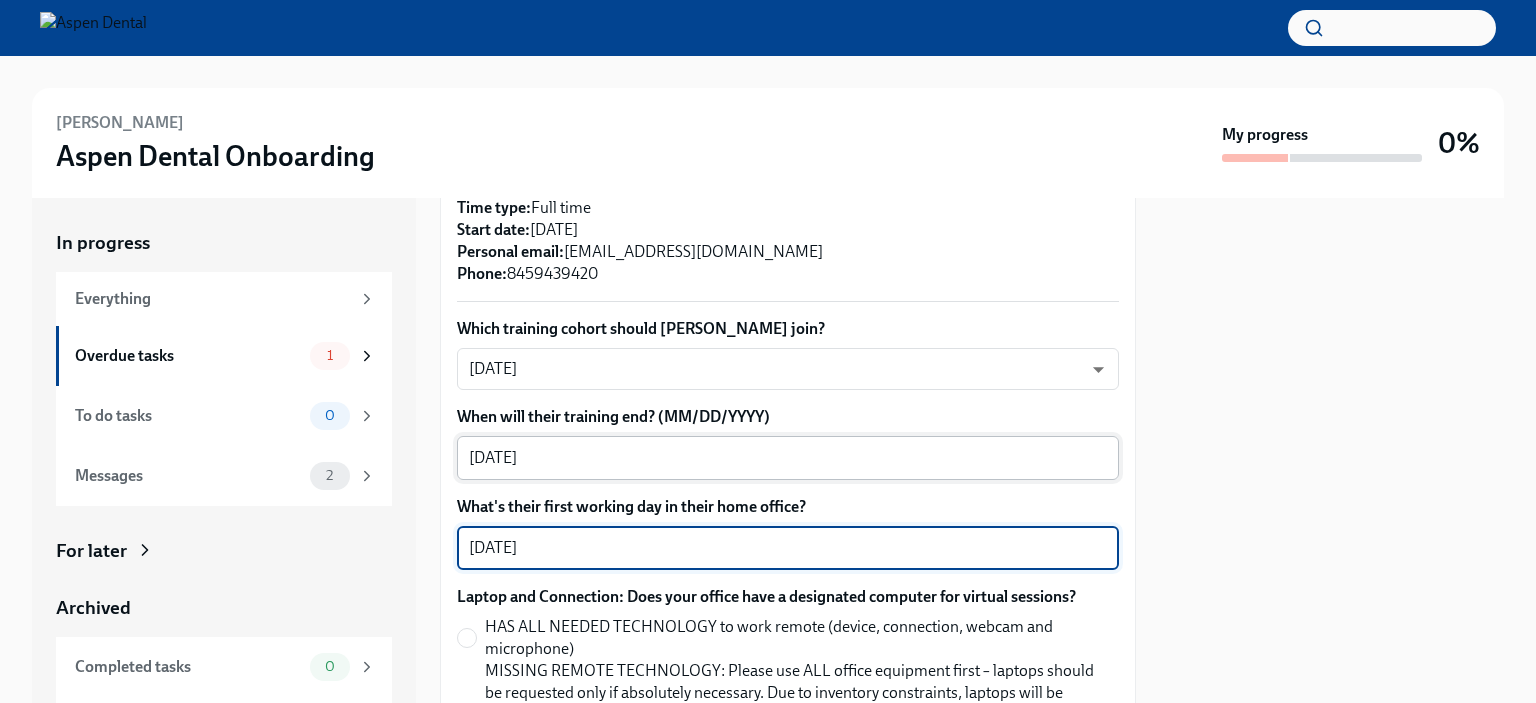 type on "[DATE]" 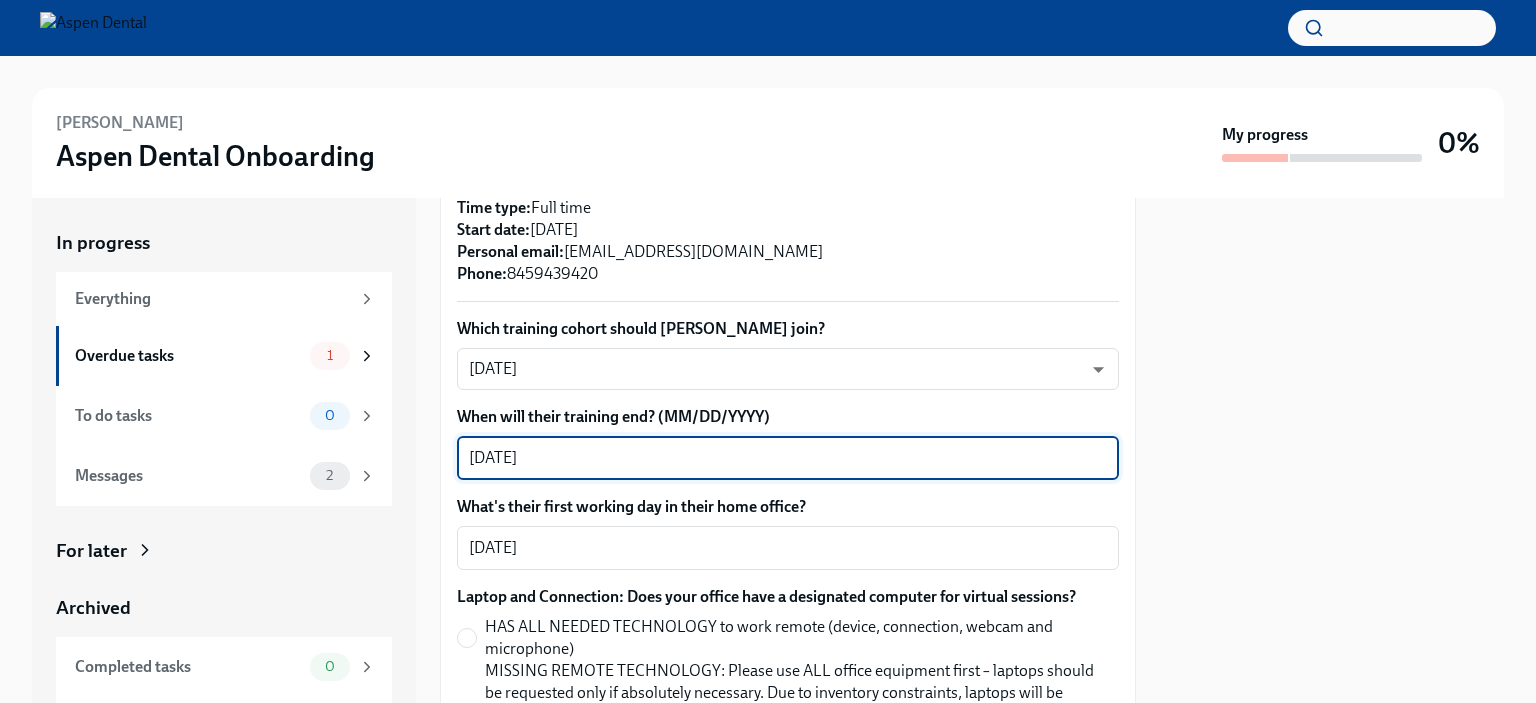 click on "[DATE]" at bounding box center [788, 458] 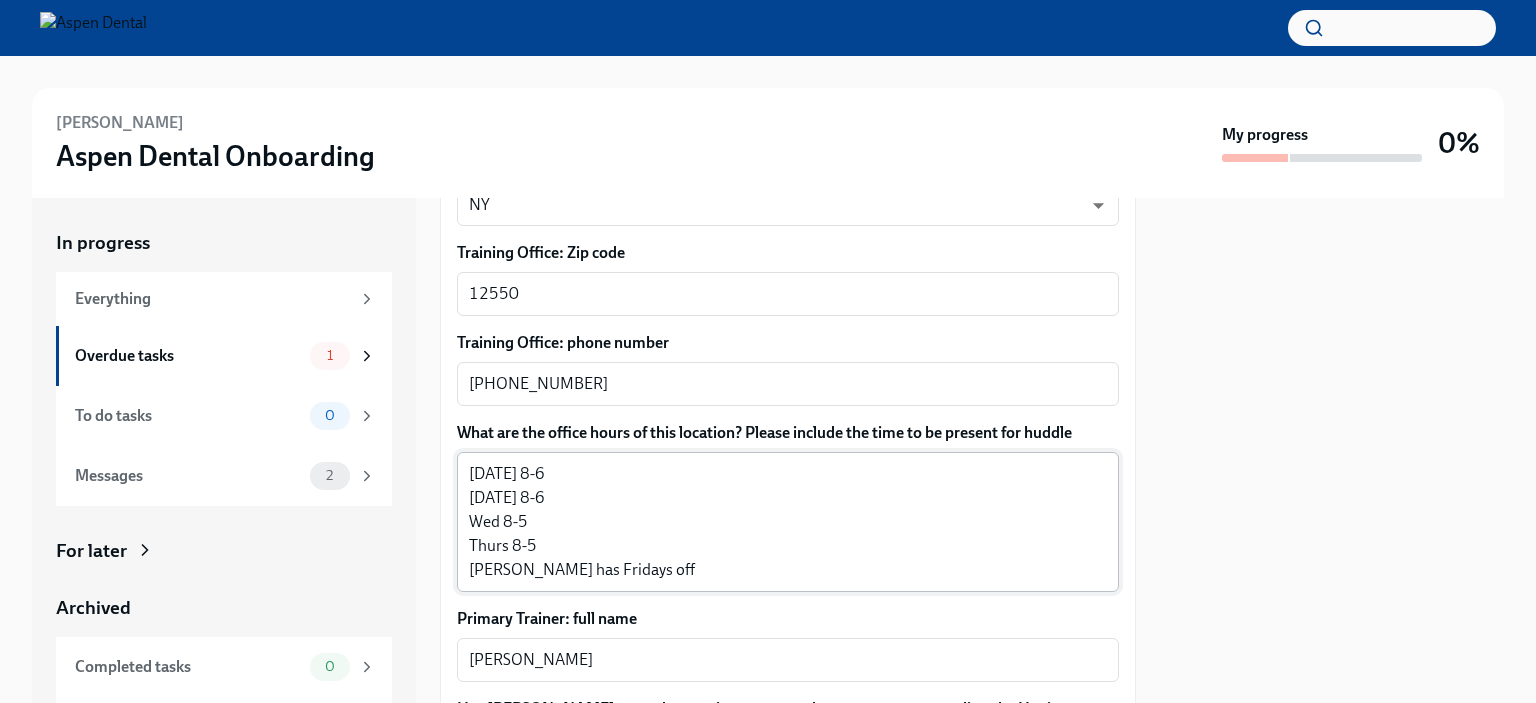 scroll, scrollTop: 2096, scrollLeft: 0, axis: vertical 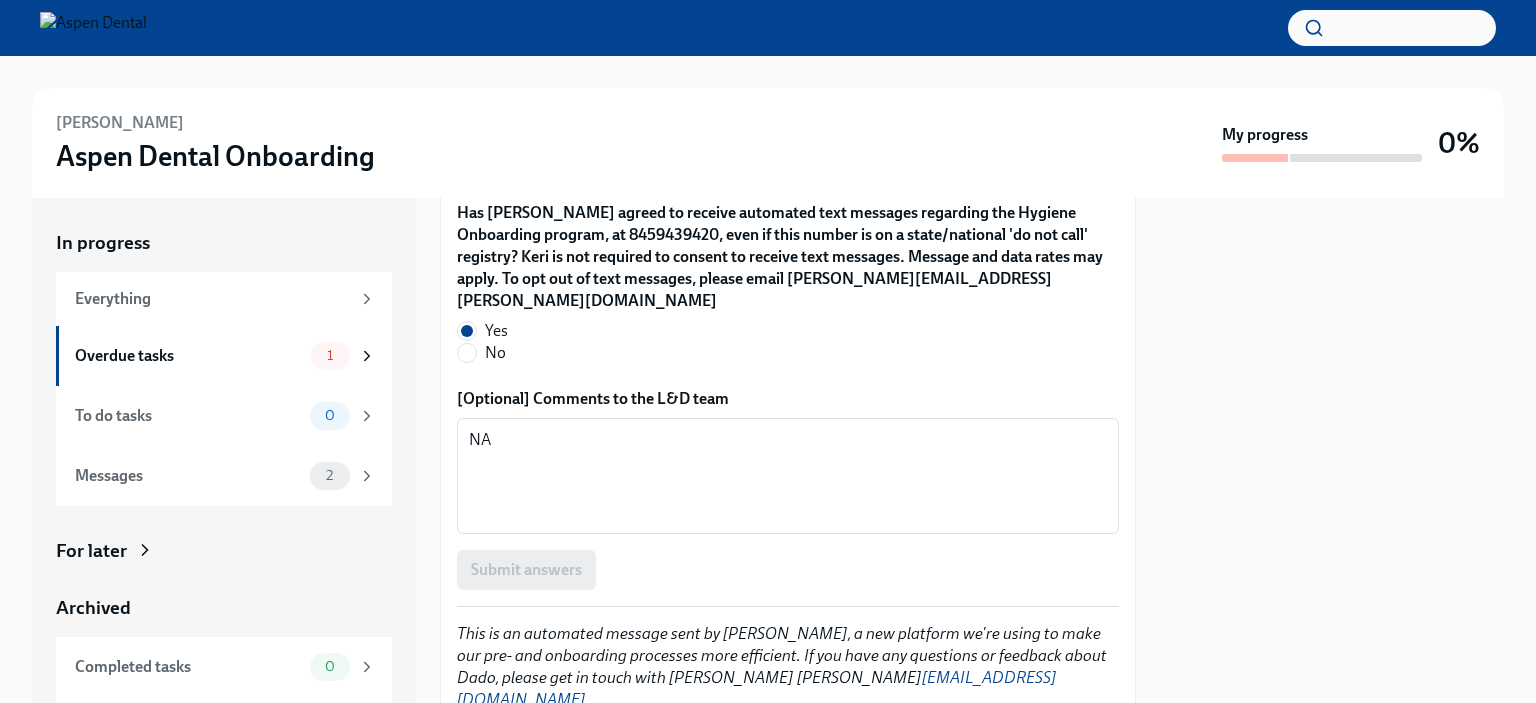 click on "Submit answers" at bounding box center [788, 570] 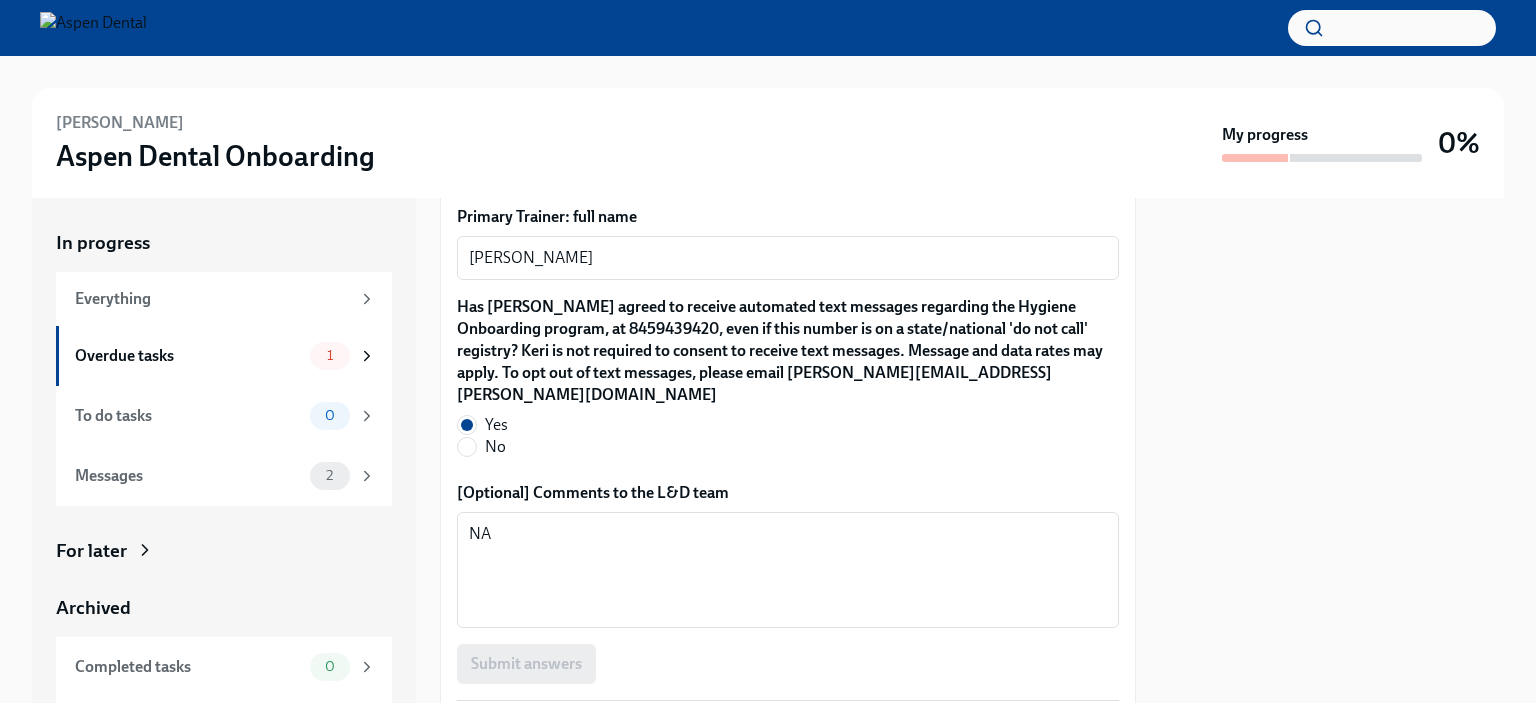 scroll, scrollTop: 2096, scrollLeft: 0, axis: vertical 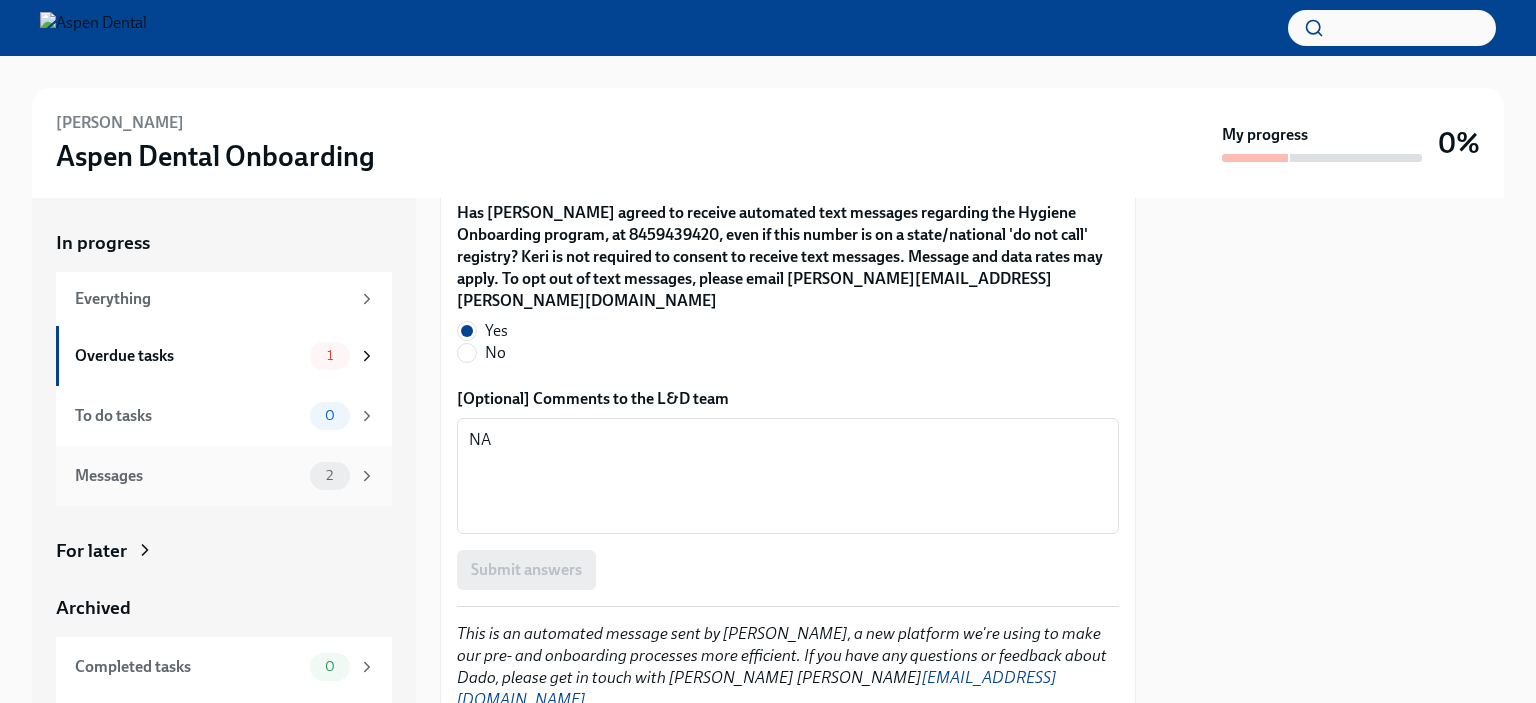 click on "Messages" at bounding box center [188, 476] 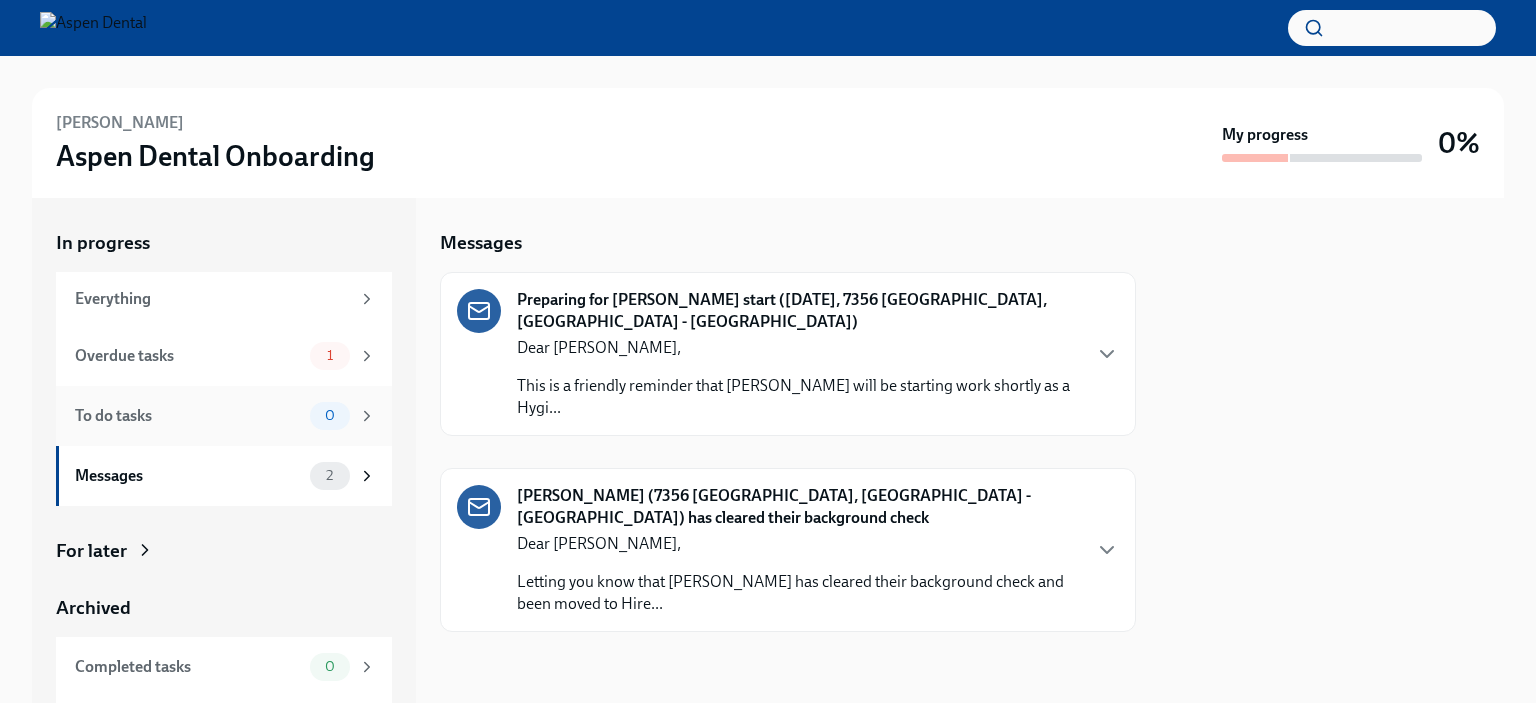 click on "0" at bounding box center (330, 415) 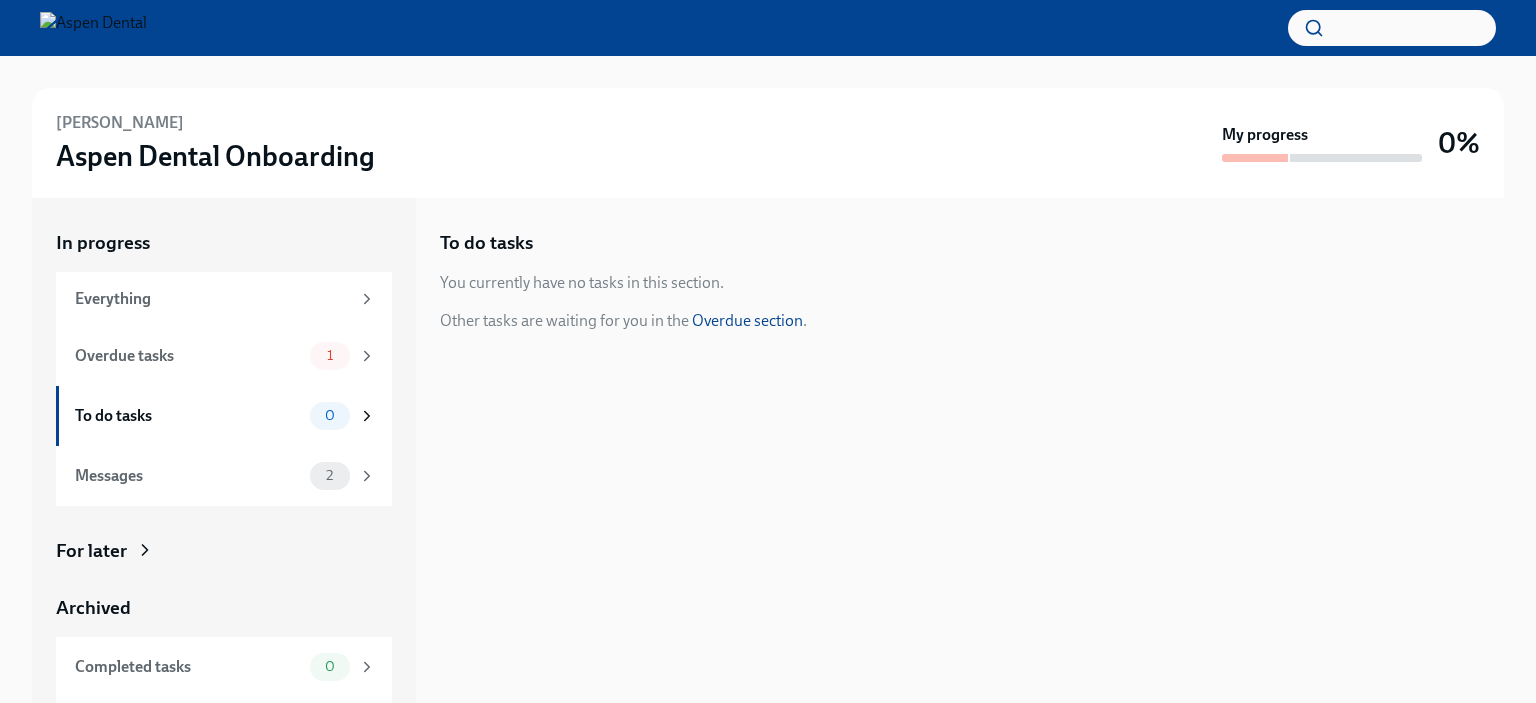 click on "Overdue section" at bounding box center [747, 320] 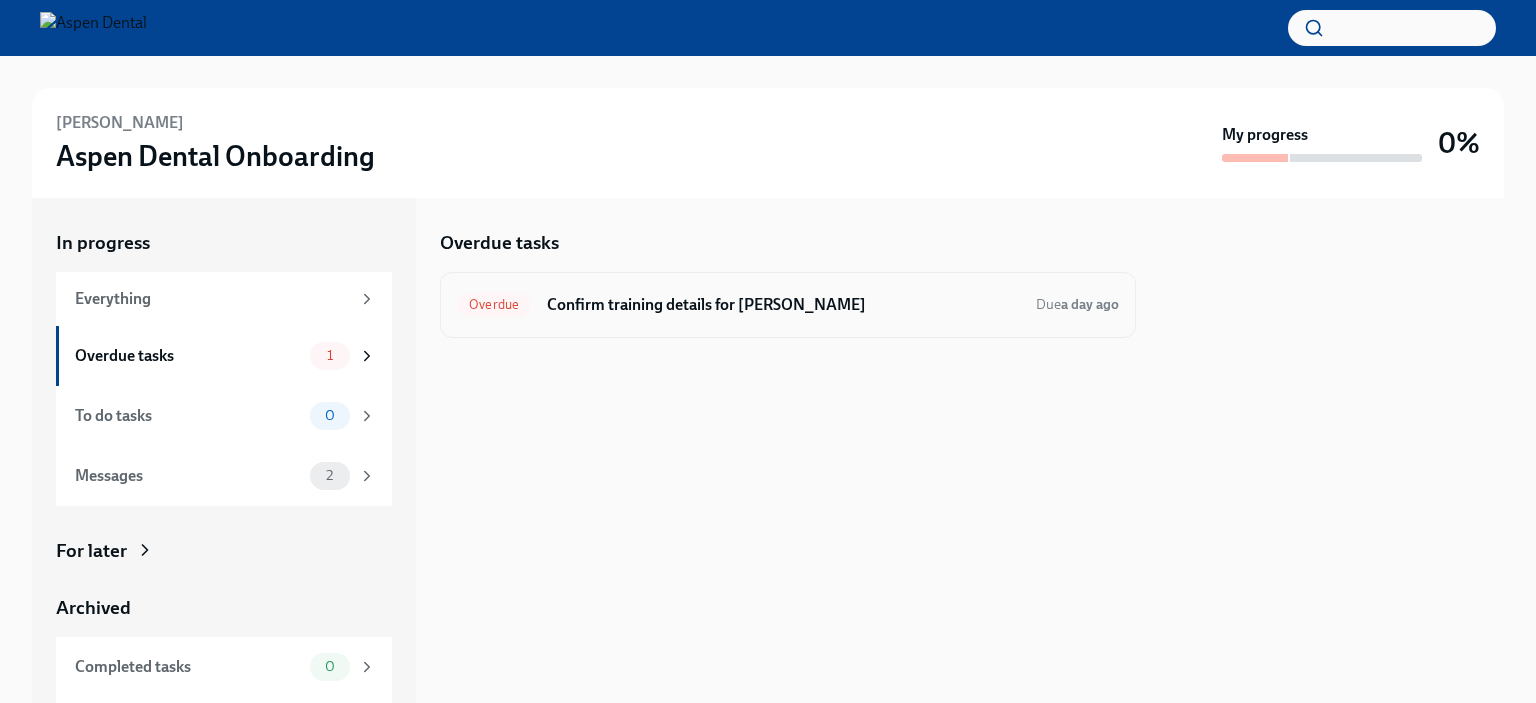 click on "Overdue" at bounding box center (494, 304) 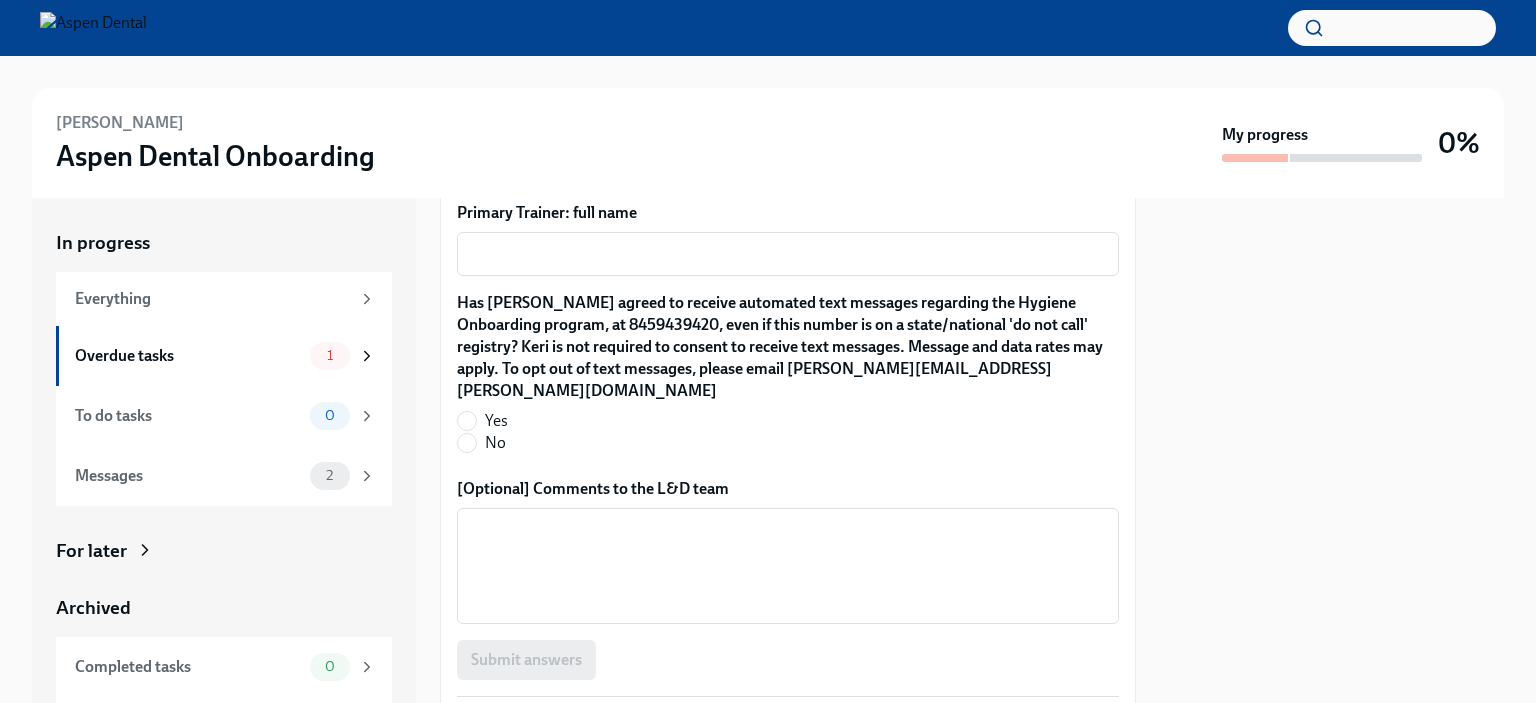 scroll, scrollTop: 2072, scrollLeft: 0, axis: vertical 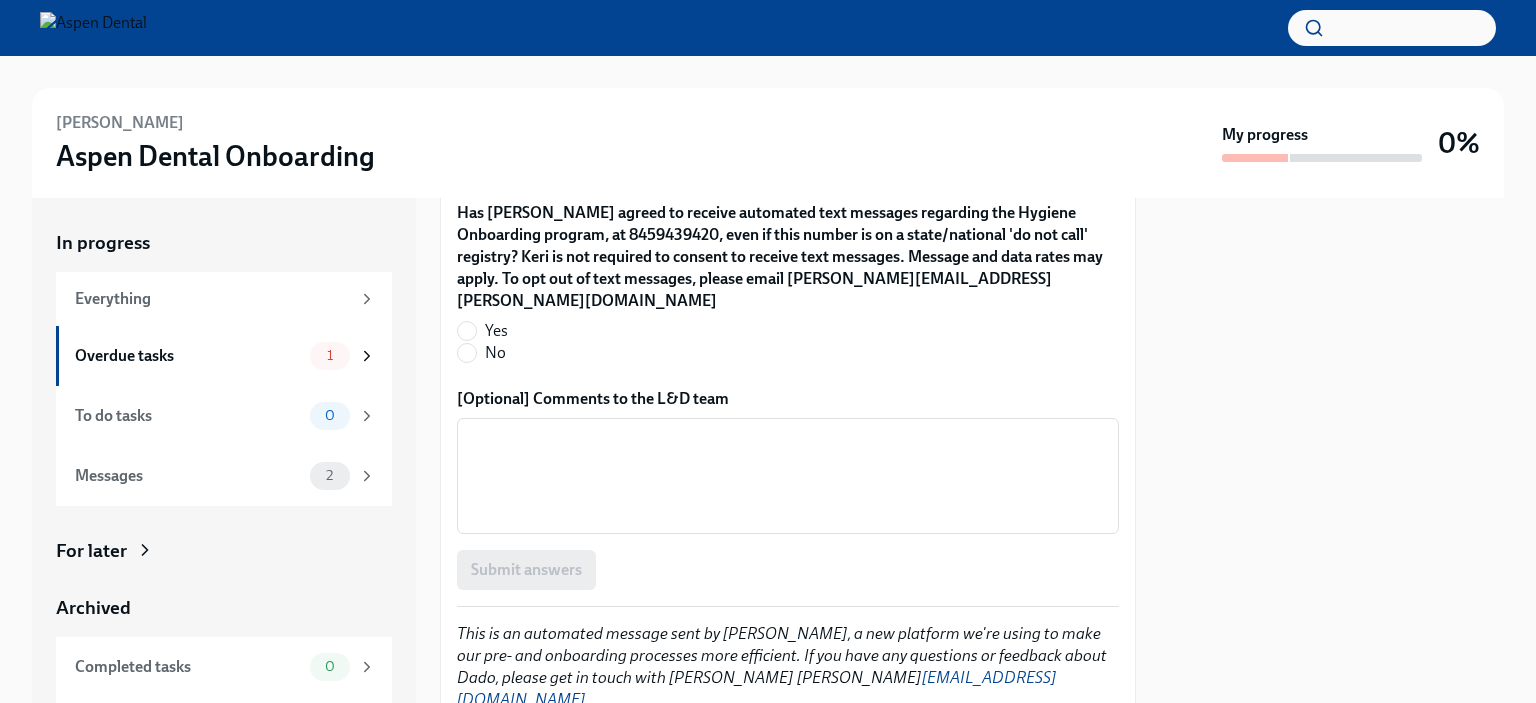 click on "Submit answers" at bounding box center (788, 570) 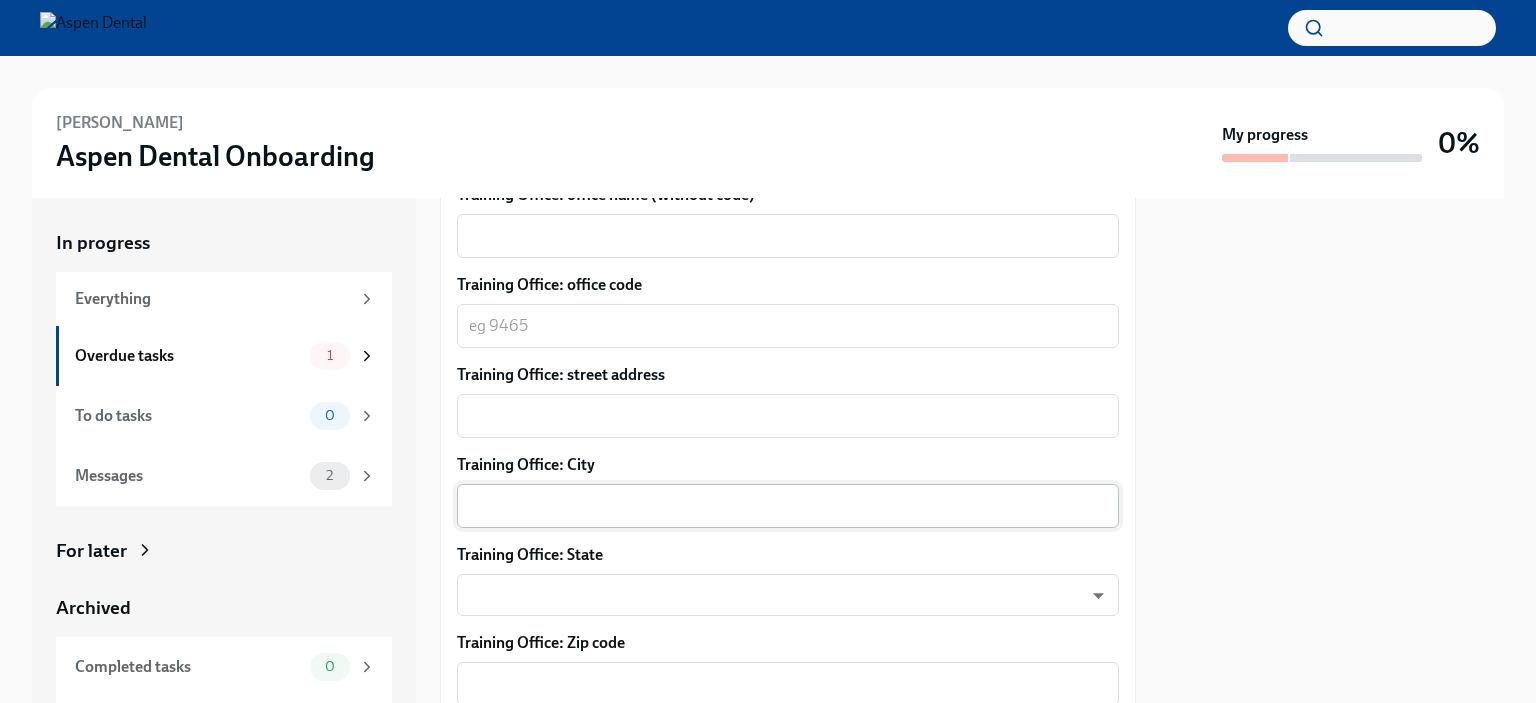 scroll, scrollTop: 1172, scrollLeft: 0, axis: vertical 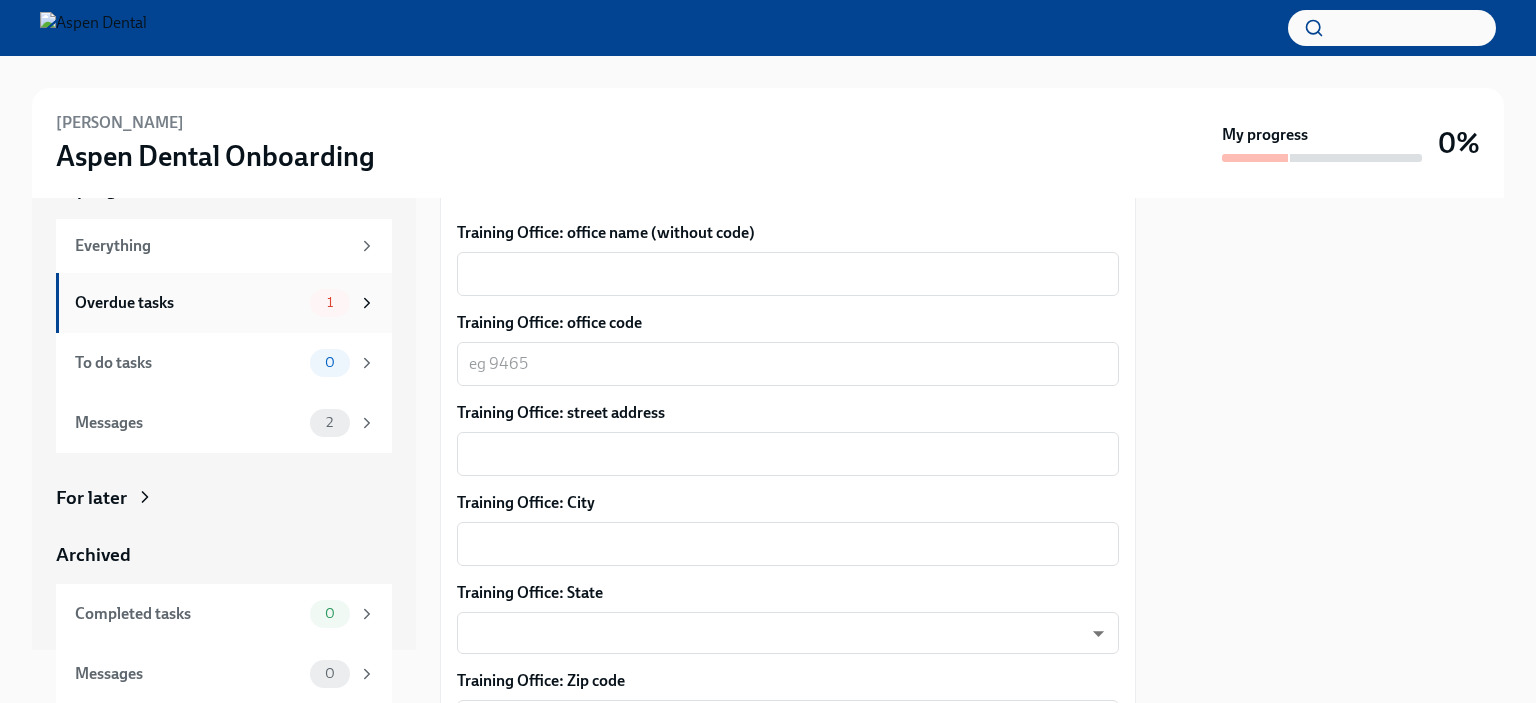 click on "1" at bounding box center (330, 302) 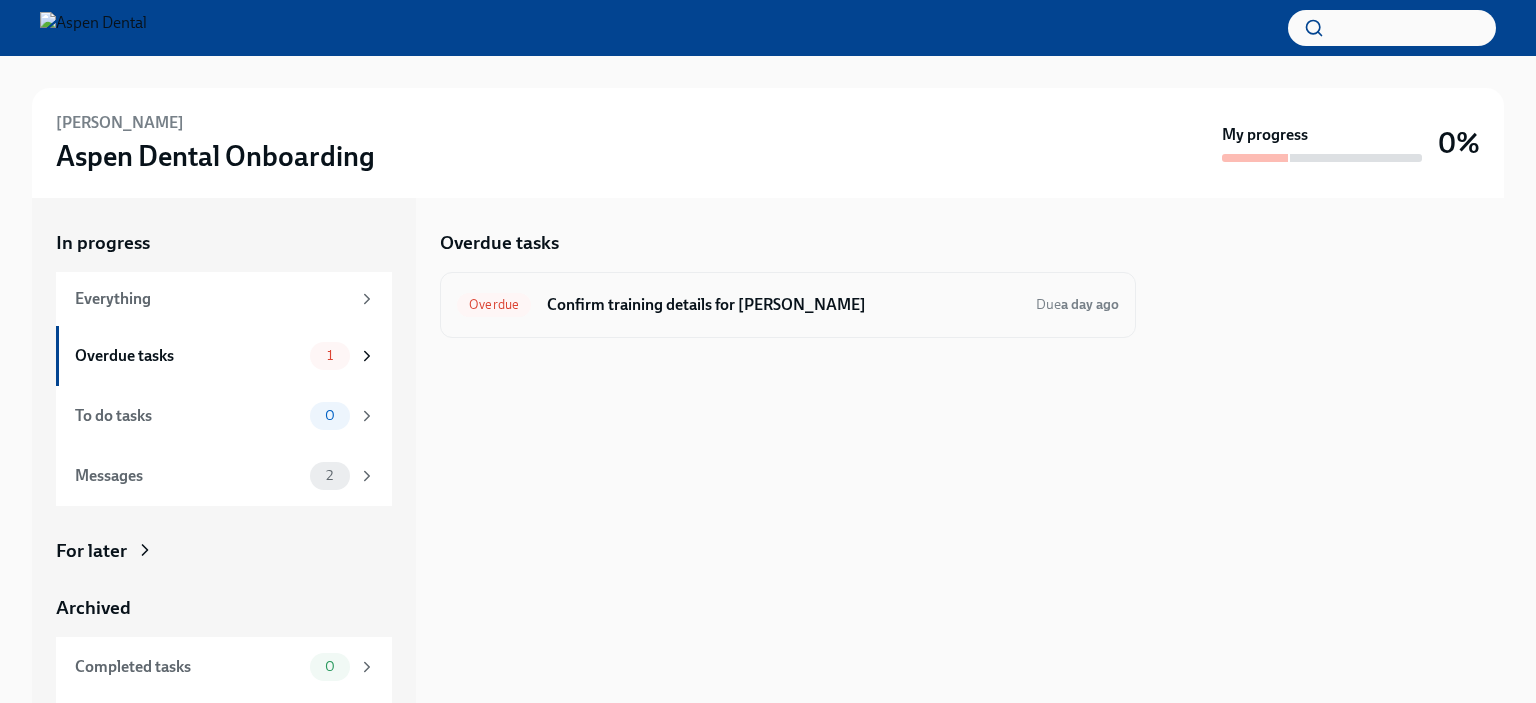 click on "Overdue" at bounding box center [494, 304] 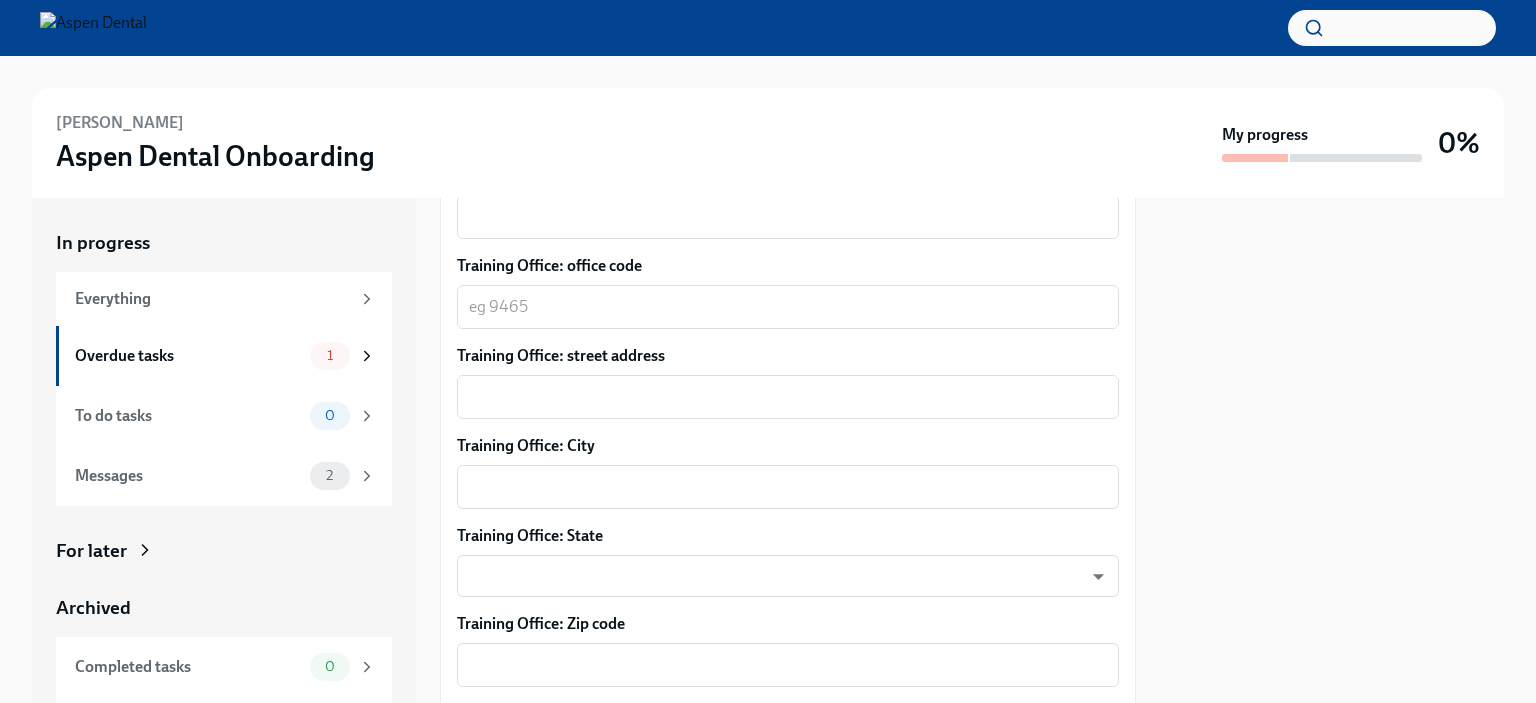 scroll, scrollTop: 1400, scrollLeft: 0, axis: vertical 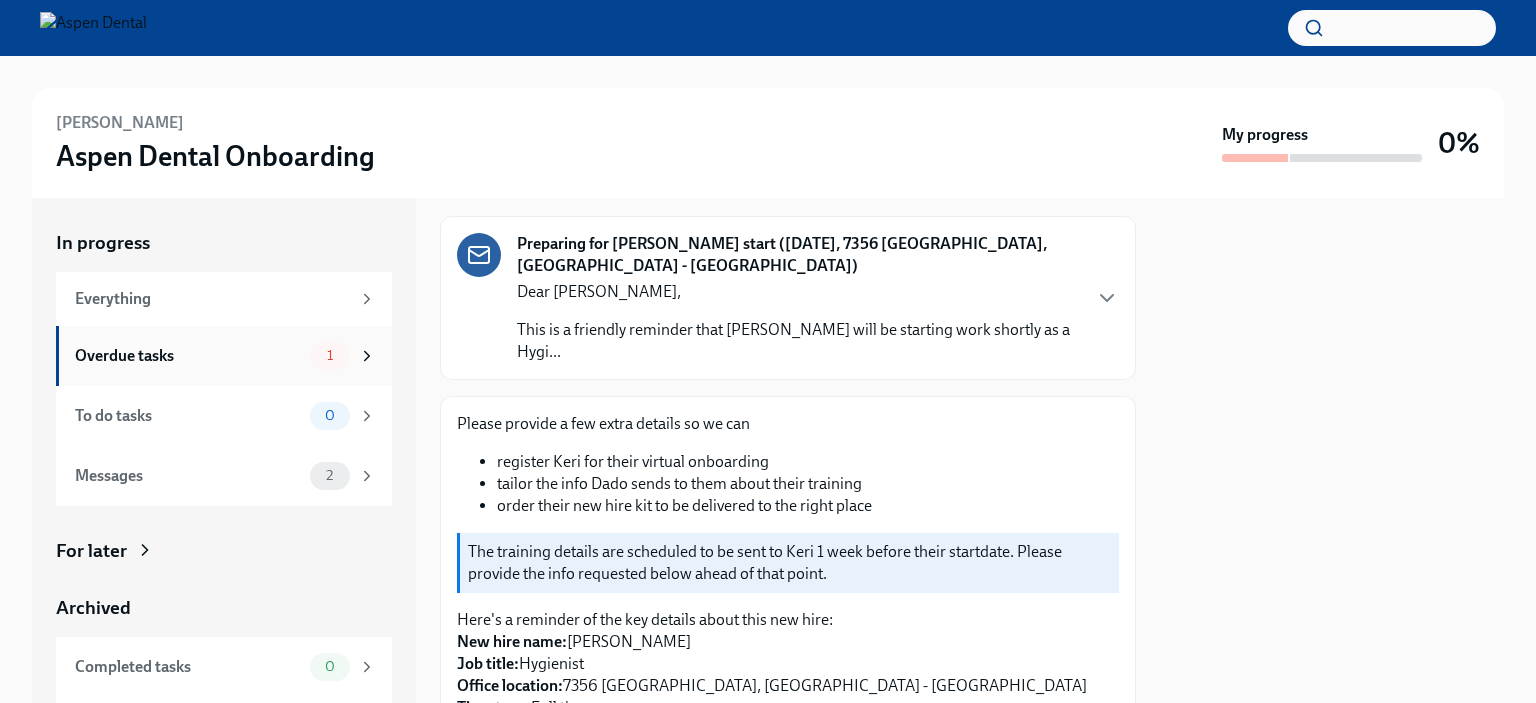 click on "1" at bounding box center [330, 355] 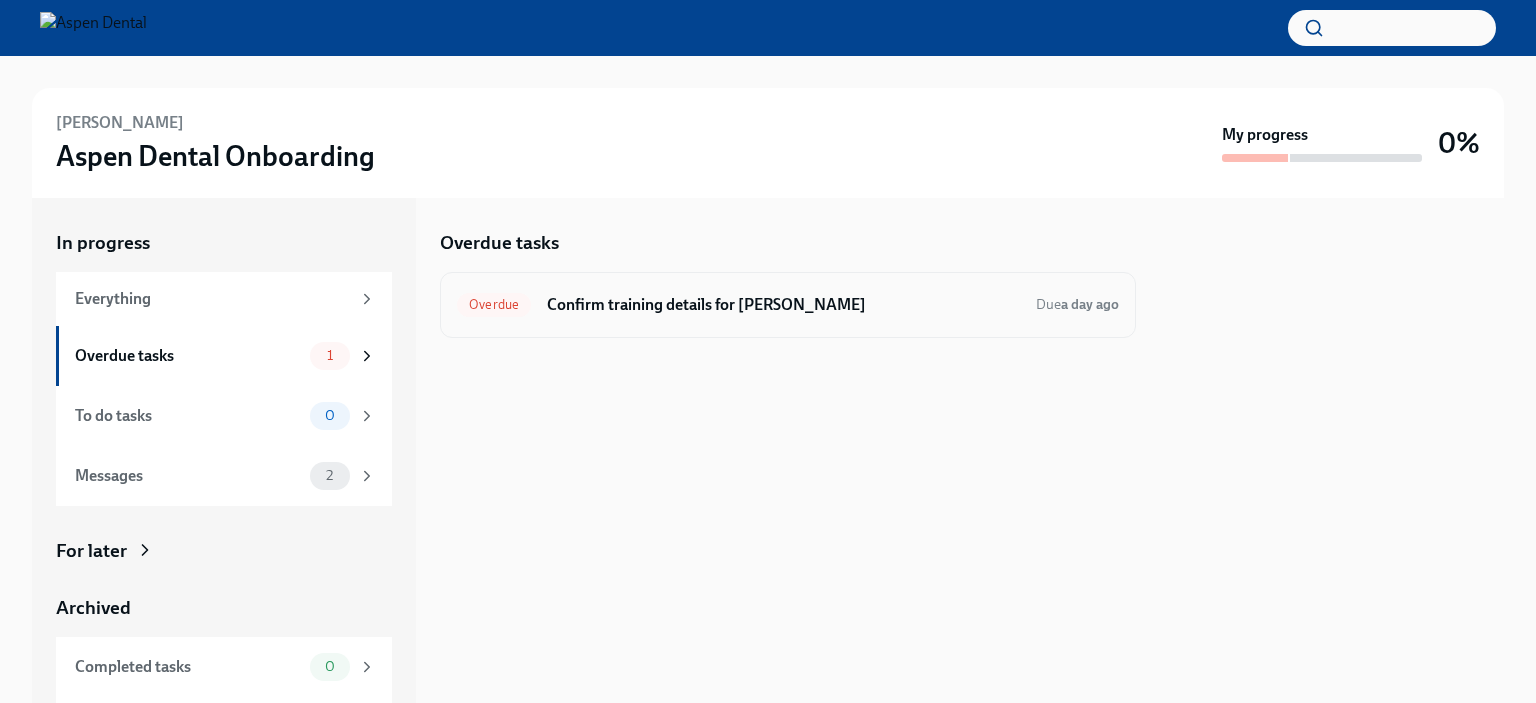 click on "Overdue" at bounding box center [494, 304] 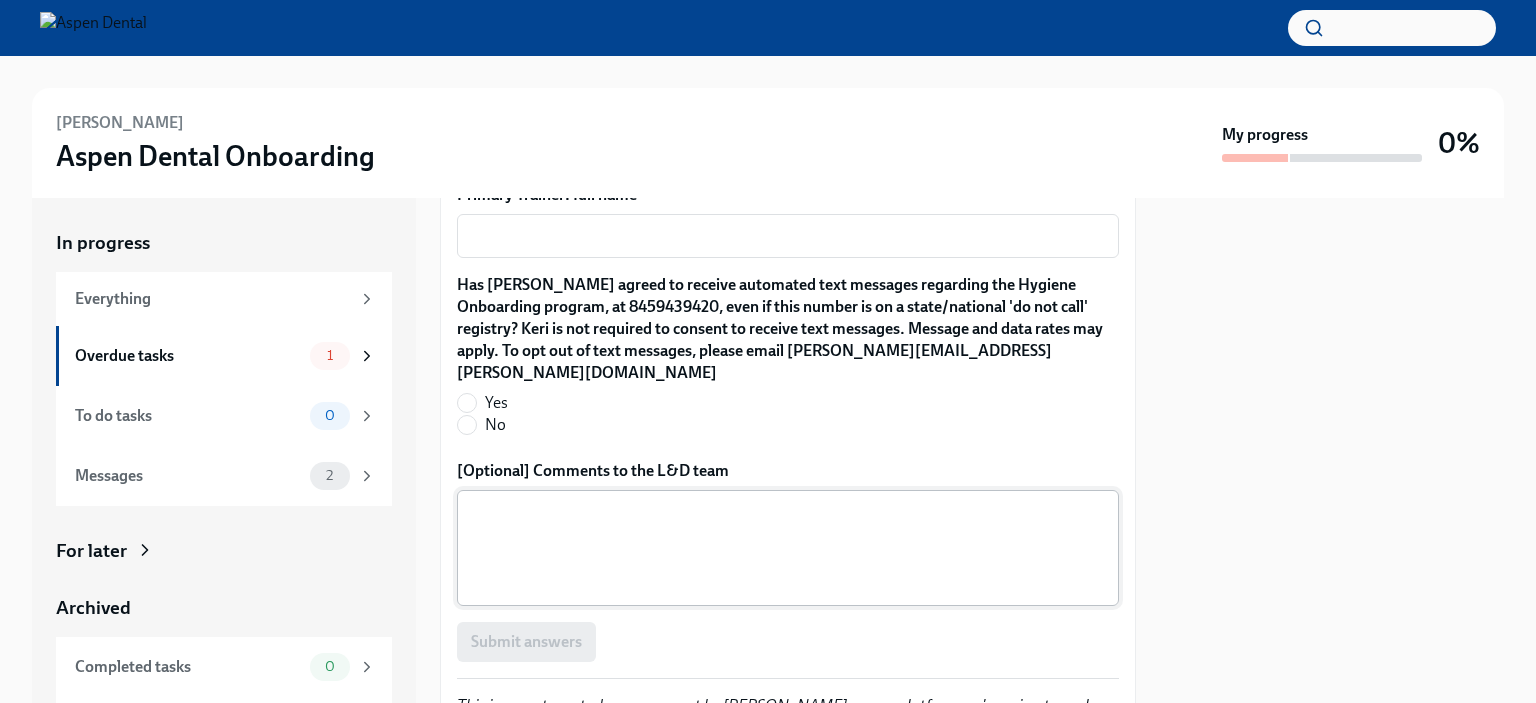 scroll, scrollTop: 2072, scrollLeft: 0, axis: vertical 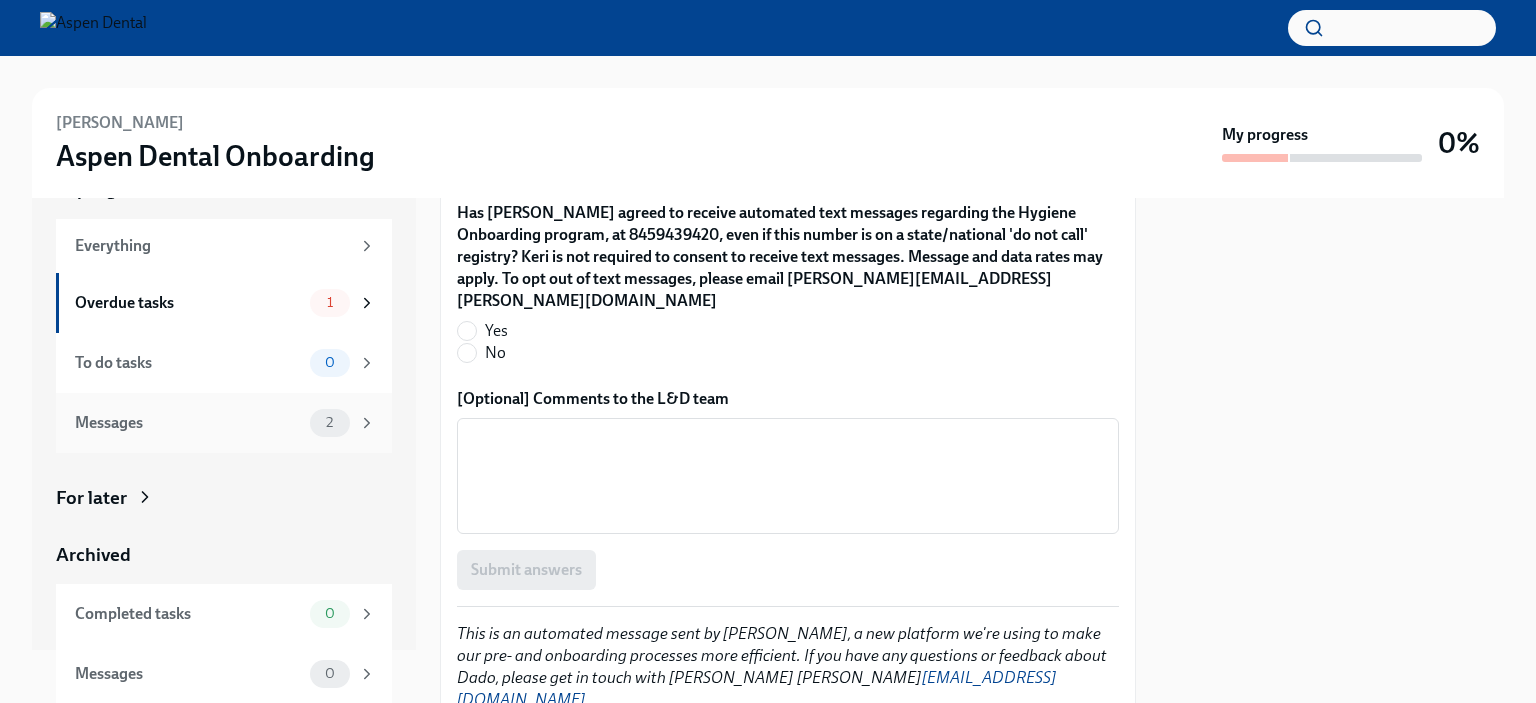 click on "2" at bounding box center [329, 422] 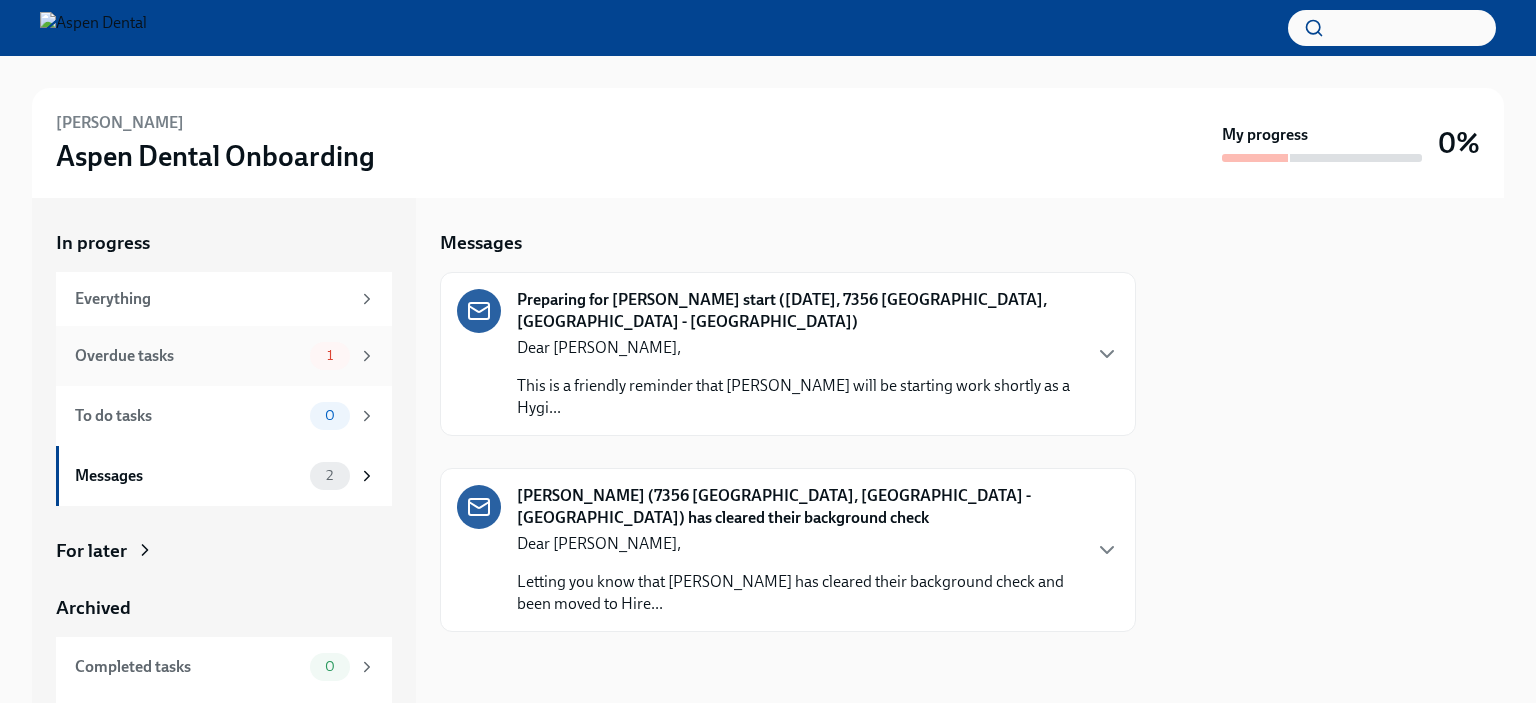 click on "1" at bounding box center [330, 355] 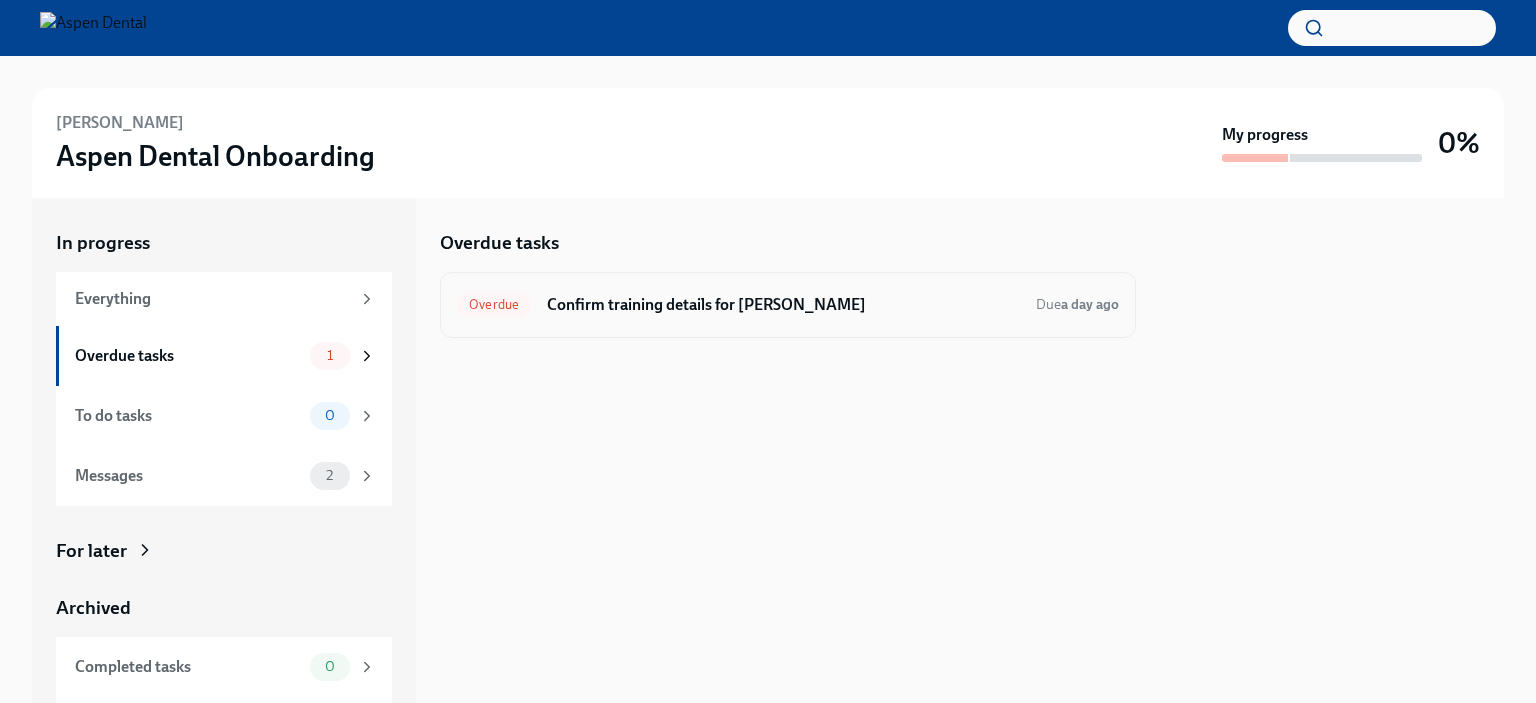 click on "Overdue" at bounding box center [494, 304] 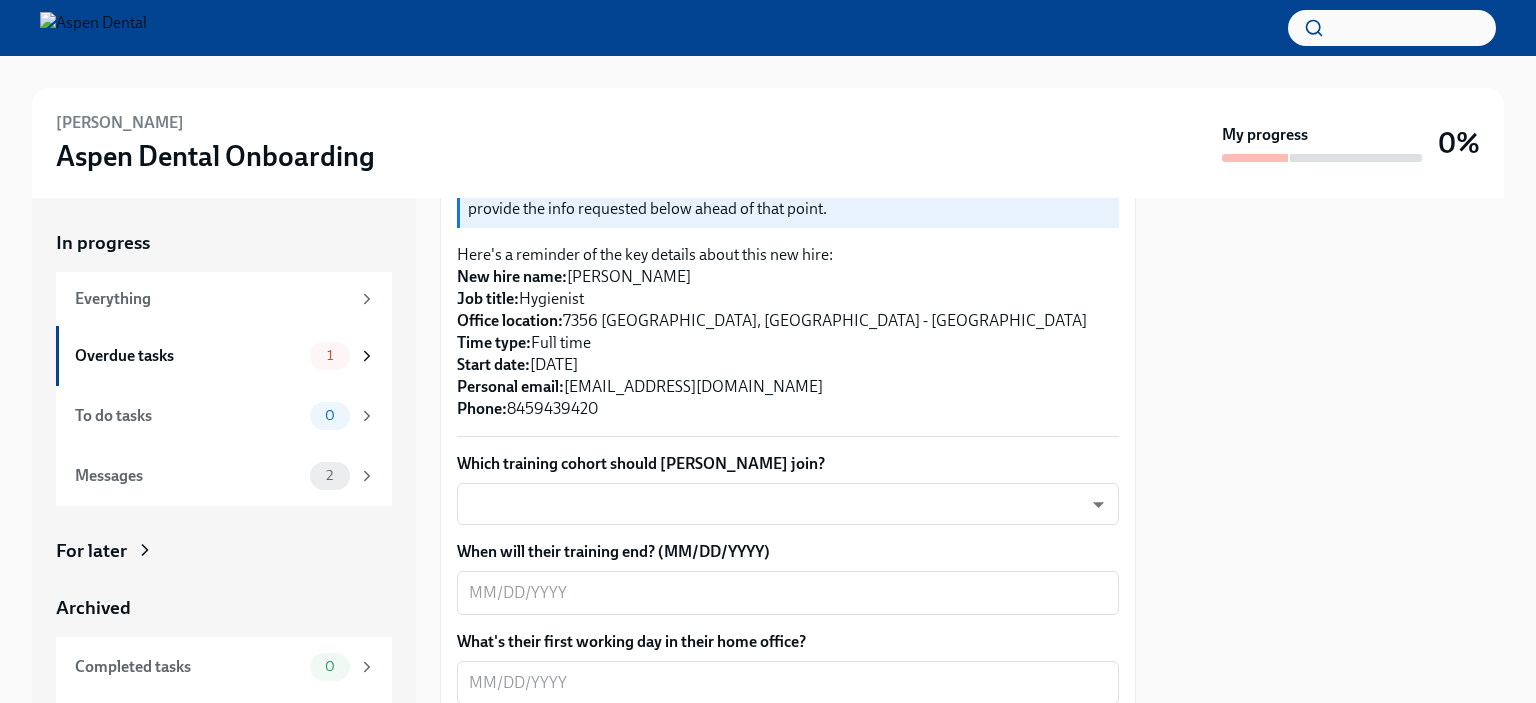 scroll, scrollTop: 500, scrollLeft: 0, axis: vertical 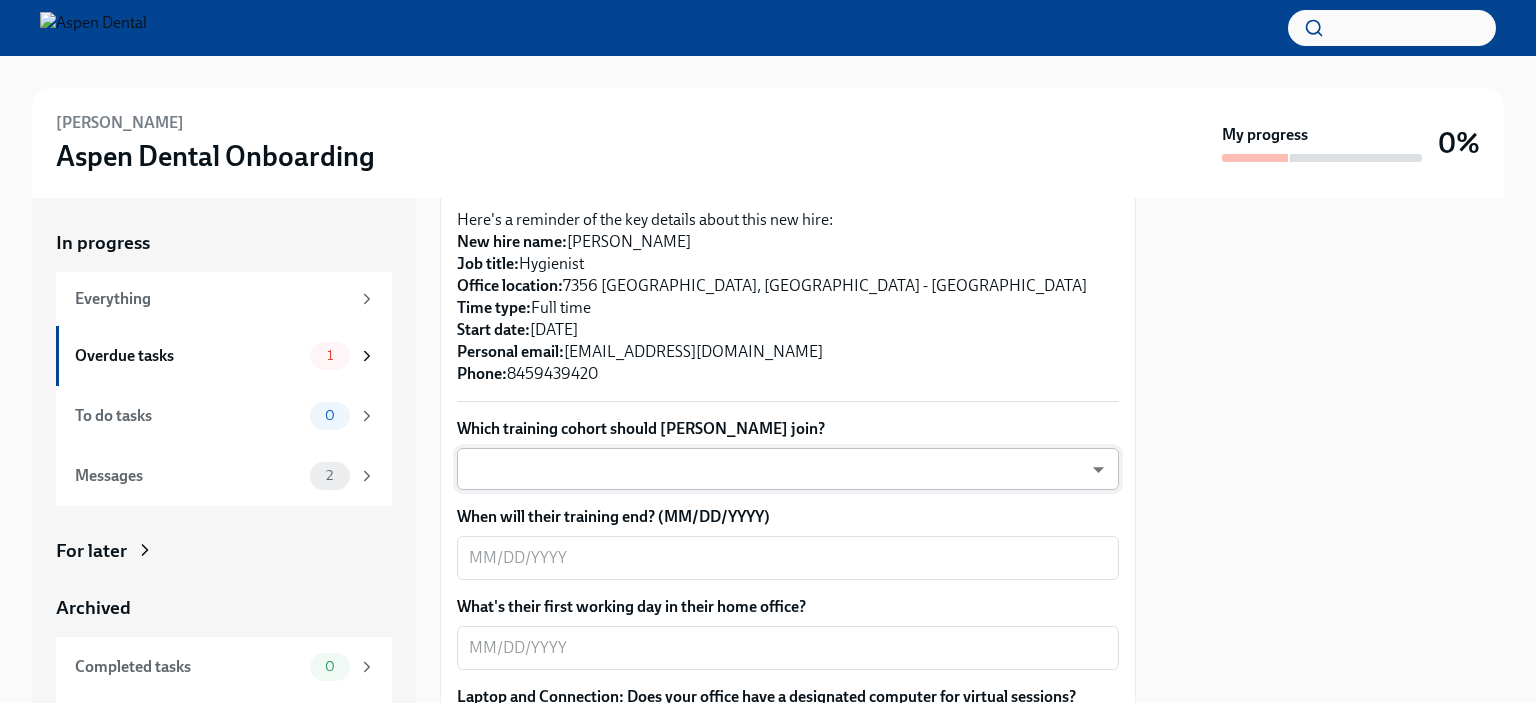 click on "[PERSON_NAME] Aspen Dental Onboarding My progress 0% In progress Everything Overdue tasks 1 To do tasks 0 Messages 2 For later Archived Completed tasks 0 Messages 0 Confirm training details for [PERSON_NAME] Overdue Due  a day ago Preparing for [PERSON_NAME] start ([DATE], 7356 [GEOGRAPHIC_DATA], [GEOGRAPHIC_DATA] - [GEOGRAPHIC_DATA]) Dear [PERSON_NAME],
This is a friendly reminder that [PERSON_NAME] will be starting work shortly as a Hygi... Please provide a few extra details so we can
register Keri for their virtual onboarding
tailor the info Dado sends to them about their training
order their new hire kit to be delivered to the right place
The training details are scheduled to be sent to [GEOGRAPHIC_DATA] 1 week before their startdate. Please provide the info requested below ahead of that point. Here's a reminder of the key details about this new hire:
New hire name:  [PERSON_NAME]
Job title:  Hygienist
Office location:  [STREET_ADDRESS] - Aspen
Time type:  Full time
Start date:  [DATE]
Personal email:  [EMAIL_ADDRESS][DOMAIN_NAME]" at bounding box center [768, 351] 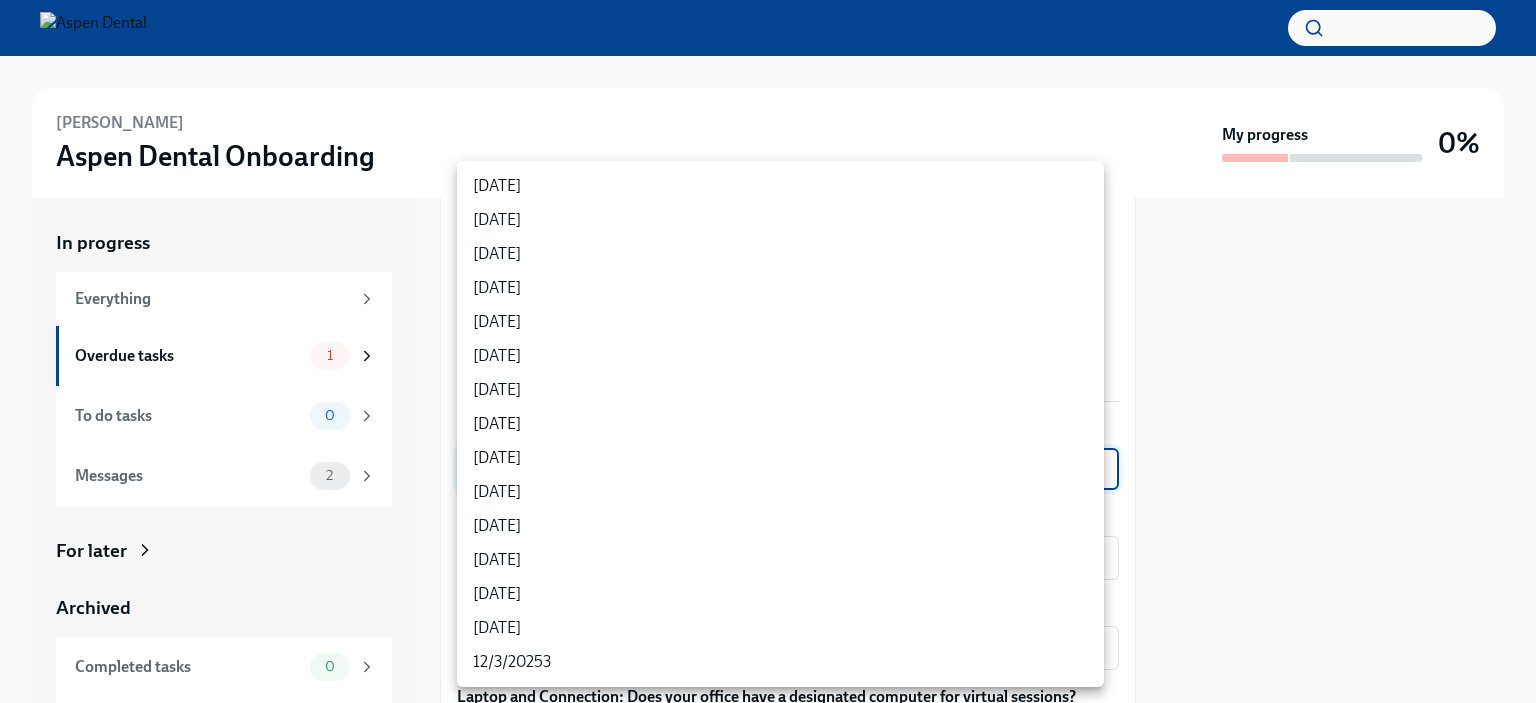 click on "[DATE]" at bounding box center (780, 458) 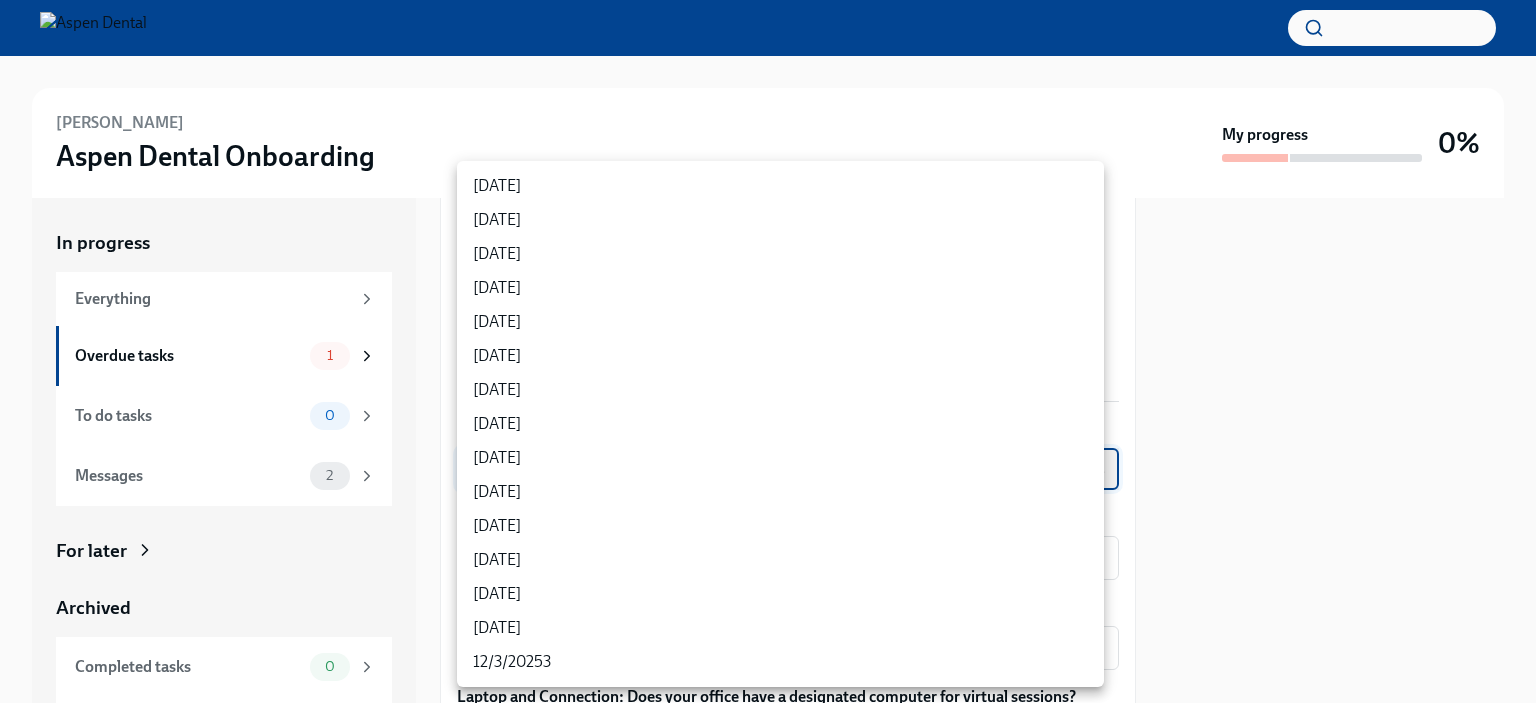 type on "sH0Qd4ANU" 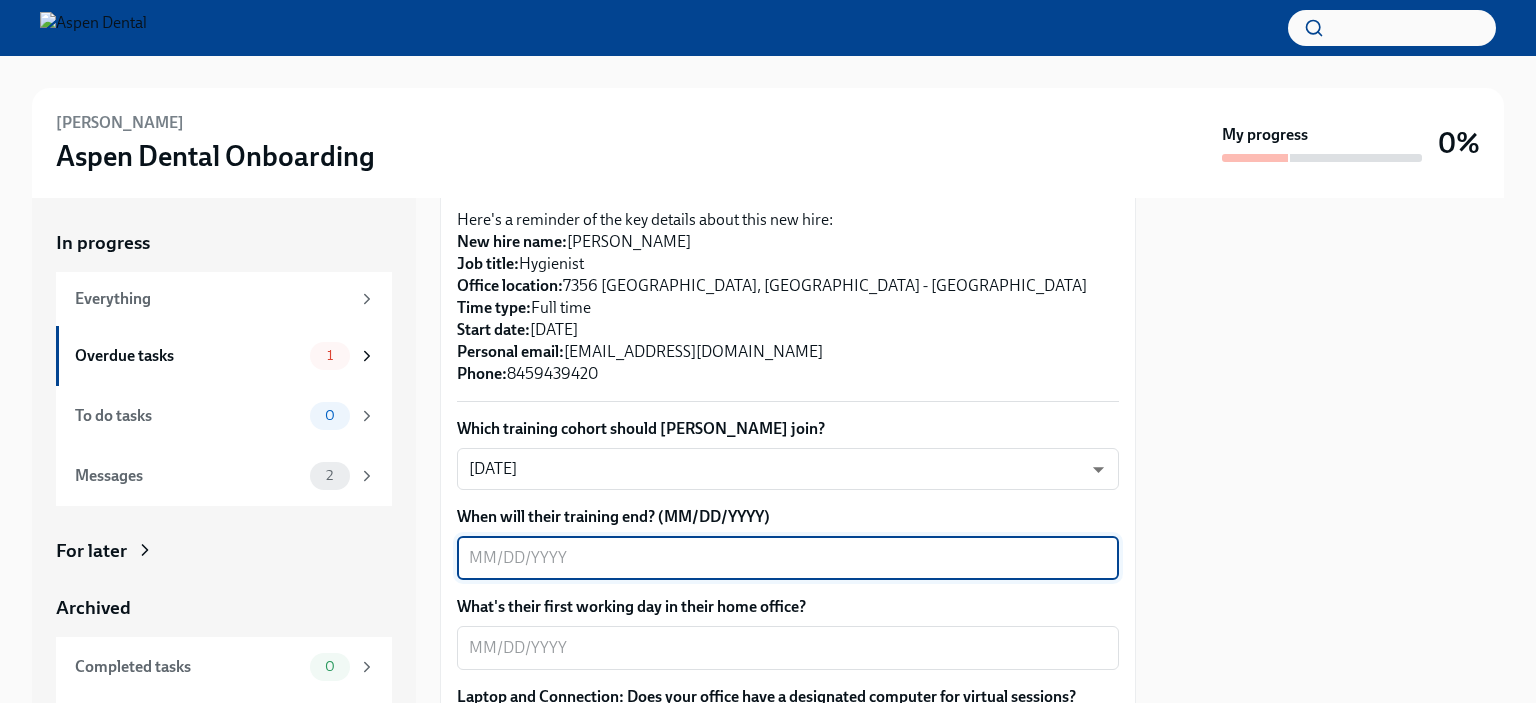 click on "When will their training end? (MM/DD/YYYY)" at bounding box center (788, 558) 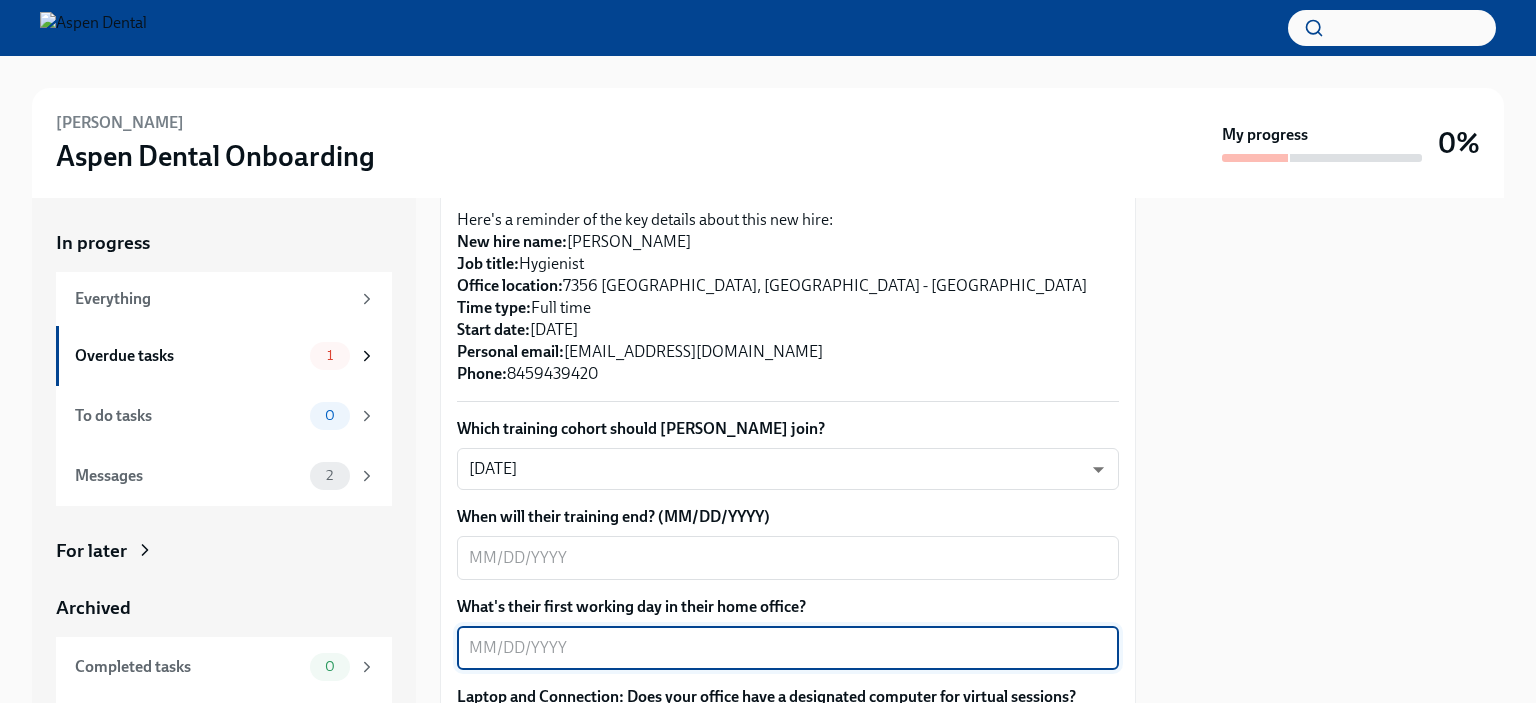 click on "What's their first working day in their home office?" at bounding box center (788, 648) 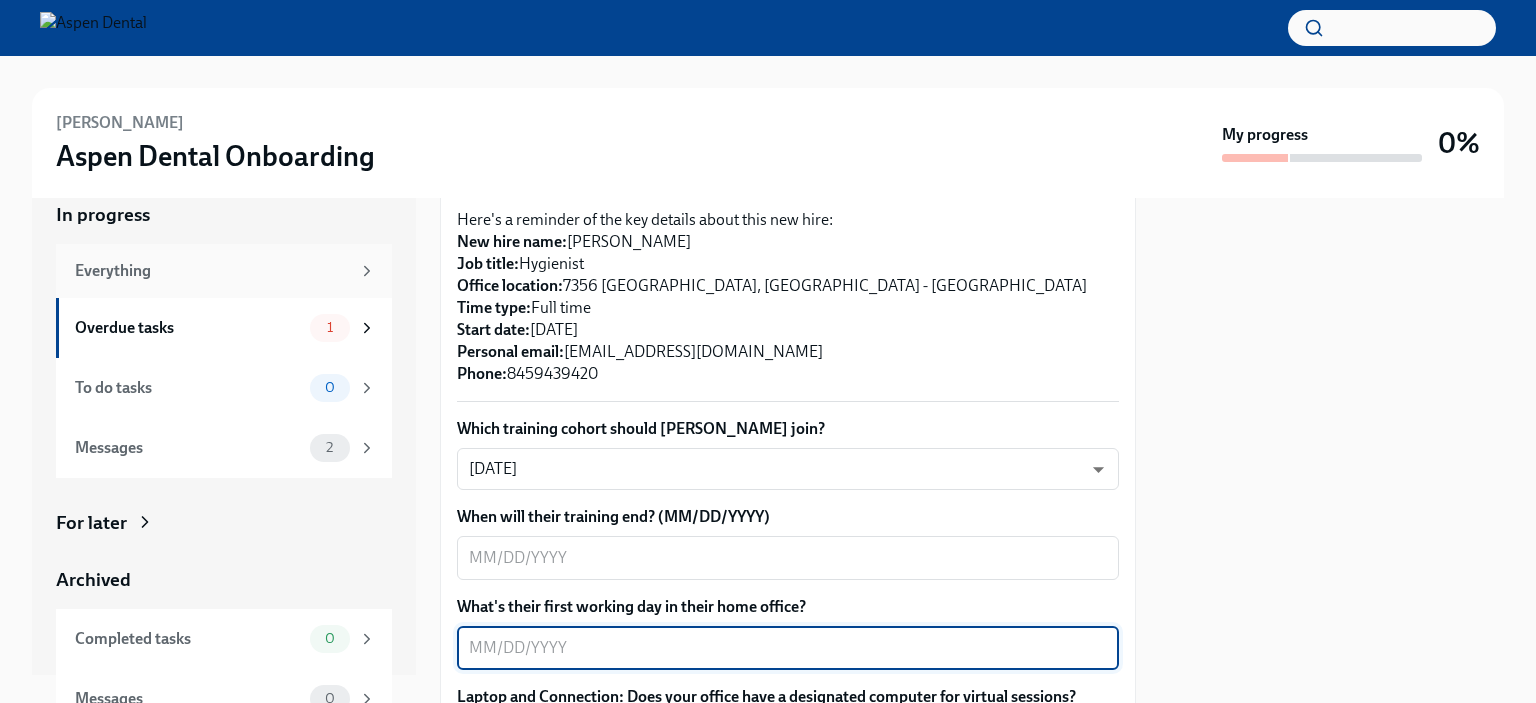 scroll, scrollTop: 53, scrollLeft: 0, axis: vertical 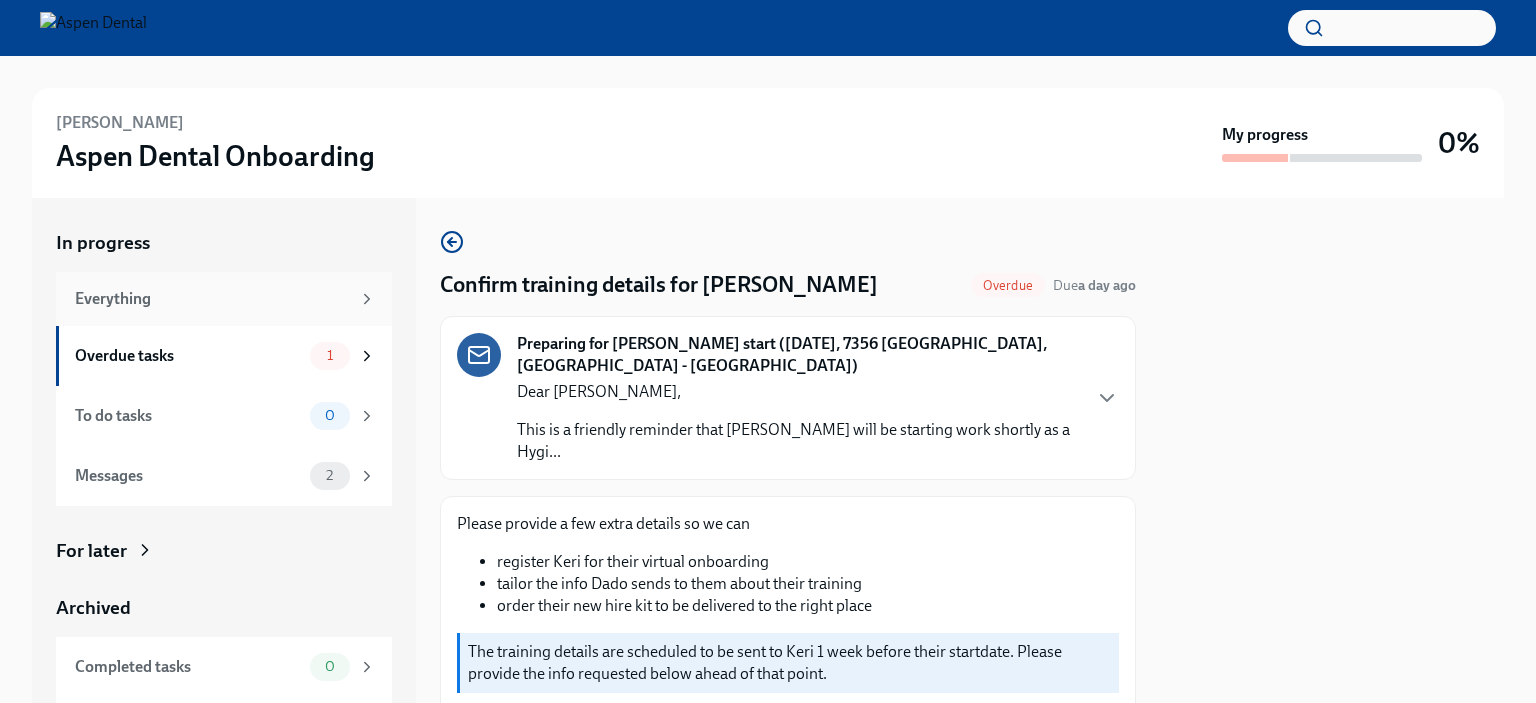 click 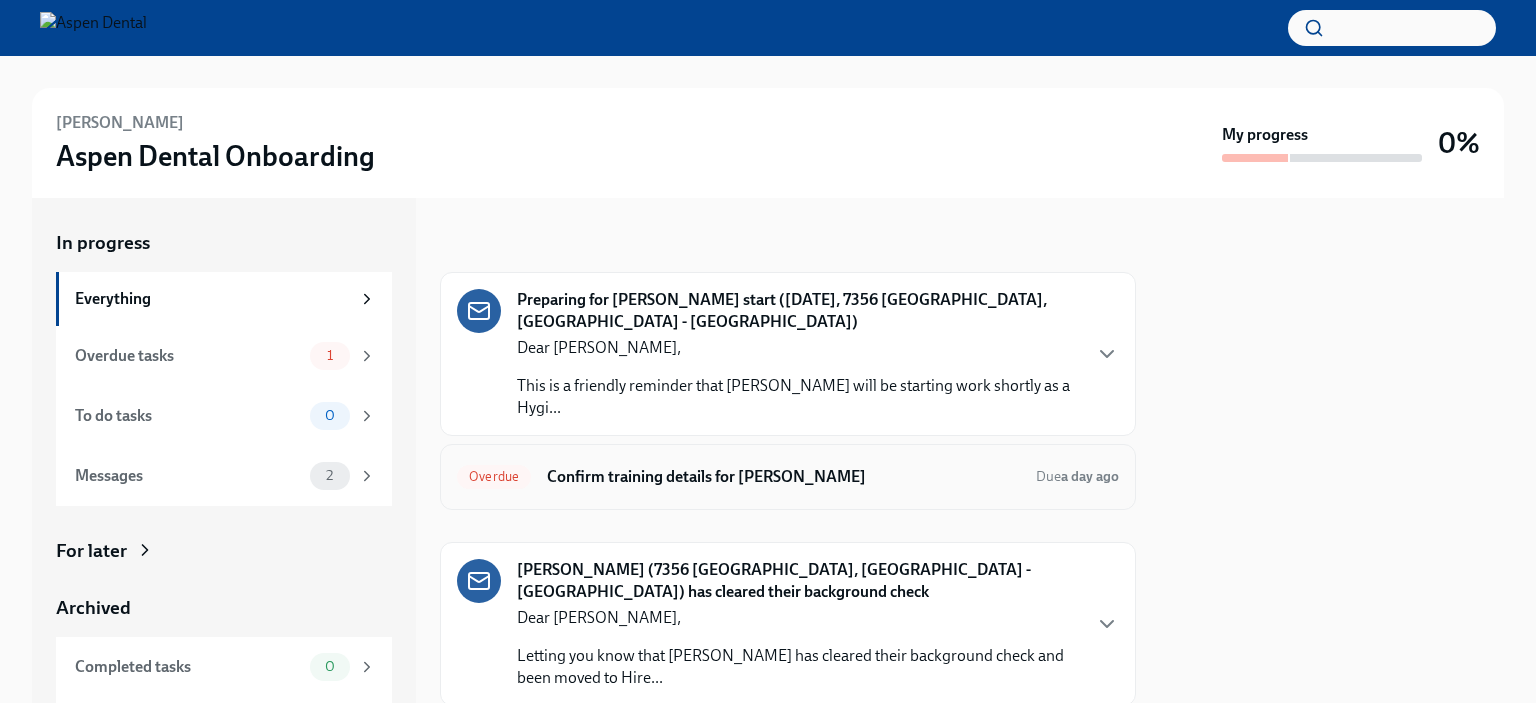 click on "Overdue" at bounding box center [494, 476] 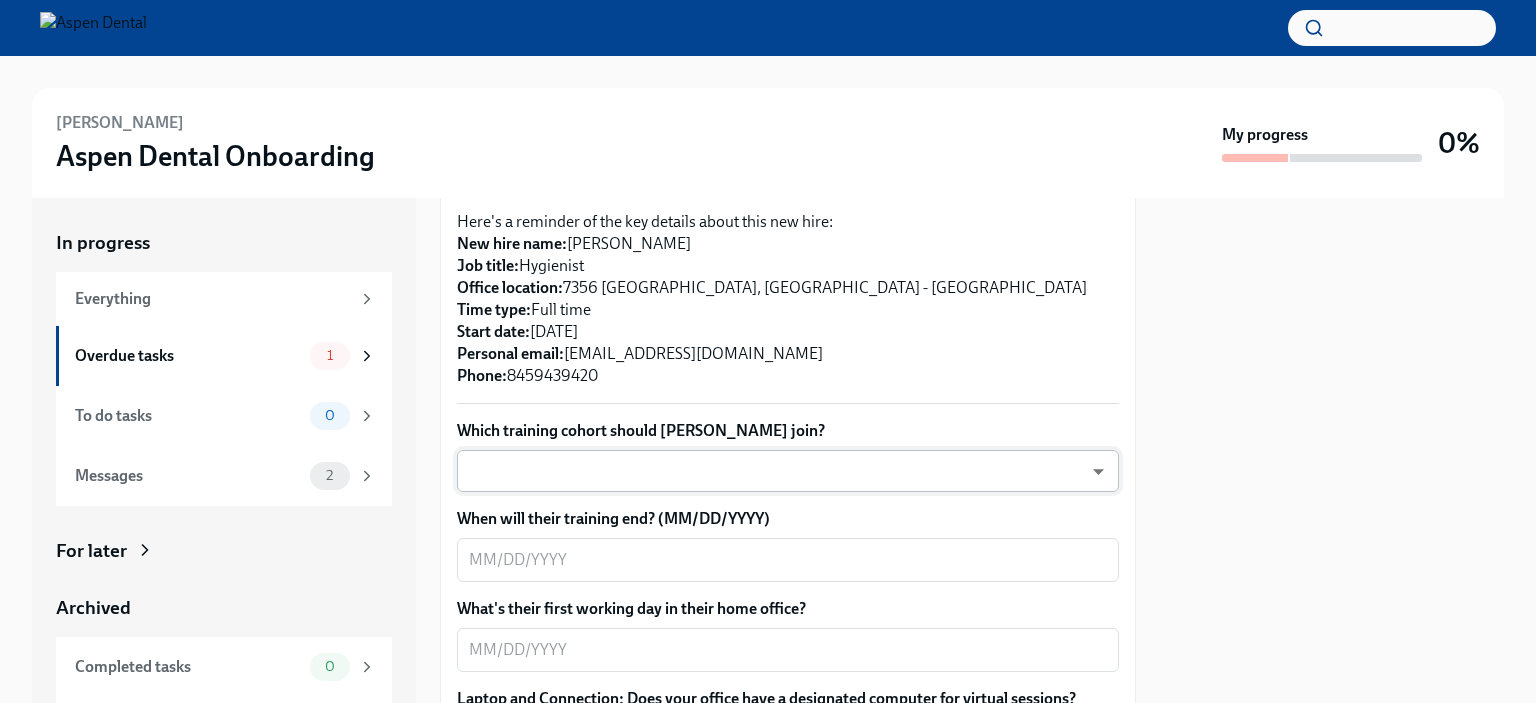 scroll, scrollTop: 500, scrollLeft: 0, axis: vertical 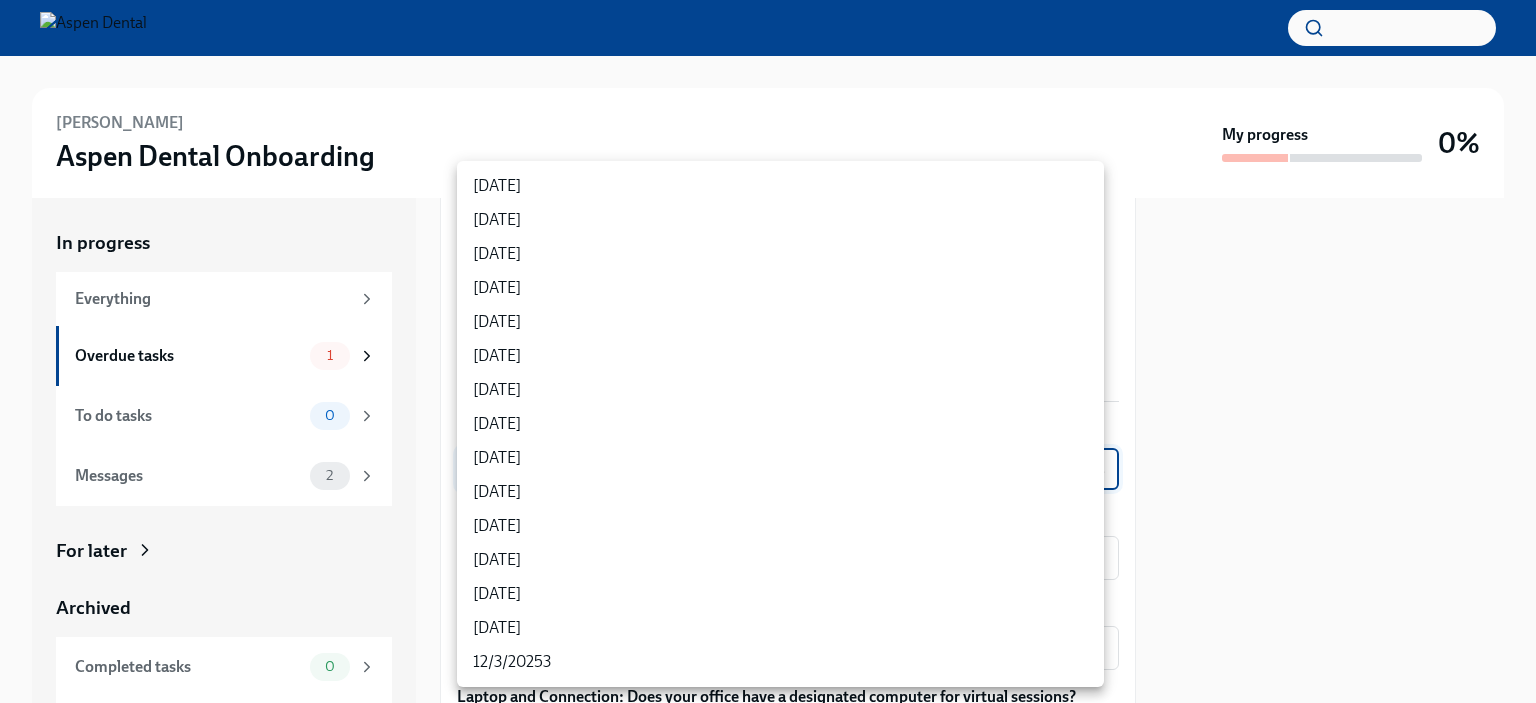 click on "[PERSON_NAME] Aspen Dental Onboarding My progress 0% In progress Everything Overdue tasks 1 To do tasks 0 Messages 2 For later Archived Completed tasks 0 Messages 0 Confirm training details for [PERSON_NAME] Overdue Due  a day ago Preparing for [PERSON_NAME] start ([DATE], 7356 [GEOGRAPHIC_DATA], [GEOGRAPHIC_DATA] - [GEOGRAPHIC_DATA]) Dear [PERSON_NAME],
This is a friendly reminder that [PERSON_NAME] will be starting work shortly as a Hygi... Please provide a few extra details so we can
register Keri for their virtual onboarding
tailor the info Dado sends to them about their training
order their new hire kit to be delivered to the right place
The training details are scheduled to be sent to [GEOGRAPHIC_DATA] 1 week before their startdate. Please provide the info requested below ahead of that point. Here's a reminder of the key details about this new hire:
New hire name:  [PERSON_NAME]
Job title:  Hygienist
Office location:  [STREET_ADDRESS] - Aspen
Time type:  Full time
Start date:  [DATE]
Personal email:  [EMAIL_ADDRESS][DOMAIN_NAME]" at bounding box center [768, 351] 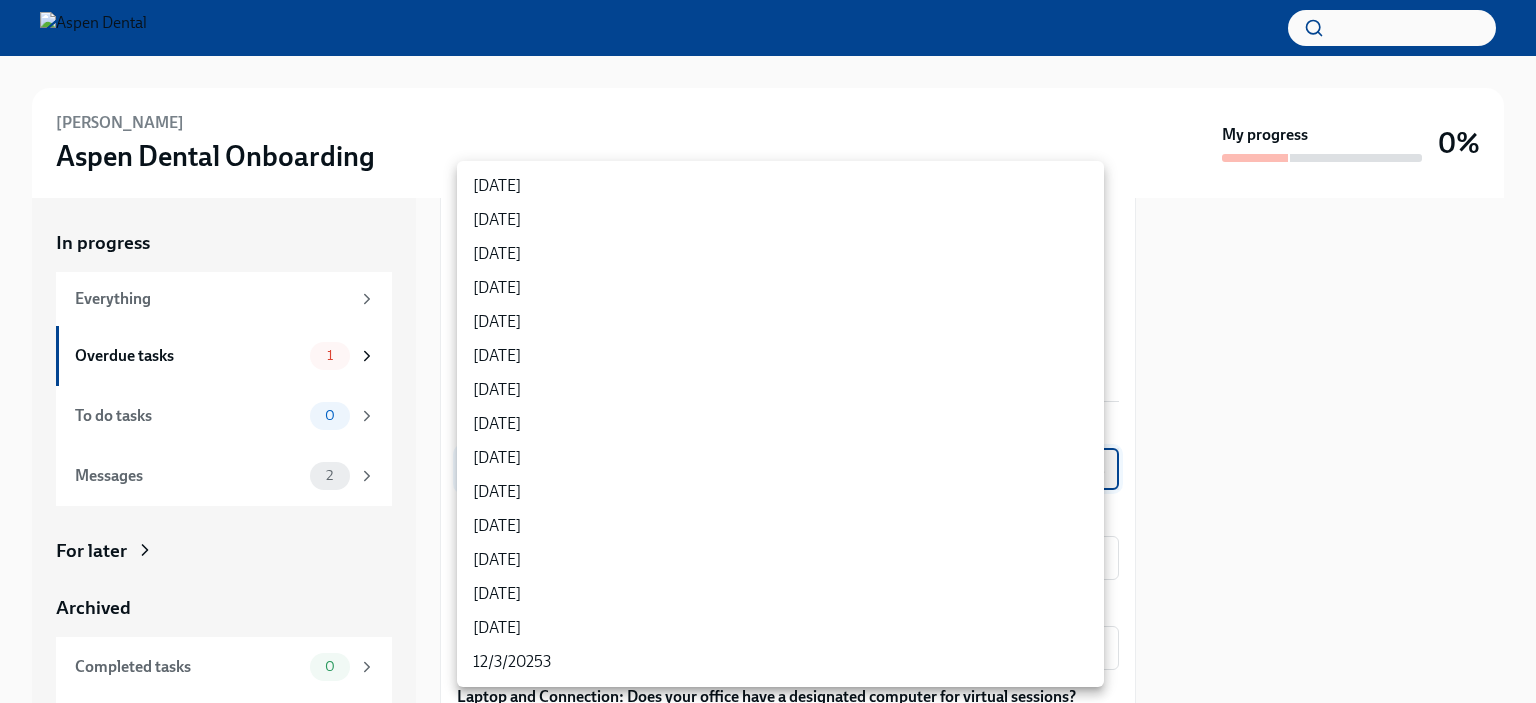 type on "sH0Qd4ANU" 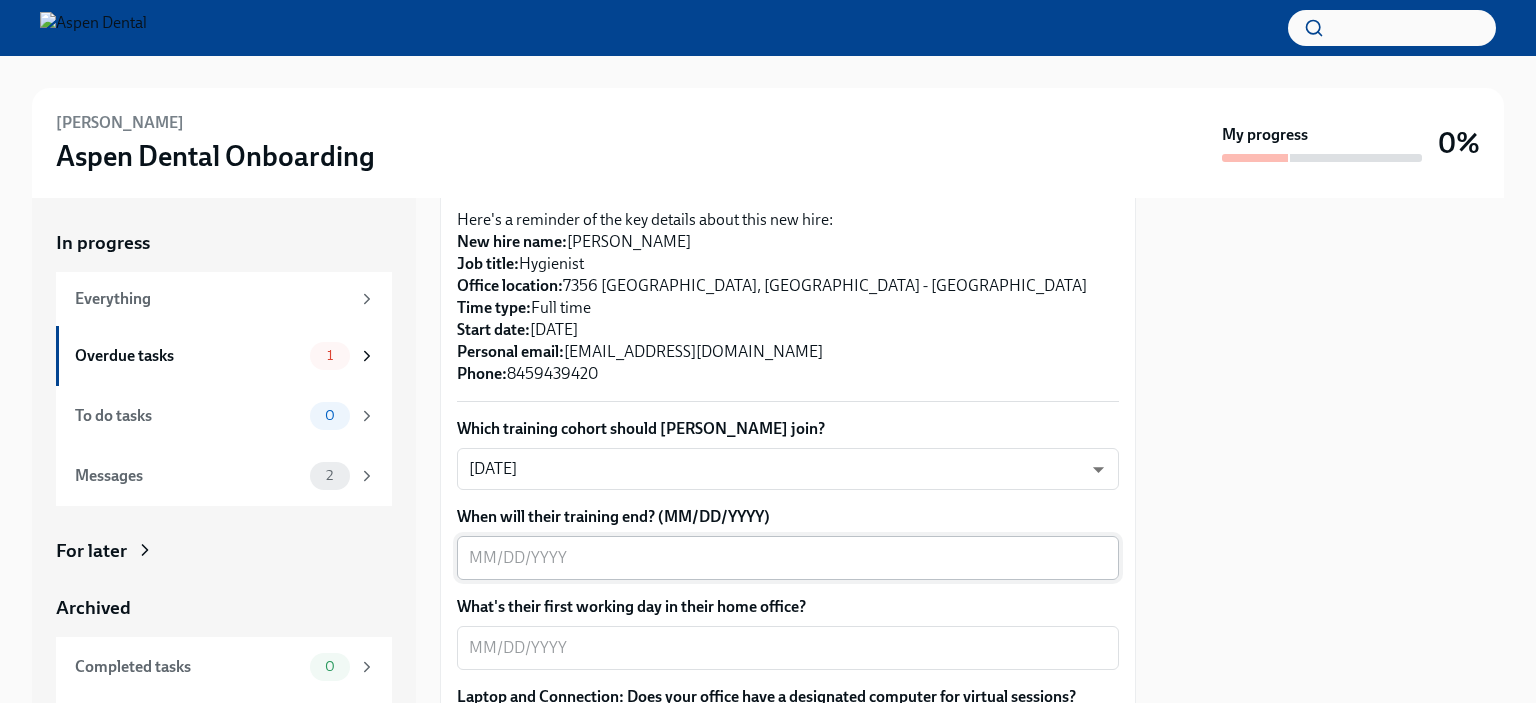 click on "x ​" at bounding box center [788, 558] 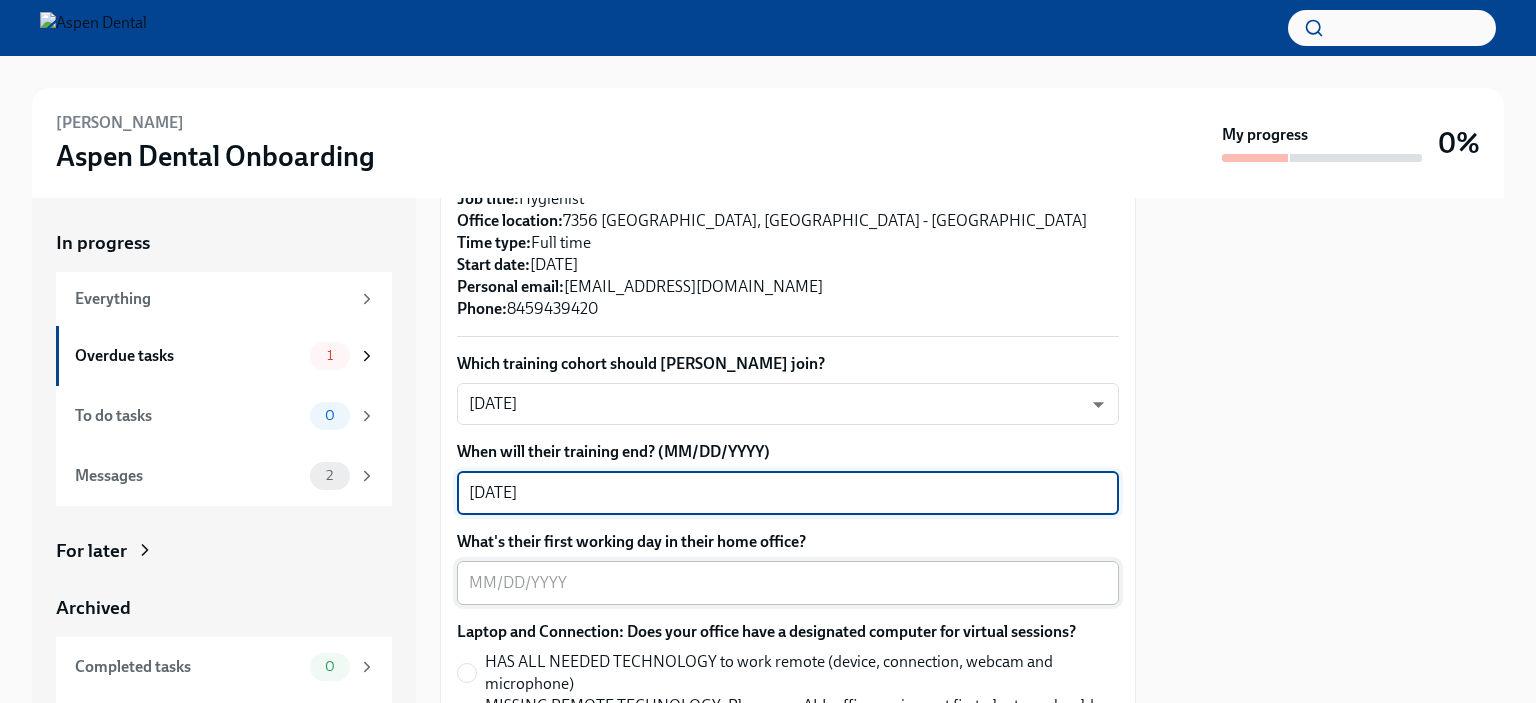 scroll, scrollTop: 600, scrollLeft: 0, axis: vertical 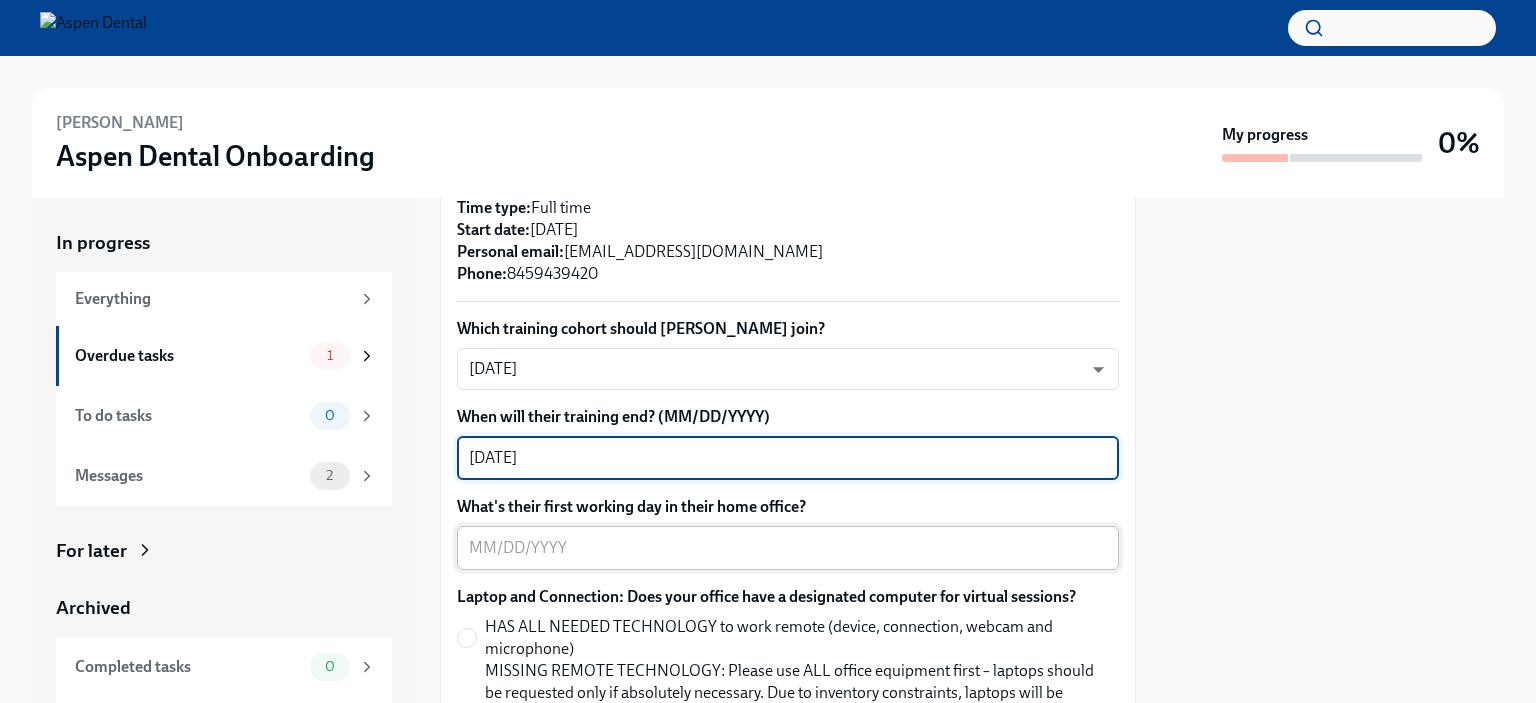 type on "[DATE]" 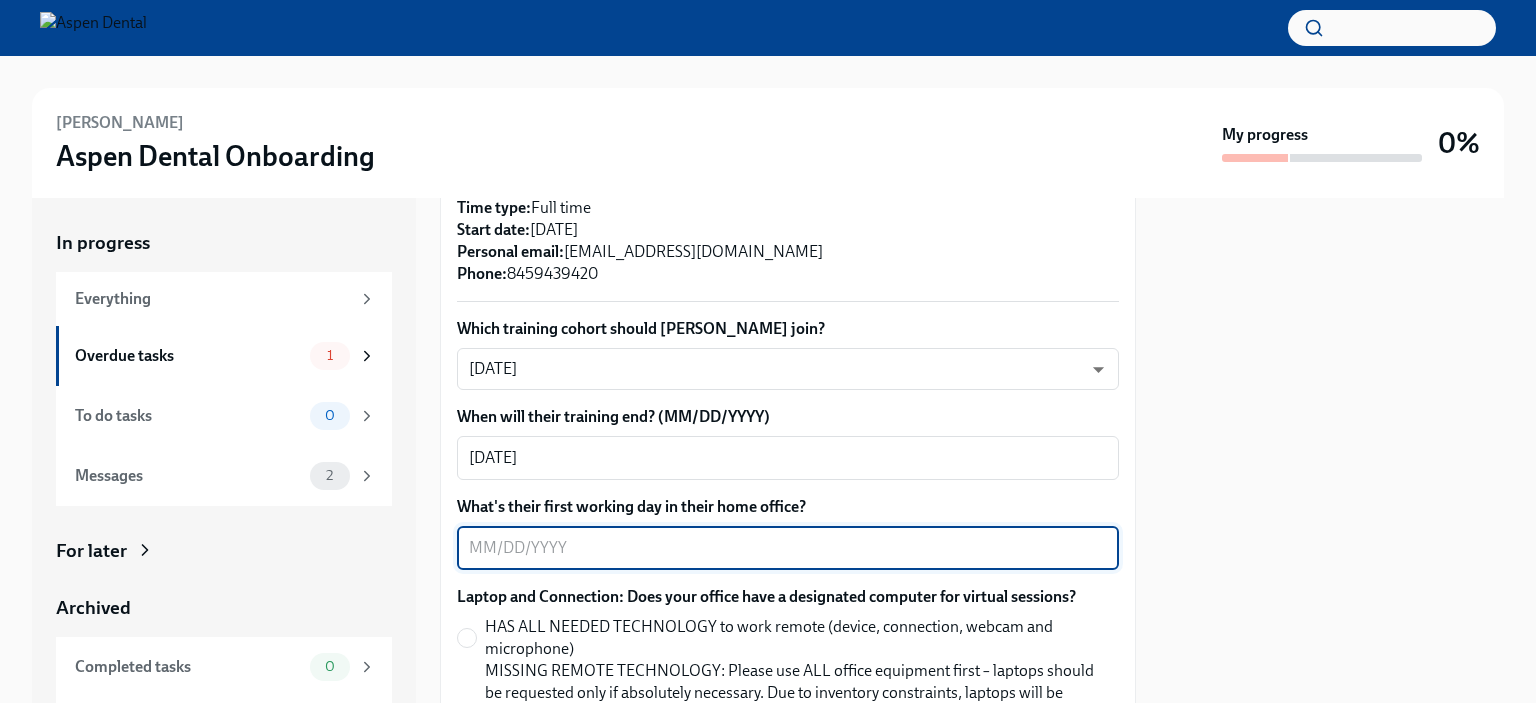 click on "What's their first working day in their home office?" at bounding box center (788, 548) 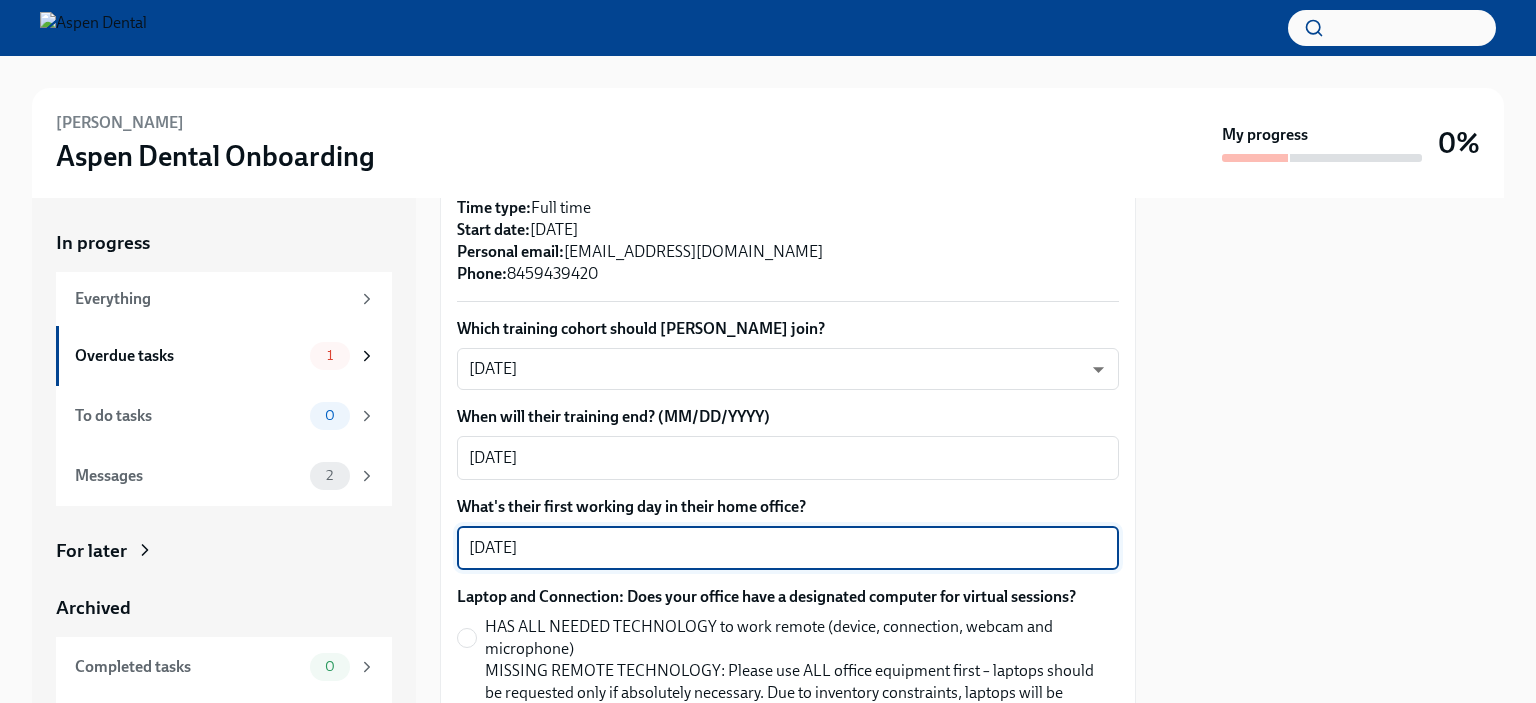 scroll, scrollTop: 800, scrollLeft: 0, axis: vertical 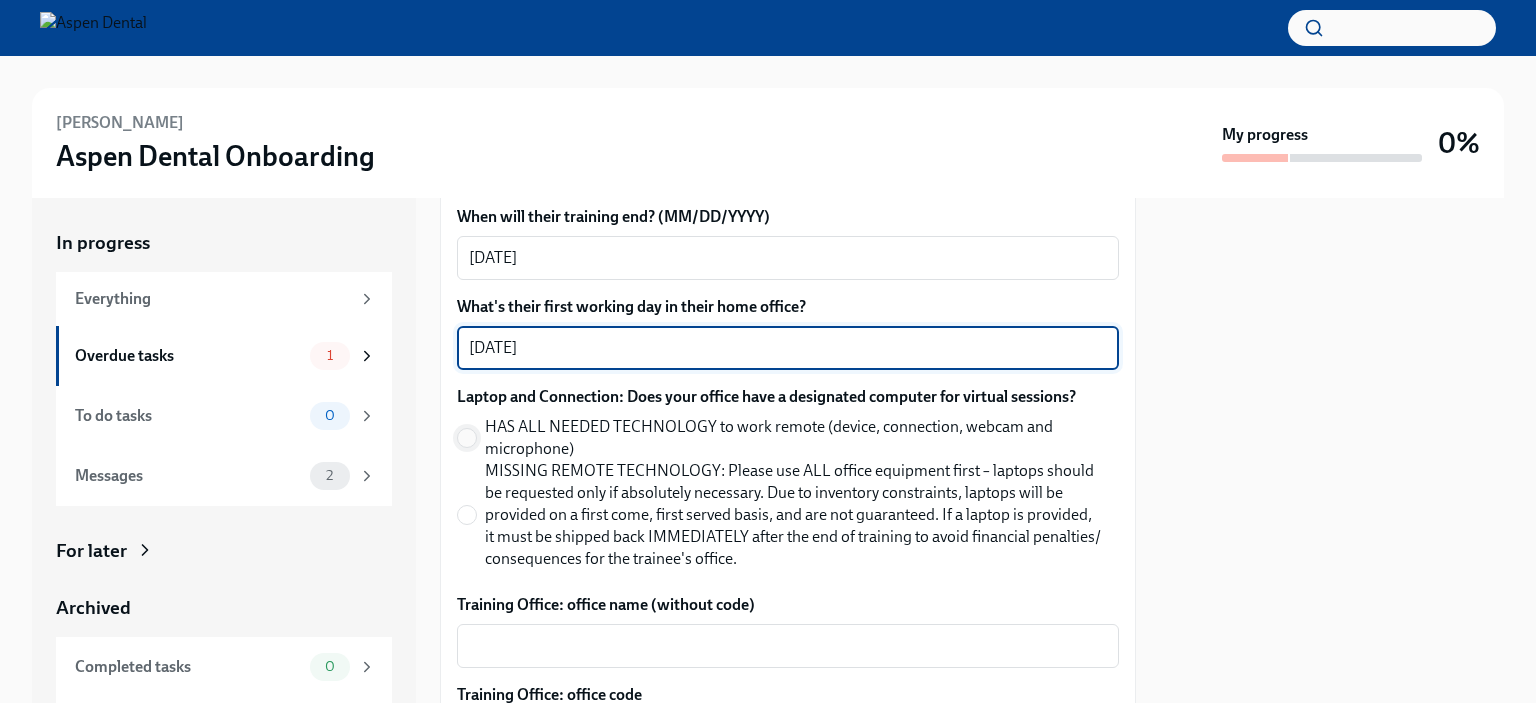 type on "[DATE]" 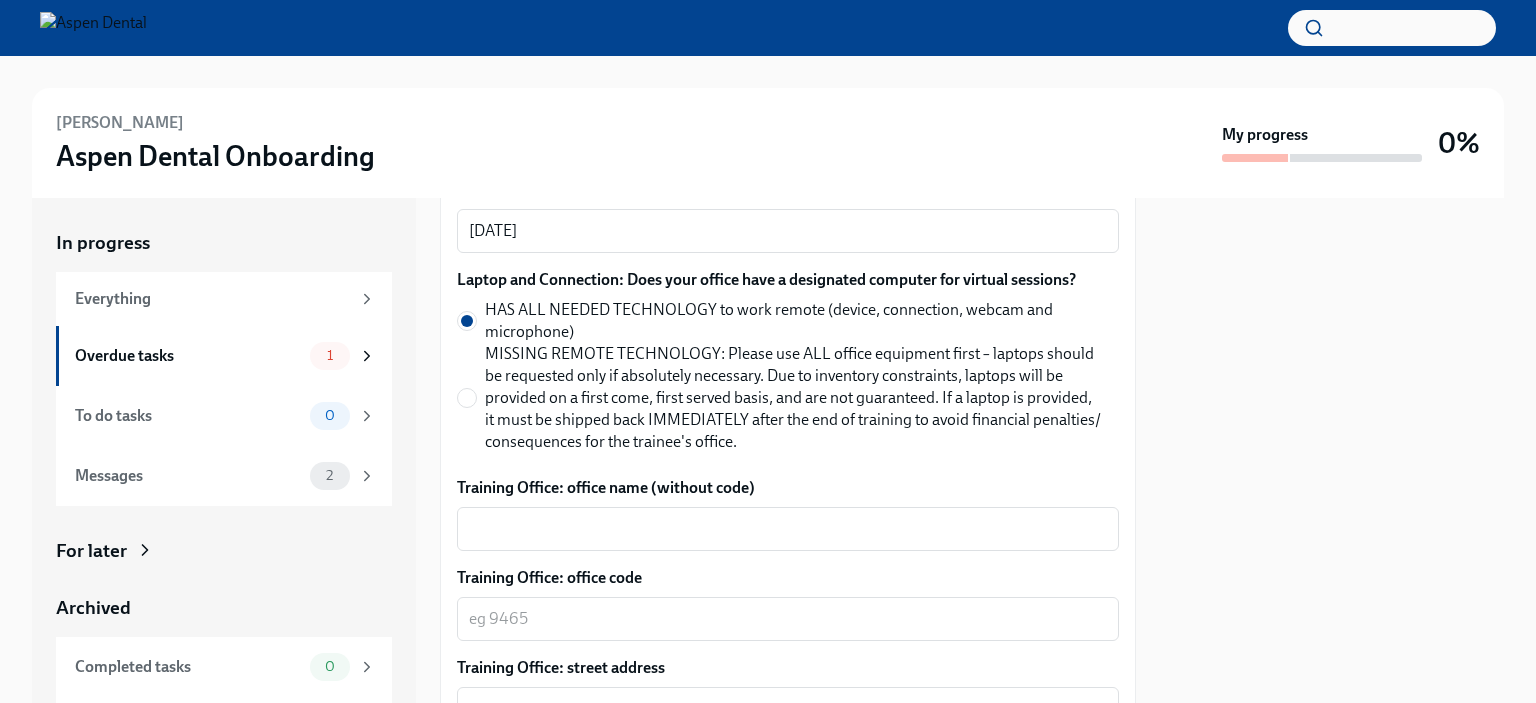 scroll, scrollTop: 1000, scrollLeft: 0, axis: vertical 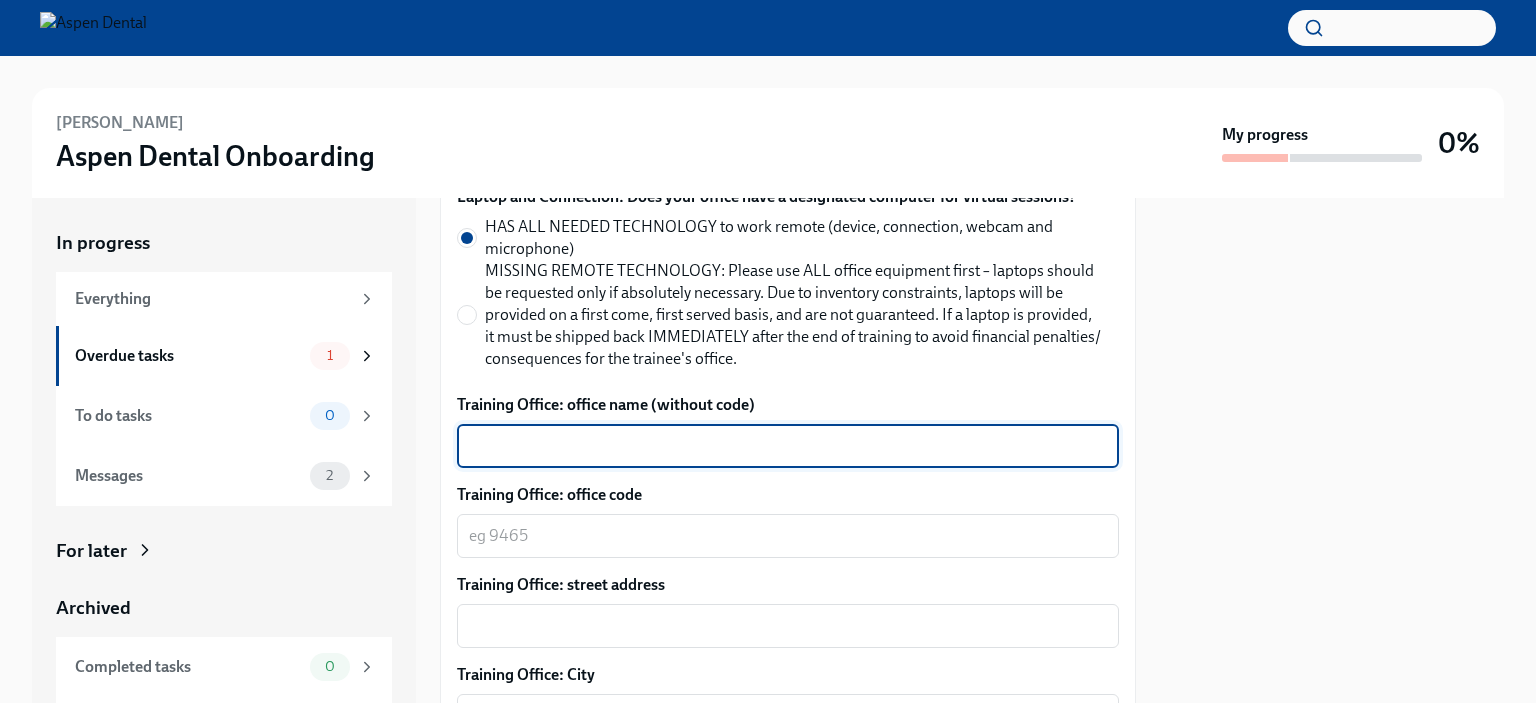 click on "Training Office: office name (without code)" at bounding box center (788, 446) 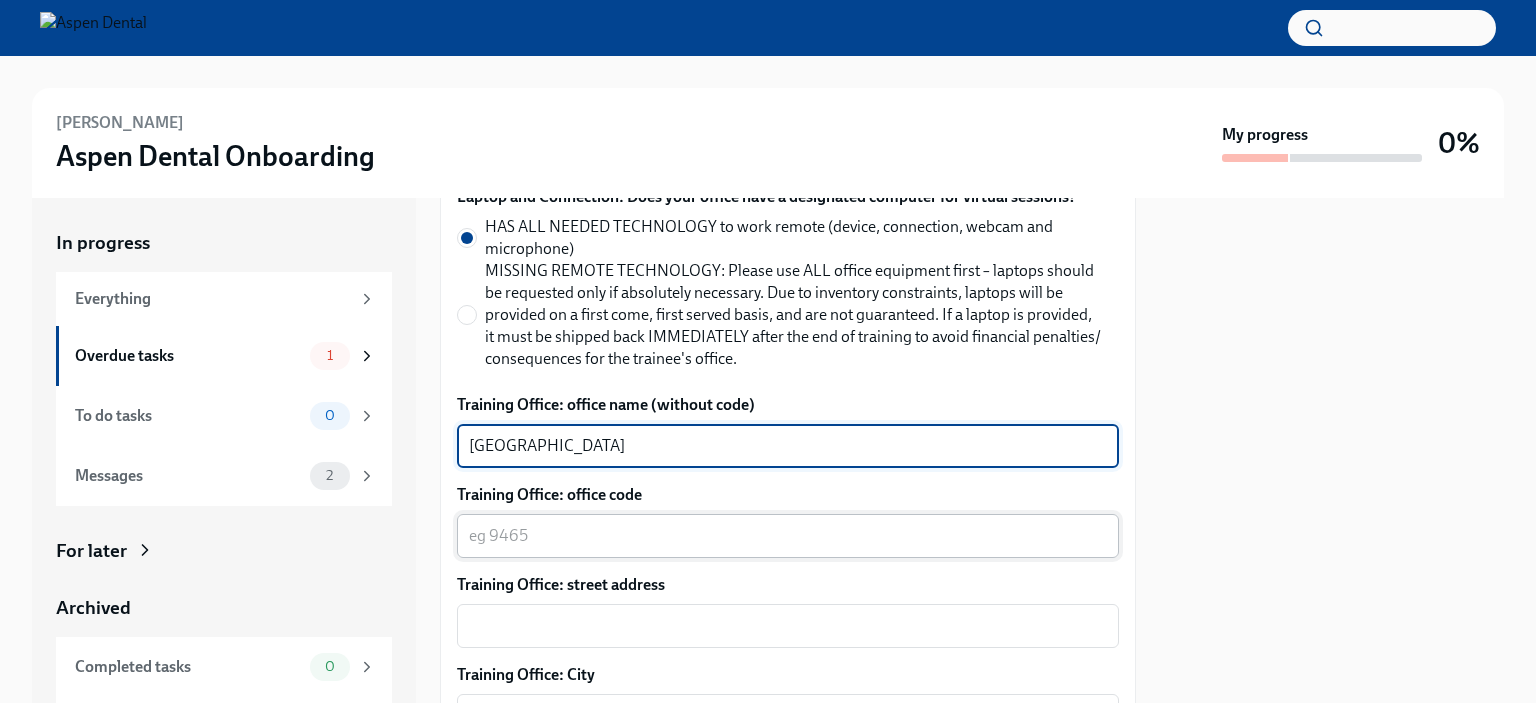 type on "[GEOGRAPHIC_DATA]" 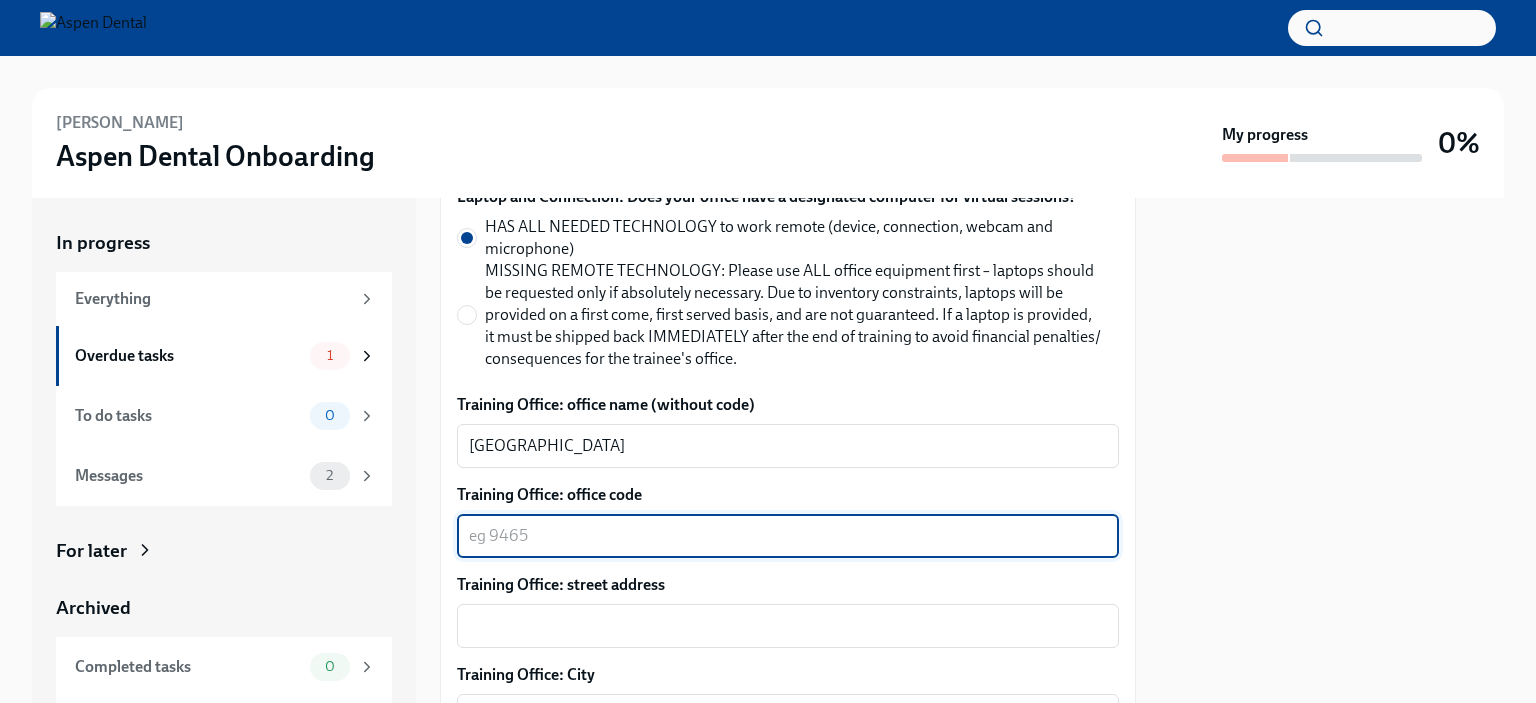 click on "x ​" at bounding box center (788, 536) 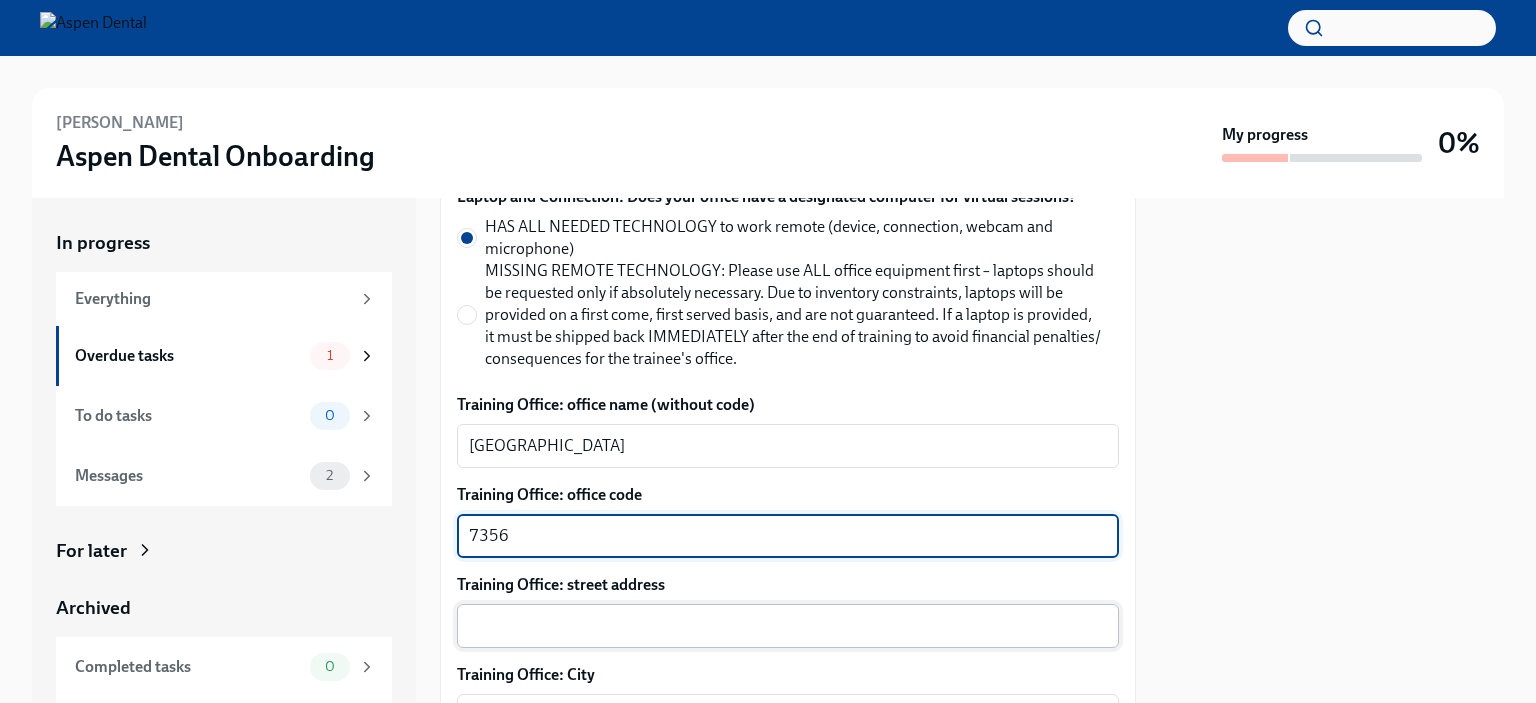 type on "7356" 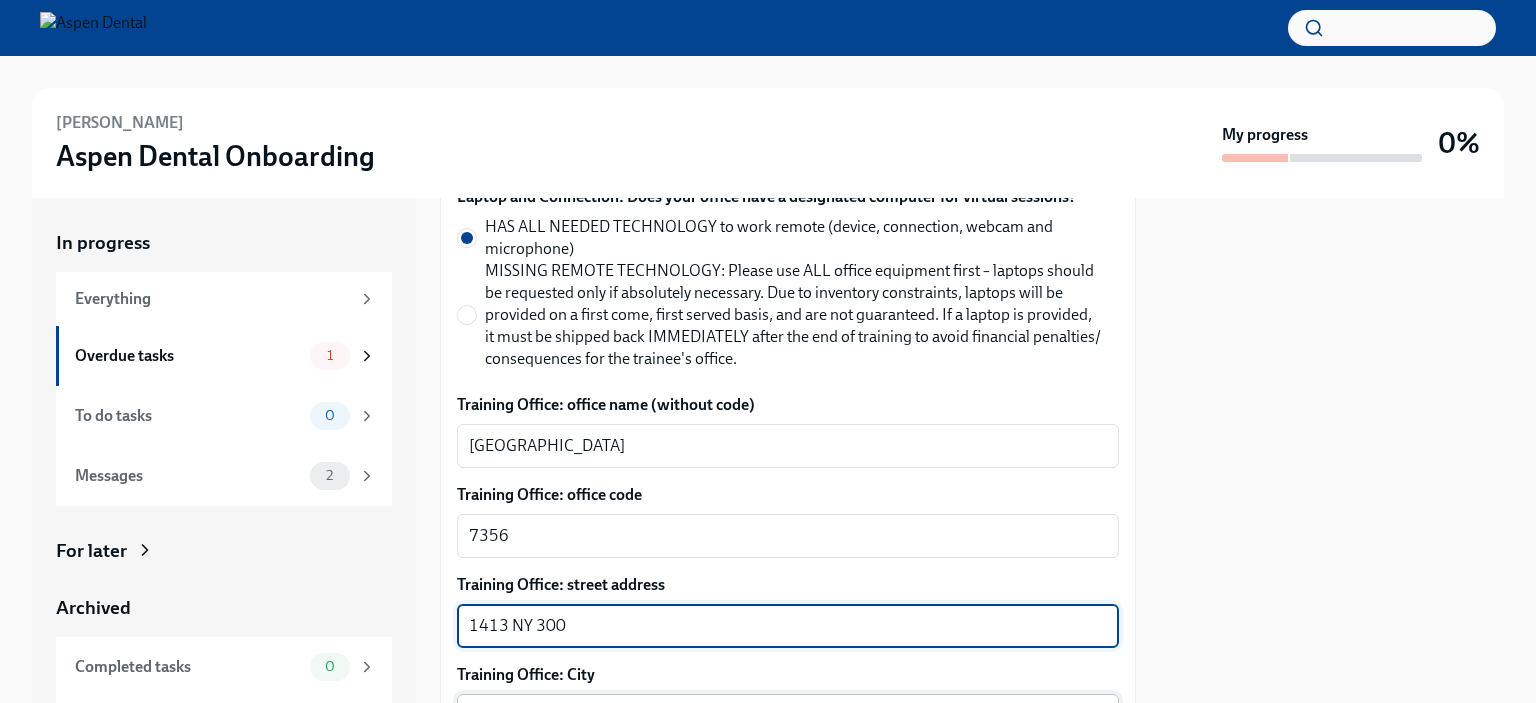 type on "1413 NY 300" 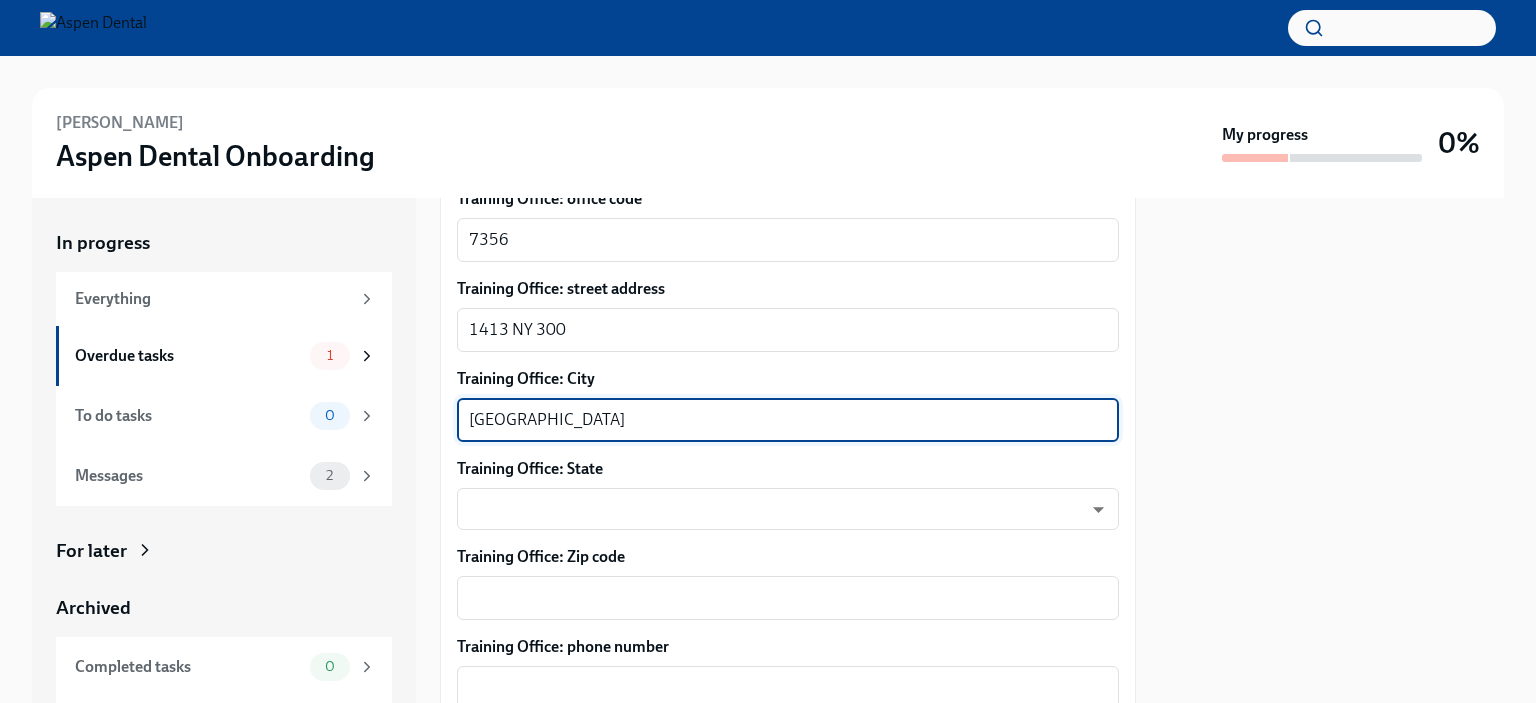 scroll, scrollTop: 1300, scrollLeft: 0, axis: vertical 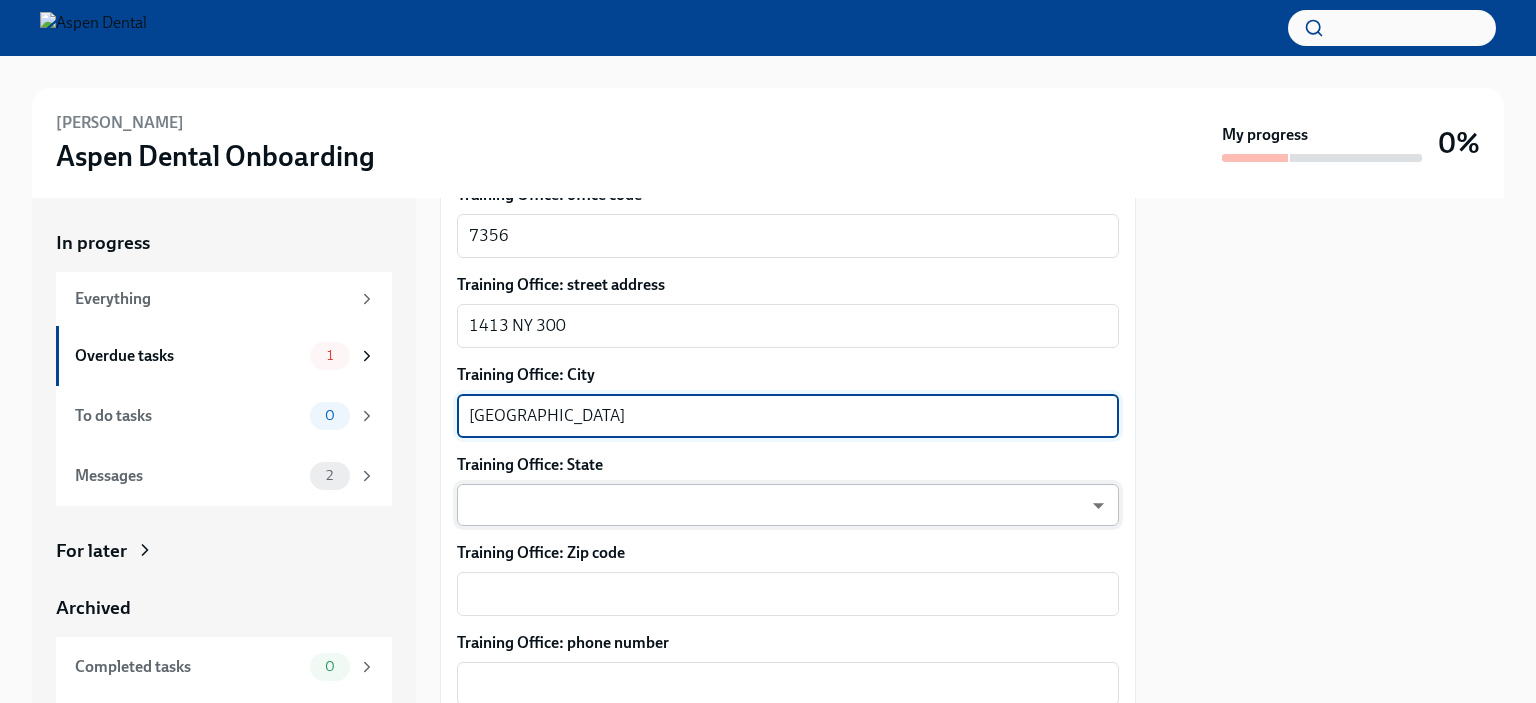 type on "[GEOGRAPHIC_DATA]" 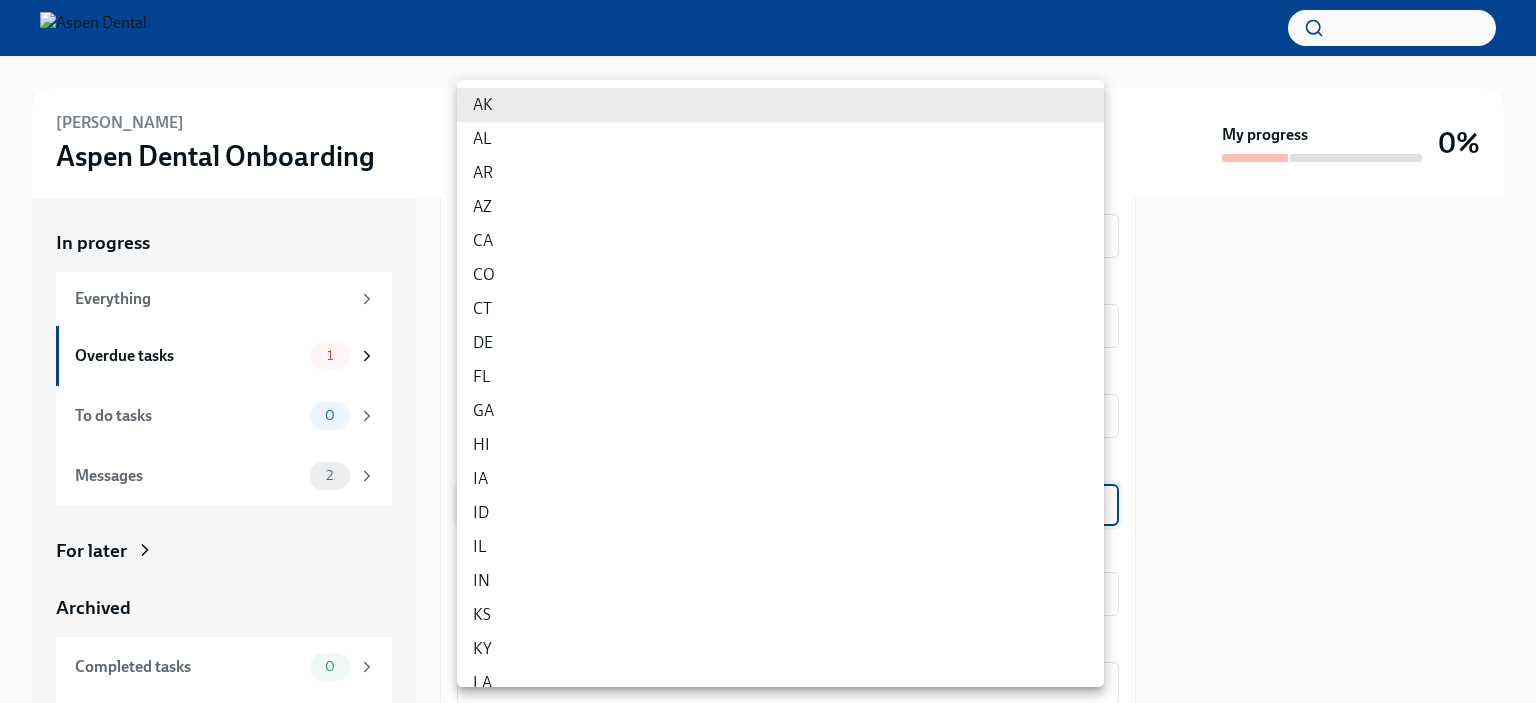 scroll, scrollTop: 600, scrollLeft: 0, axis: vertical 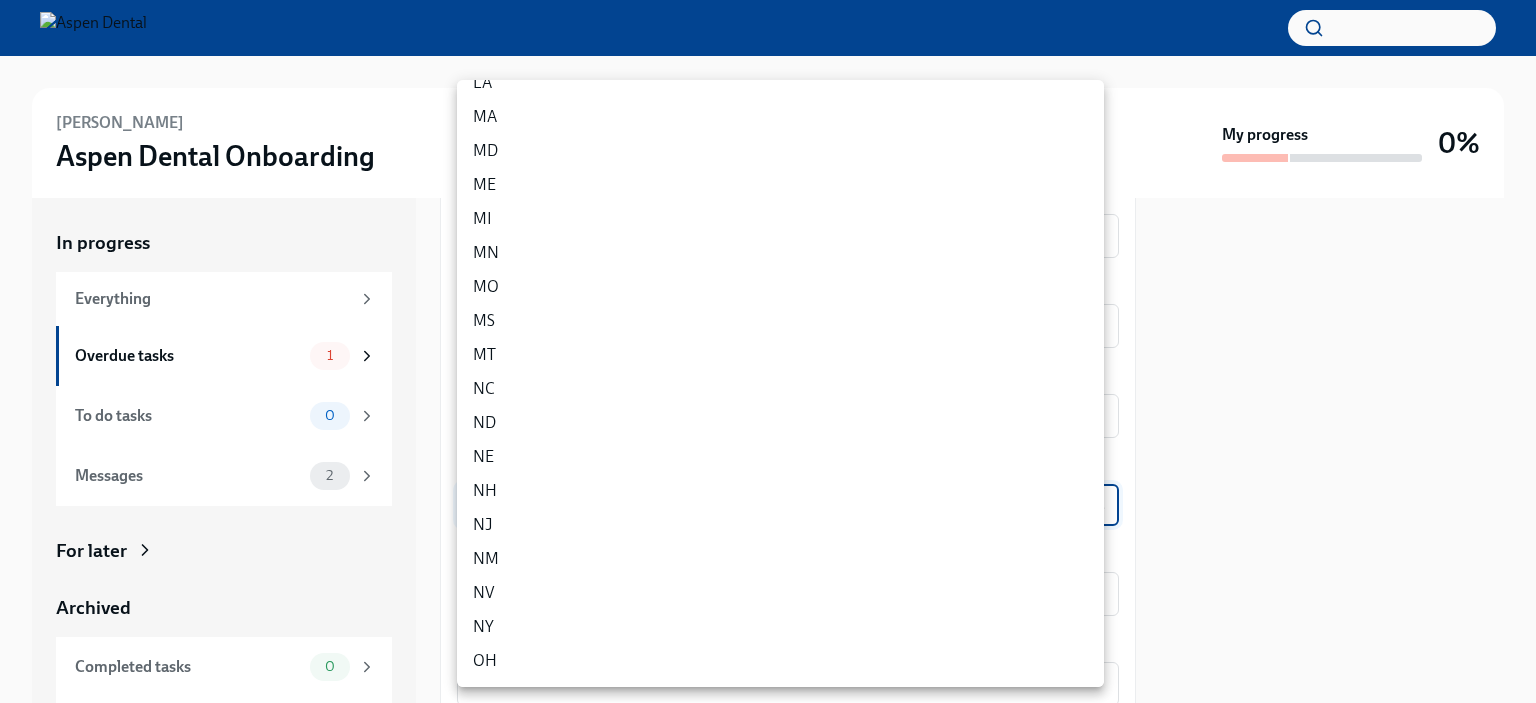 click on "NY" at bounding box center (780, 627) 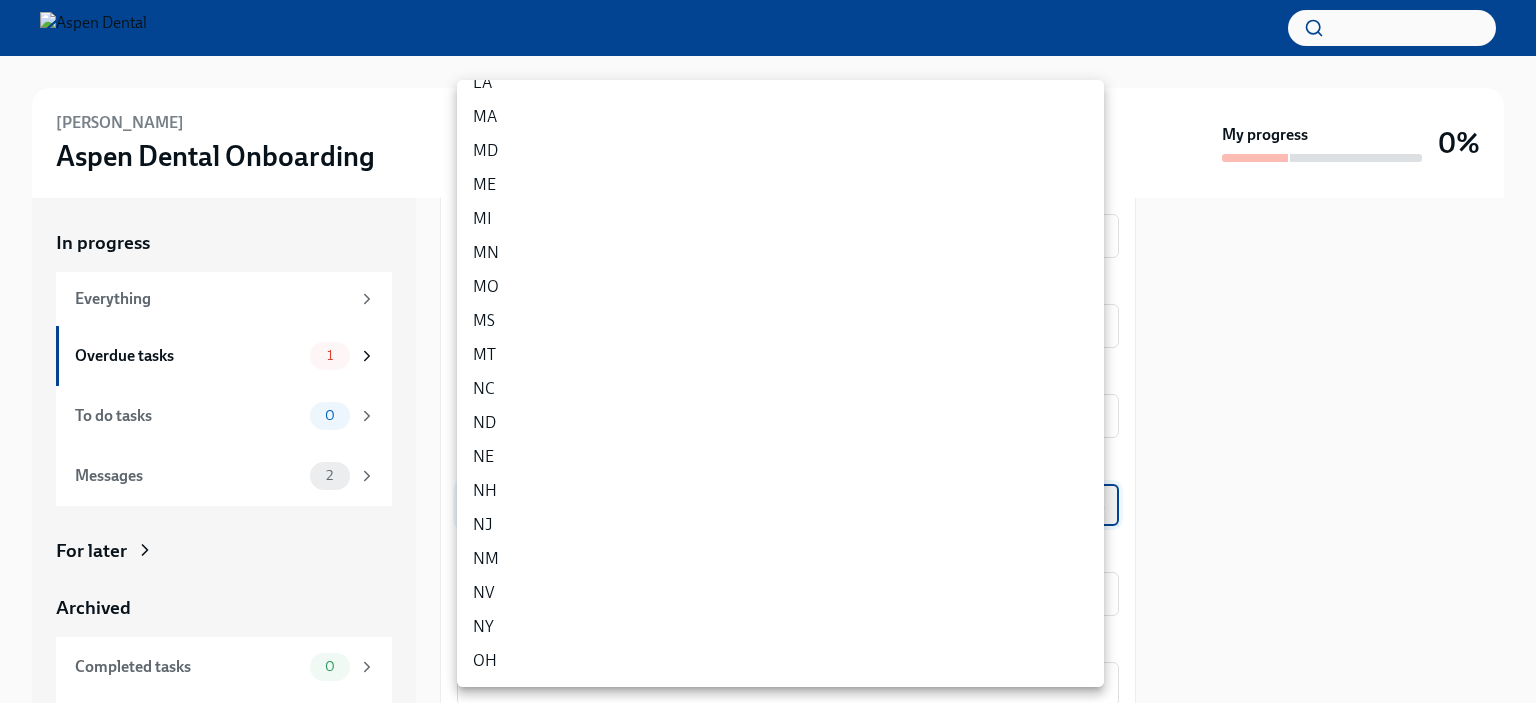 type on "EgO0PX8C9" 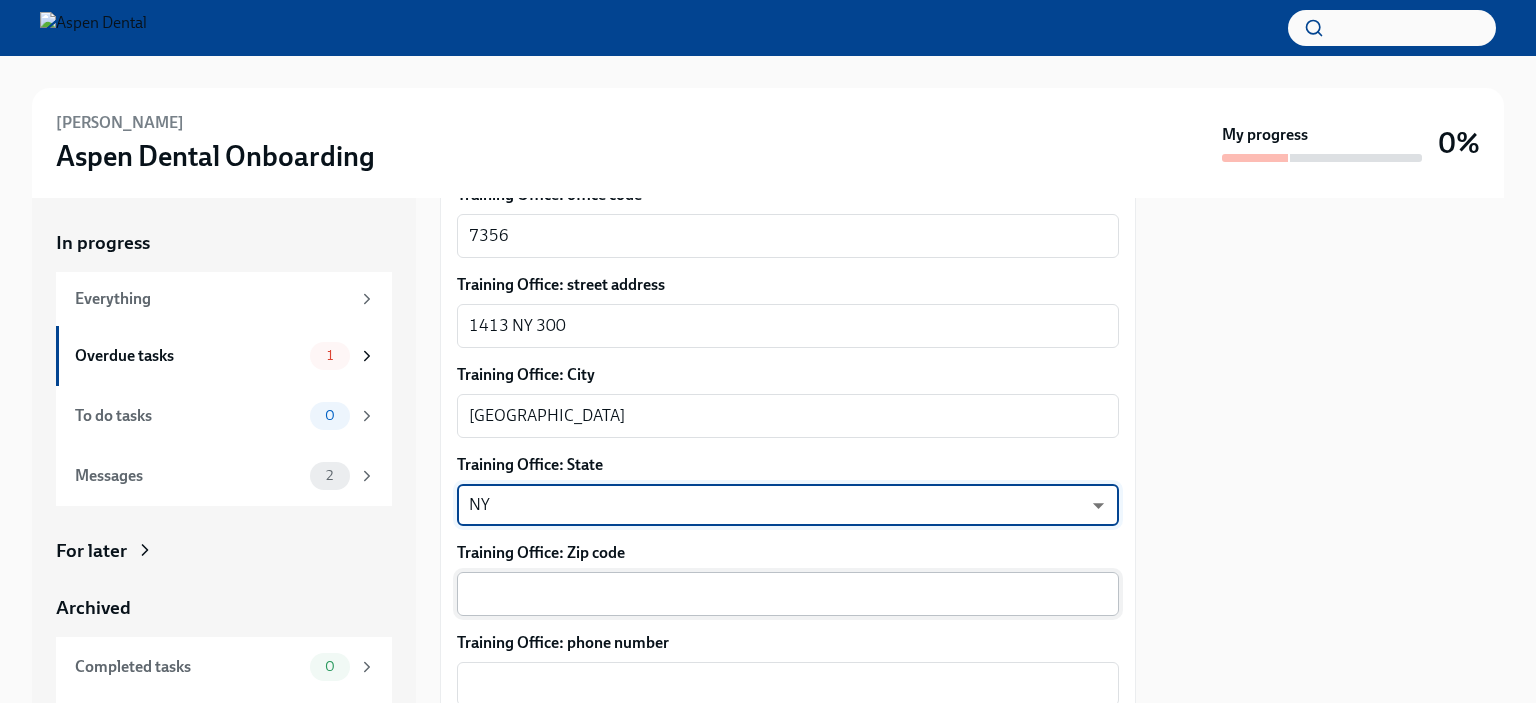 click on "Training Office: Zip code" at bounding box center (788, 594) 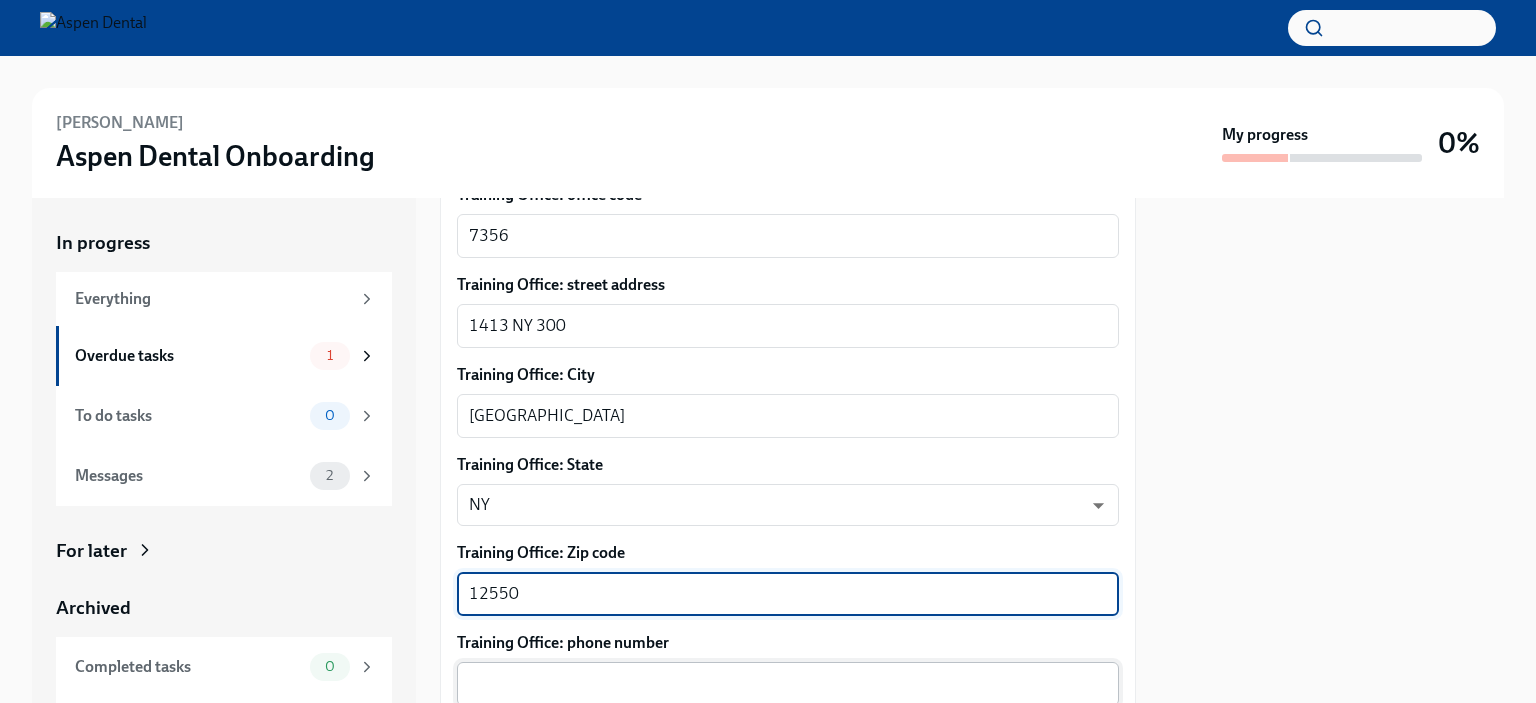 type on "12550" 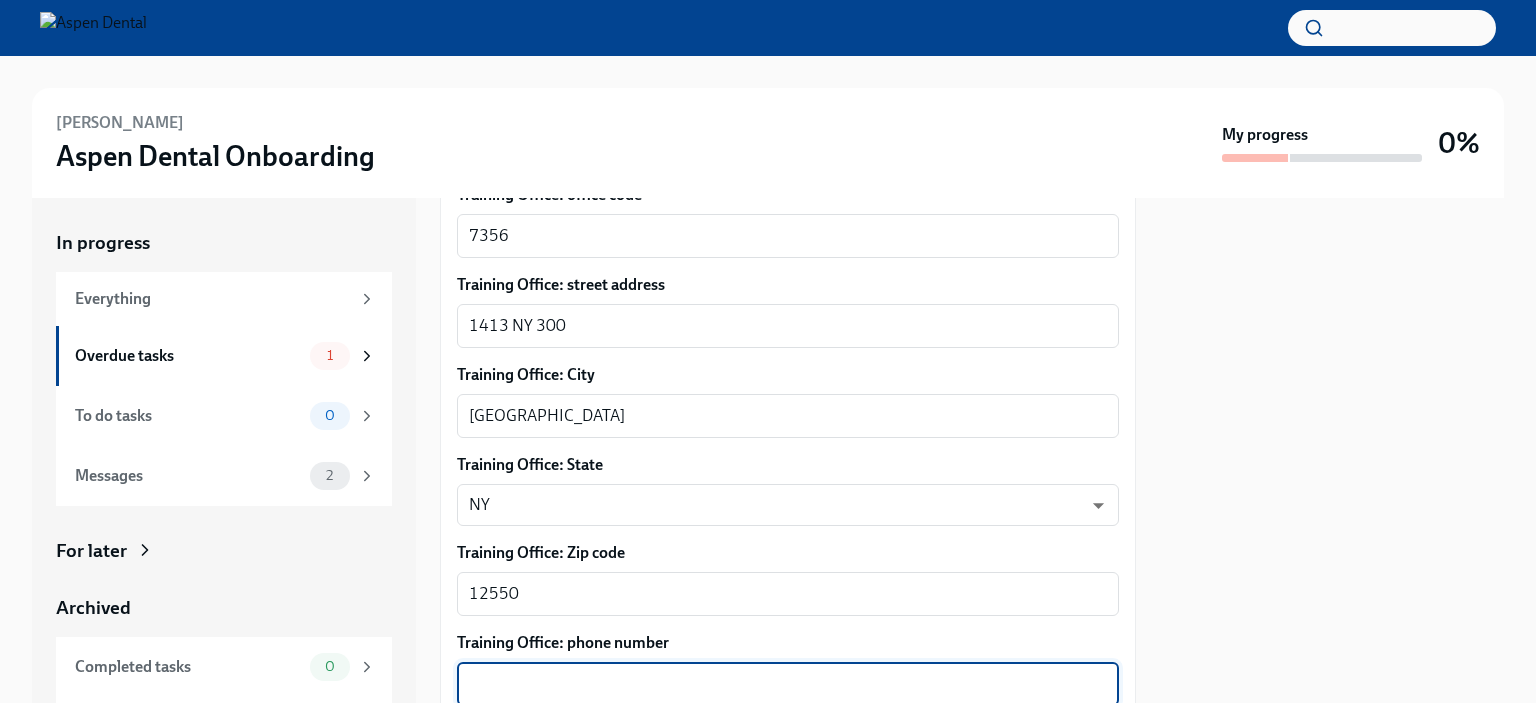 click on "Training Office: phone number" at bounding box center [788, 684] 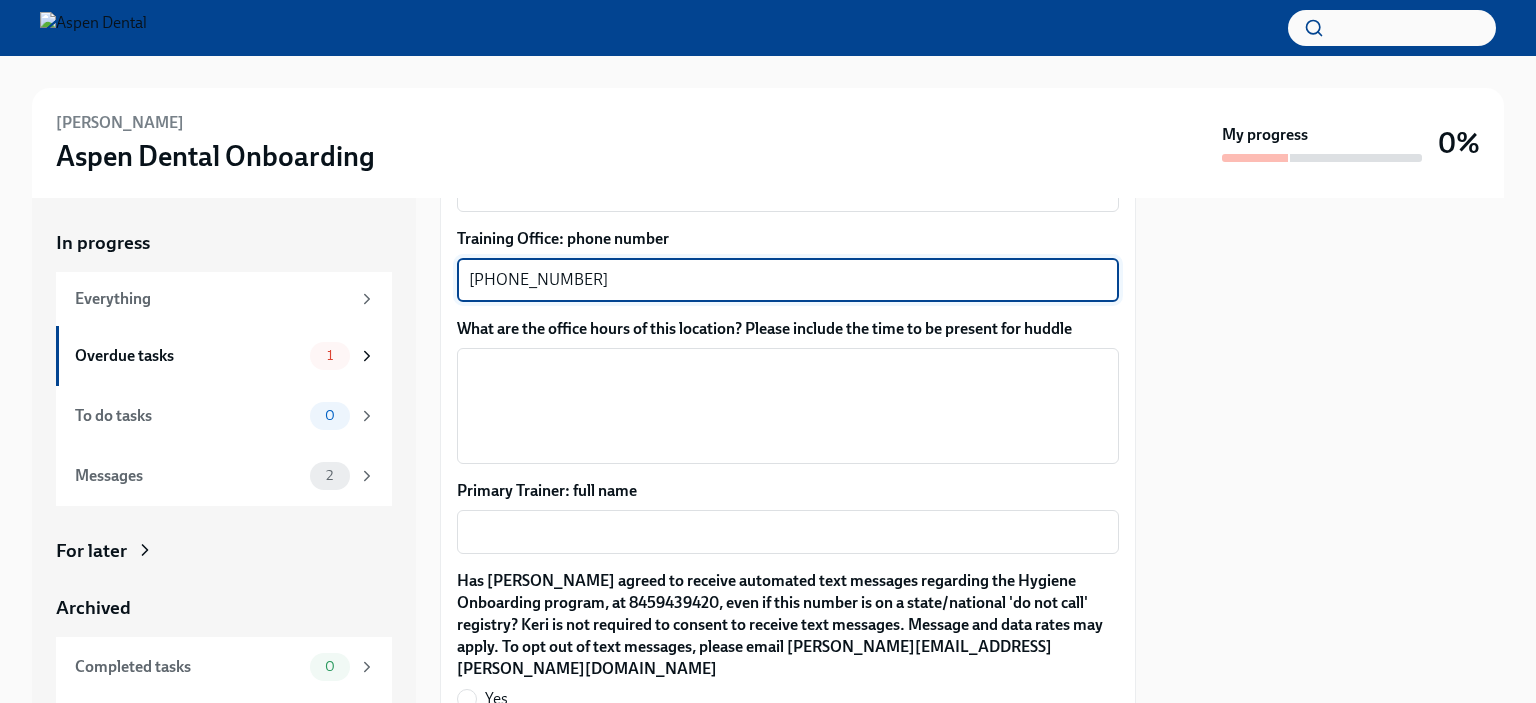 scroll, scrollTop: 1600, scrollLeft: 0, axis: vertical 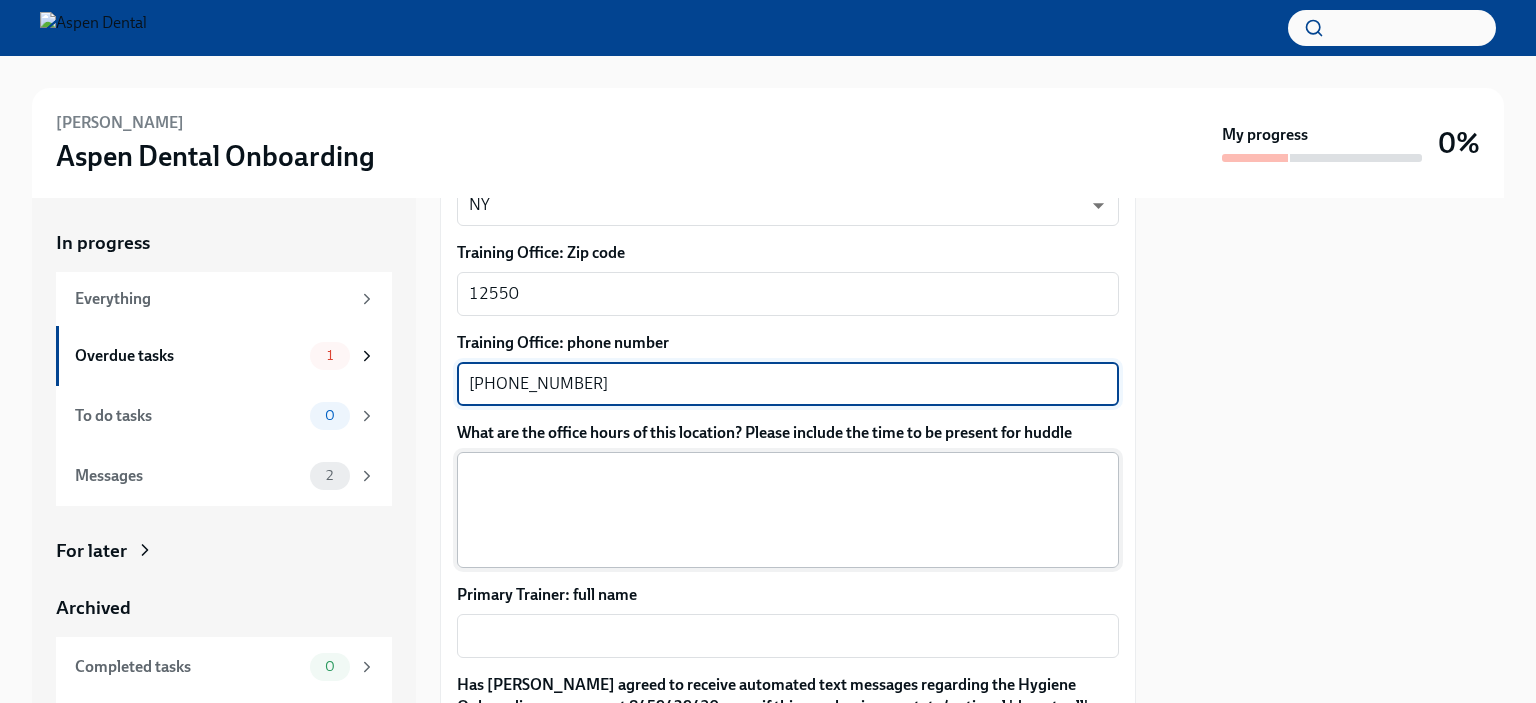 type on "[PHONE_NUMBER]" 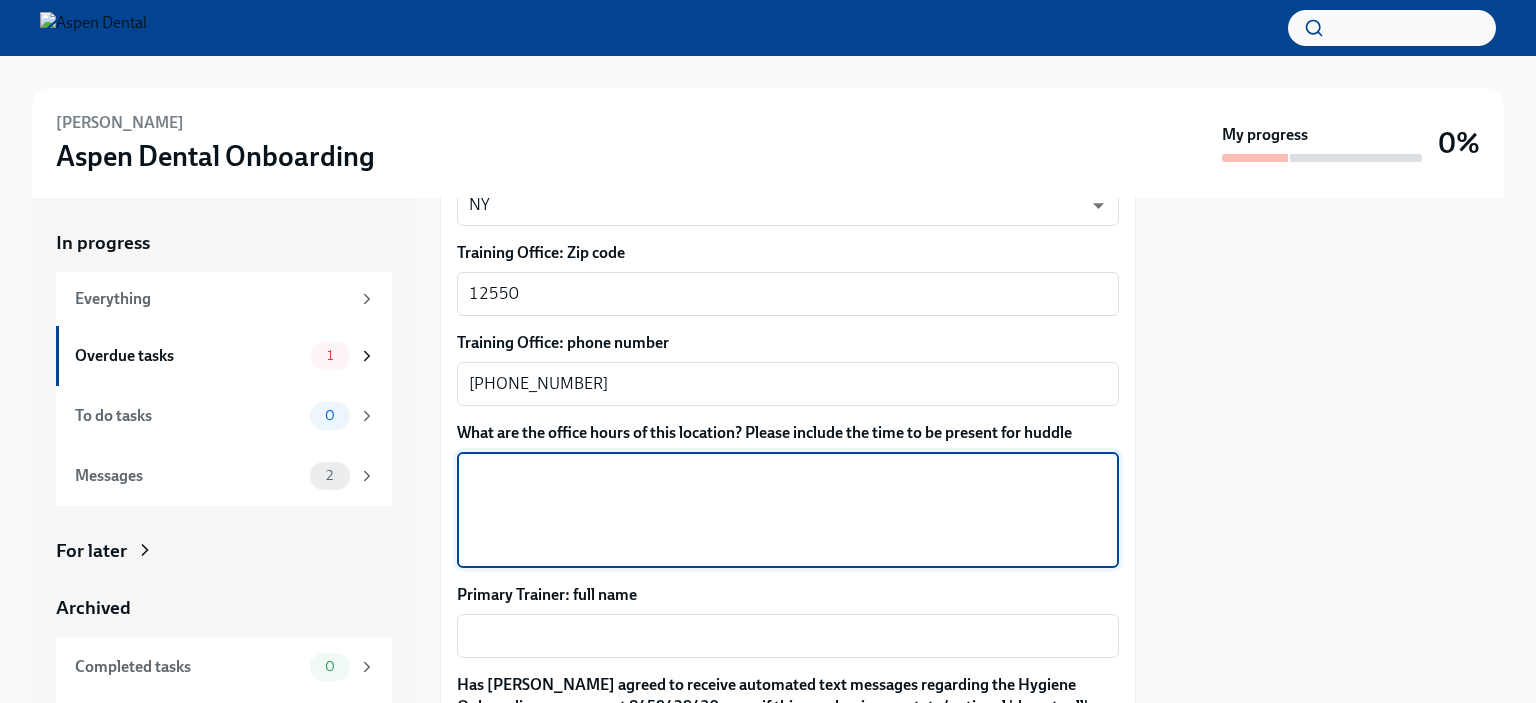 click on "What are the office hours of this location? Please include the time to be present for huddle" at bounding box center [788, 510] 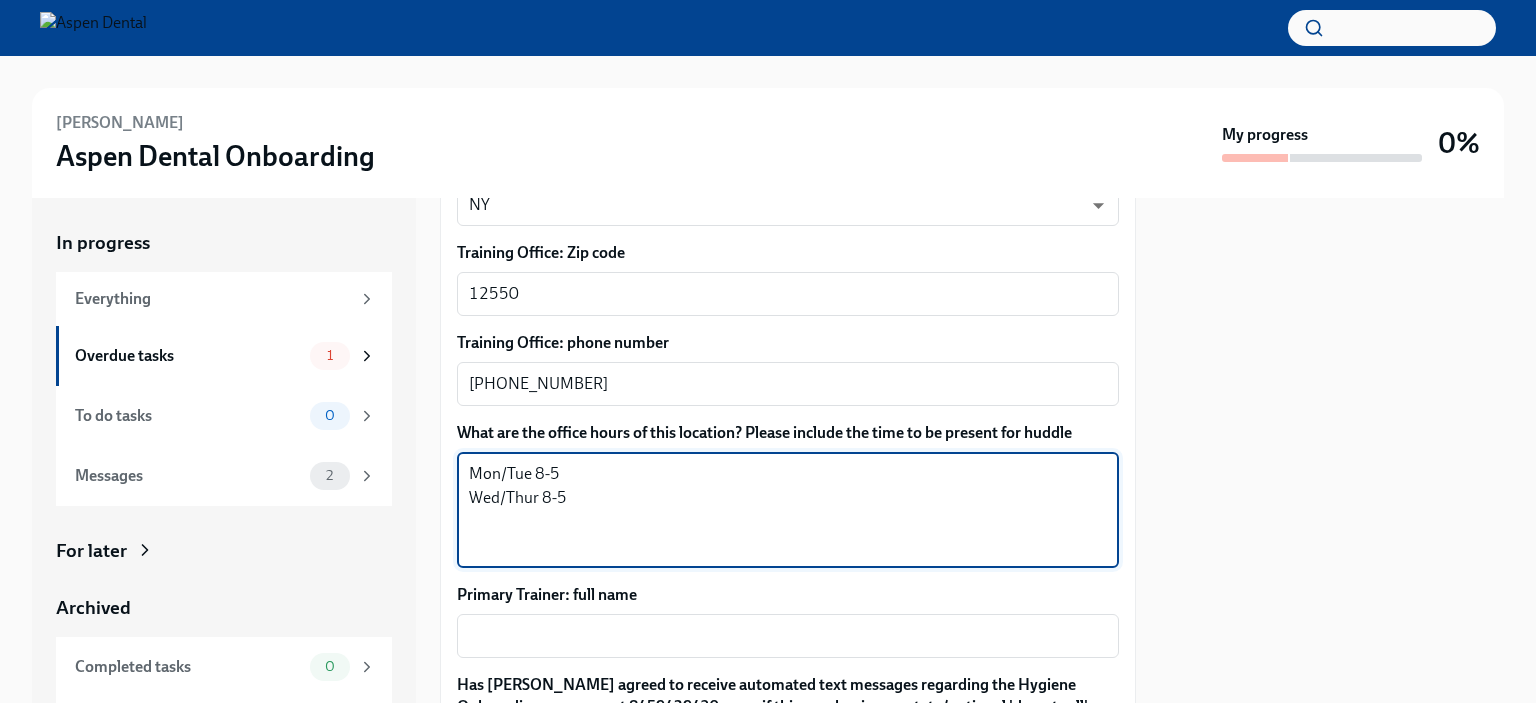 click on "Mon/Tue 8-5
Wed/Thur 8-5" at bounding box center [788, 510] 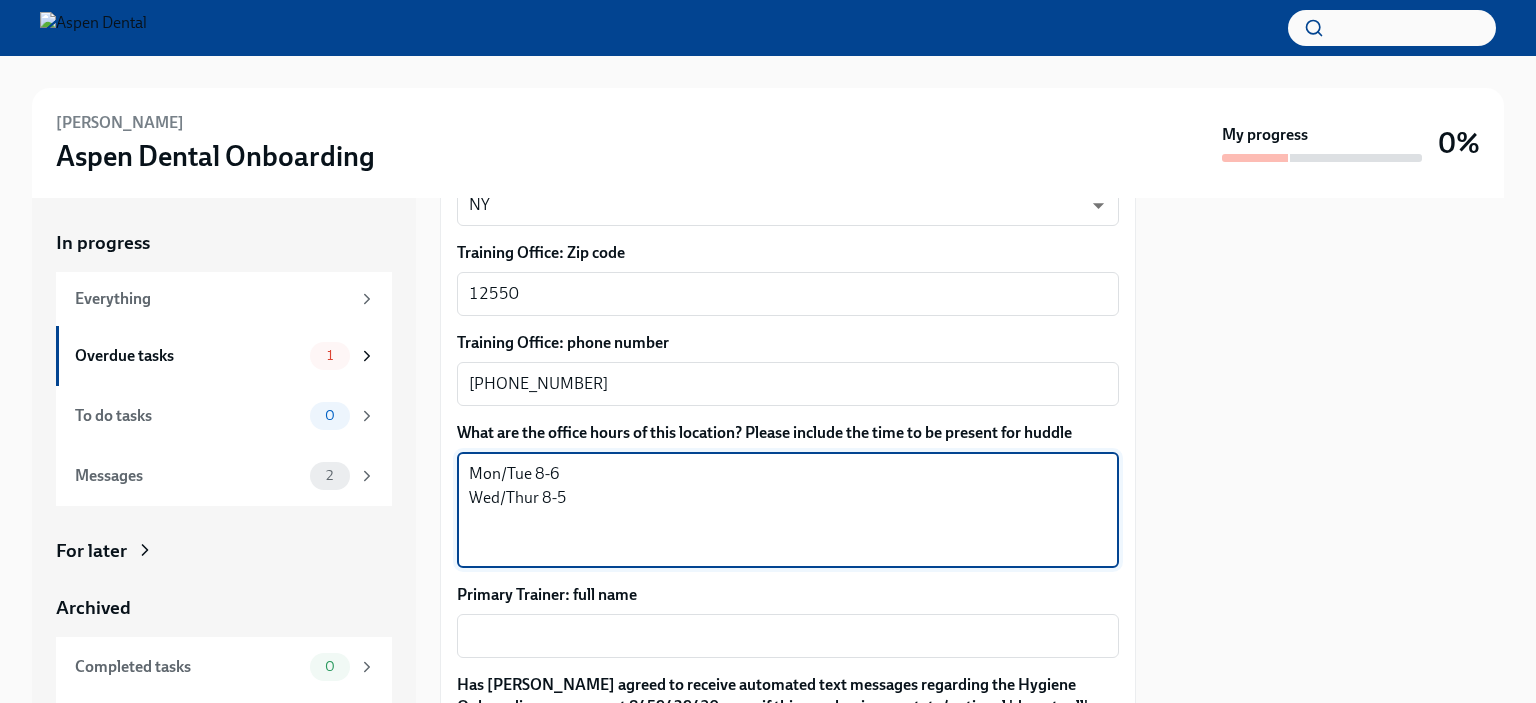 click on "Mon/Tue 8-6
Wed/Thur 8-5" at bounding box center (788, 510) 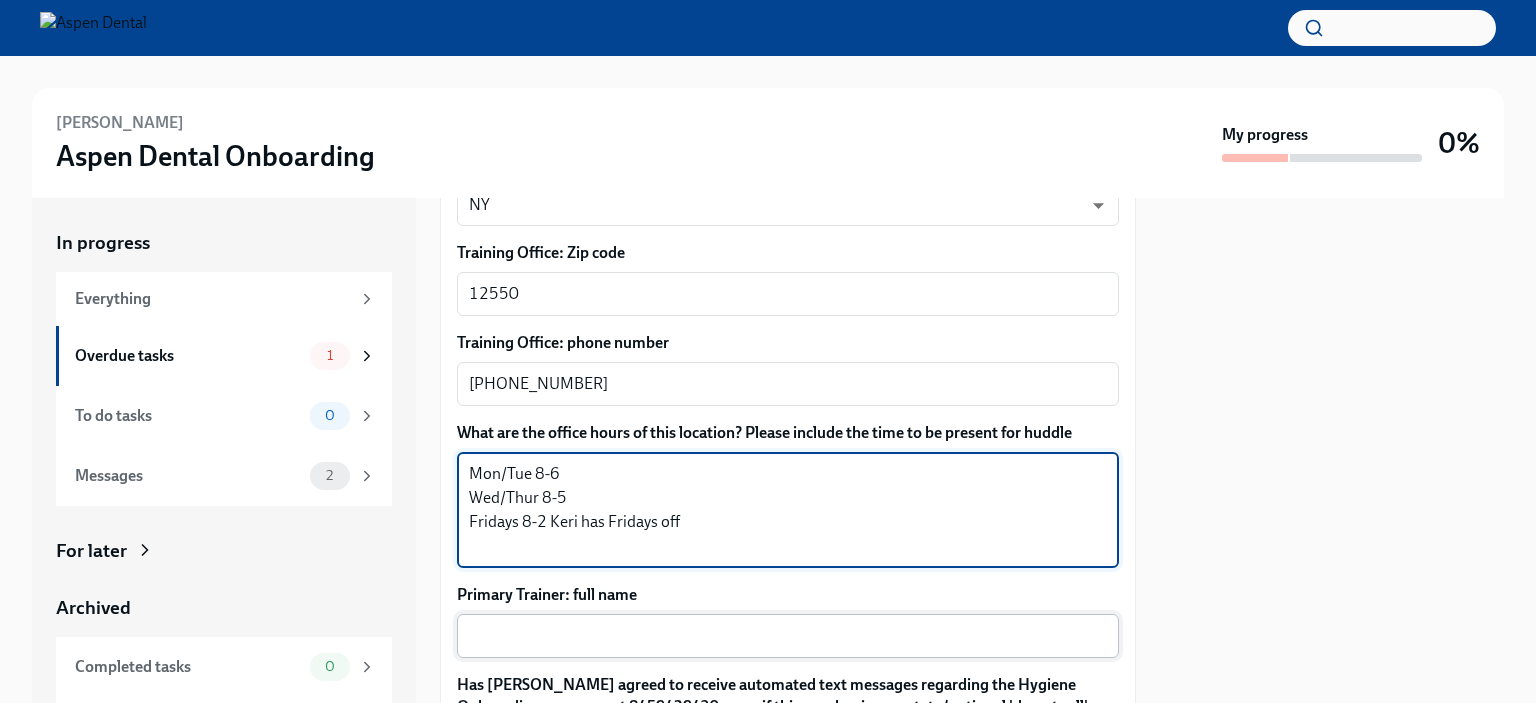 type on "Mon/Tue 8-6
Wed/Thur 8-5
Fridays 8-2 Keri has Fridays off" 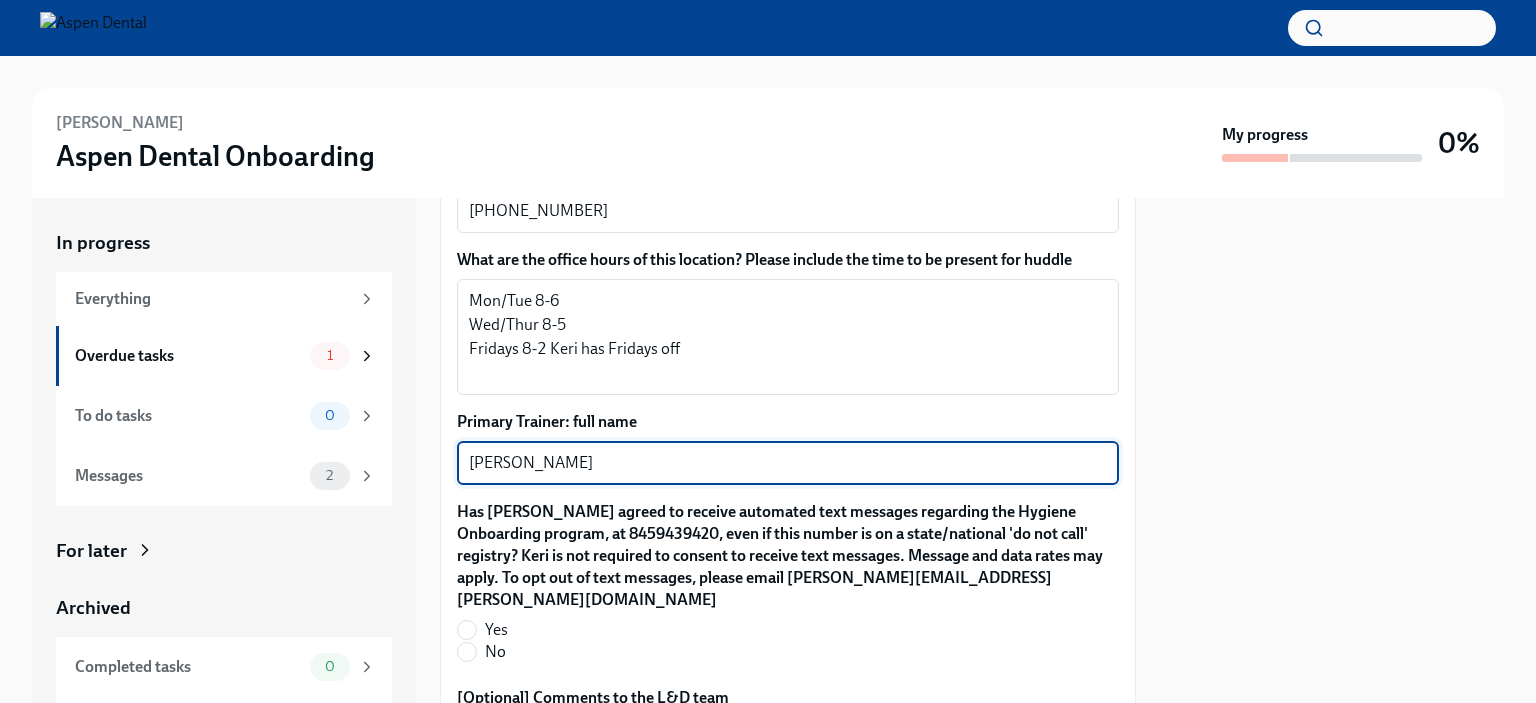 scroll, scrollTop: 1800, scrollLeft: 0, axis: vertical 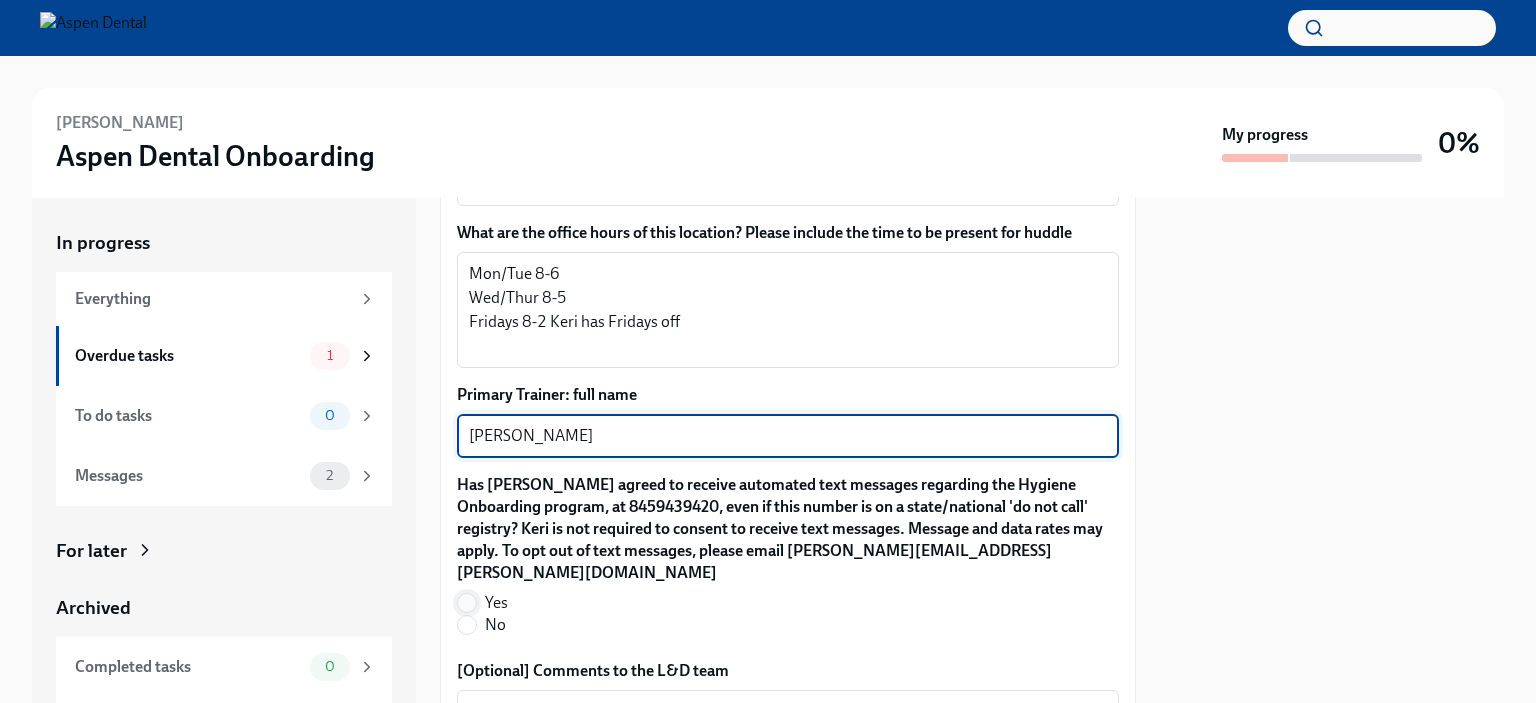 type on "[PERSON_NAME]" 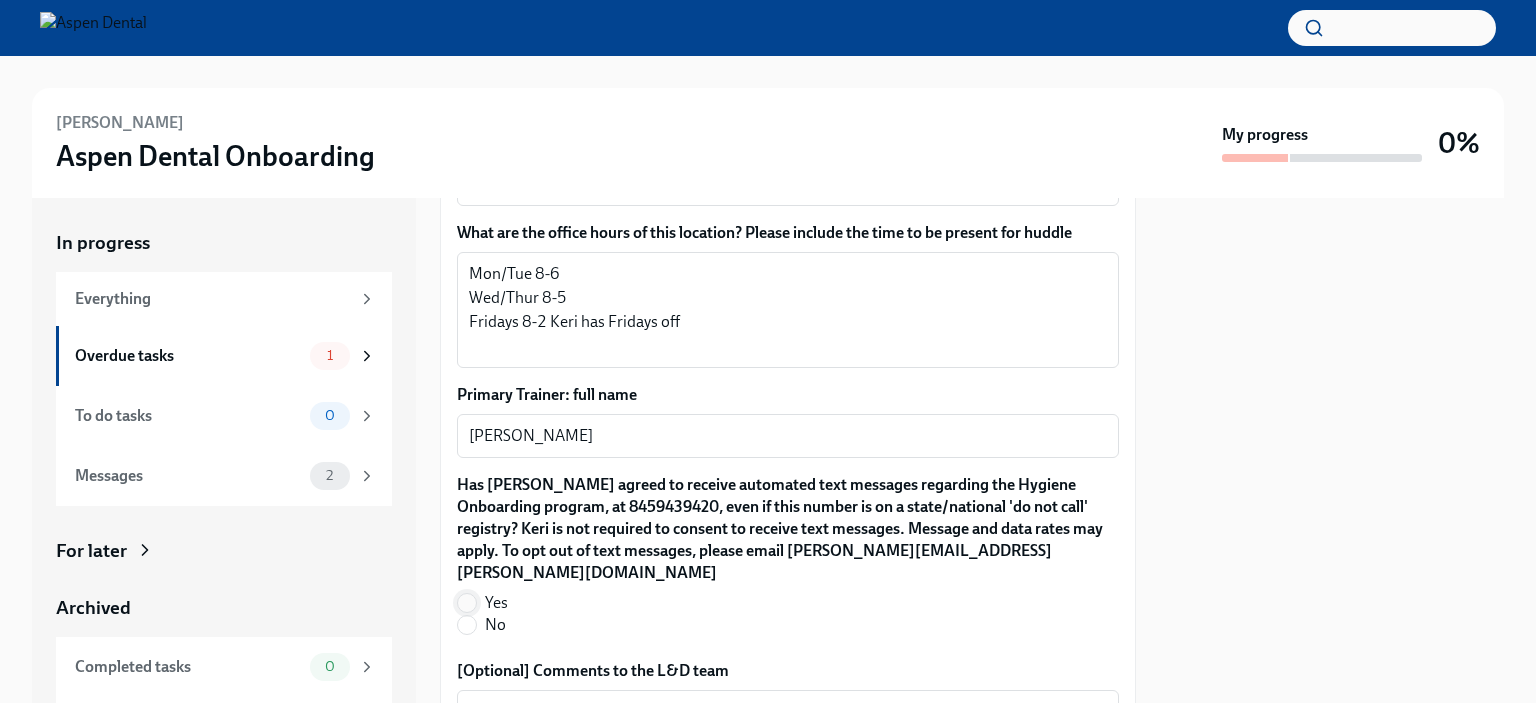 click on "Yes" at bounding box center [467, 603] 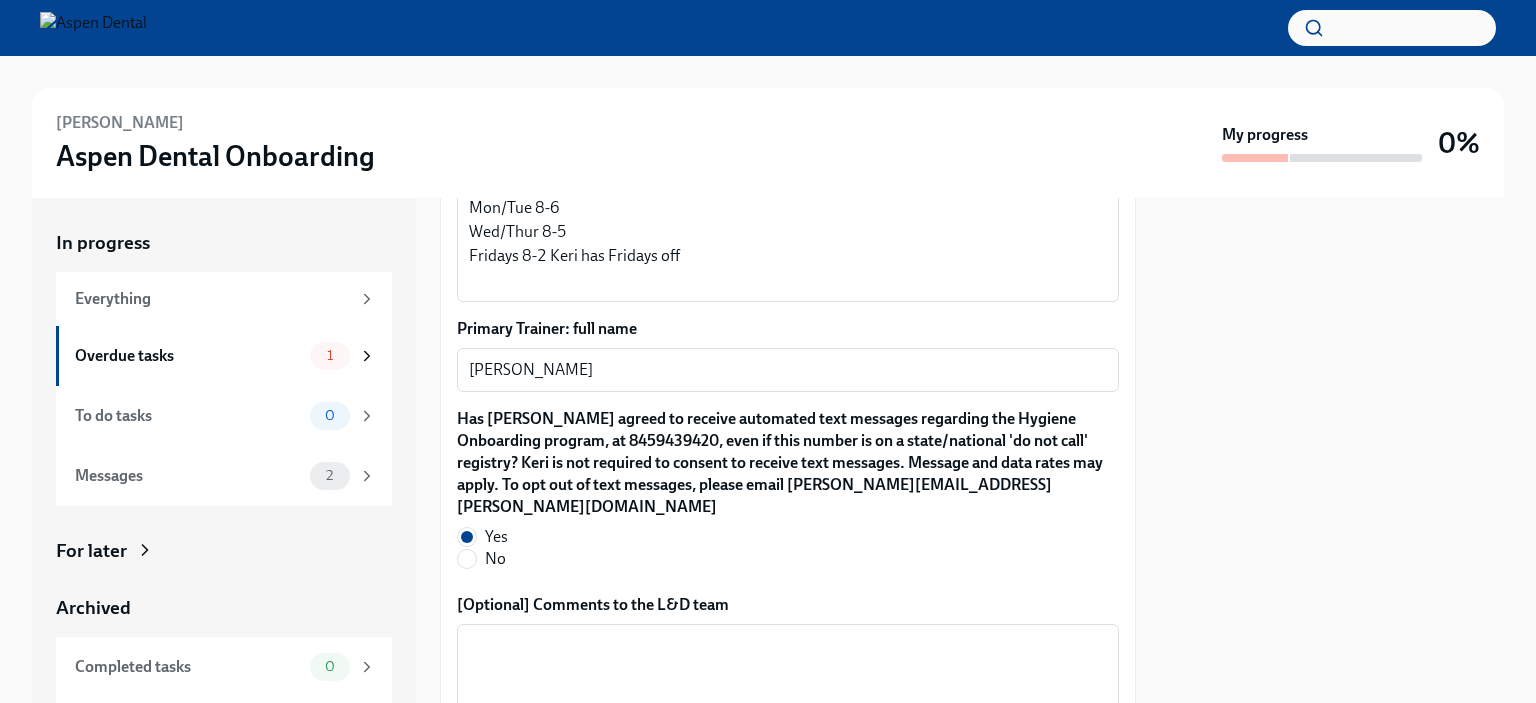 scroll, scrollTop: 2000, scrollLeft: 0, axis: vertical 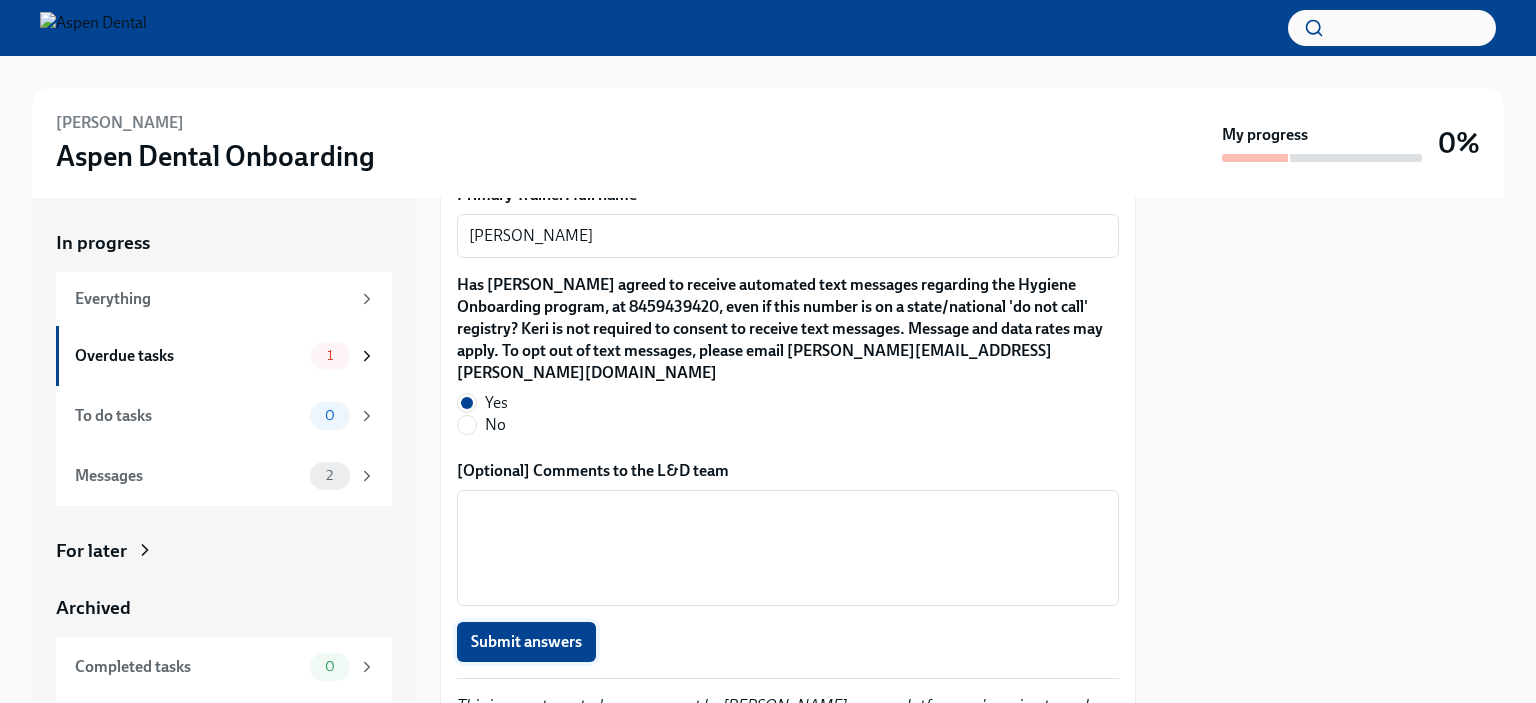 click on "Submit answers" at bounding box center (526, 642) 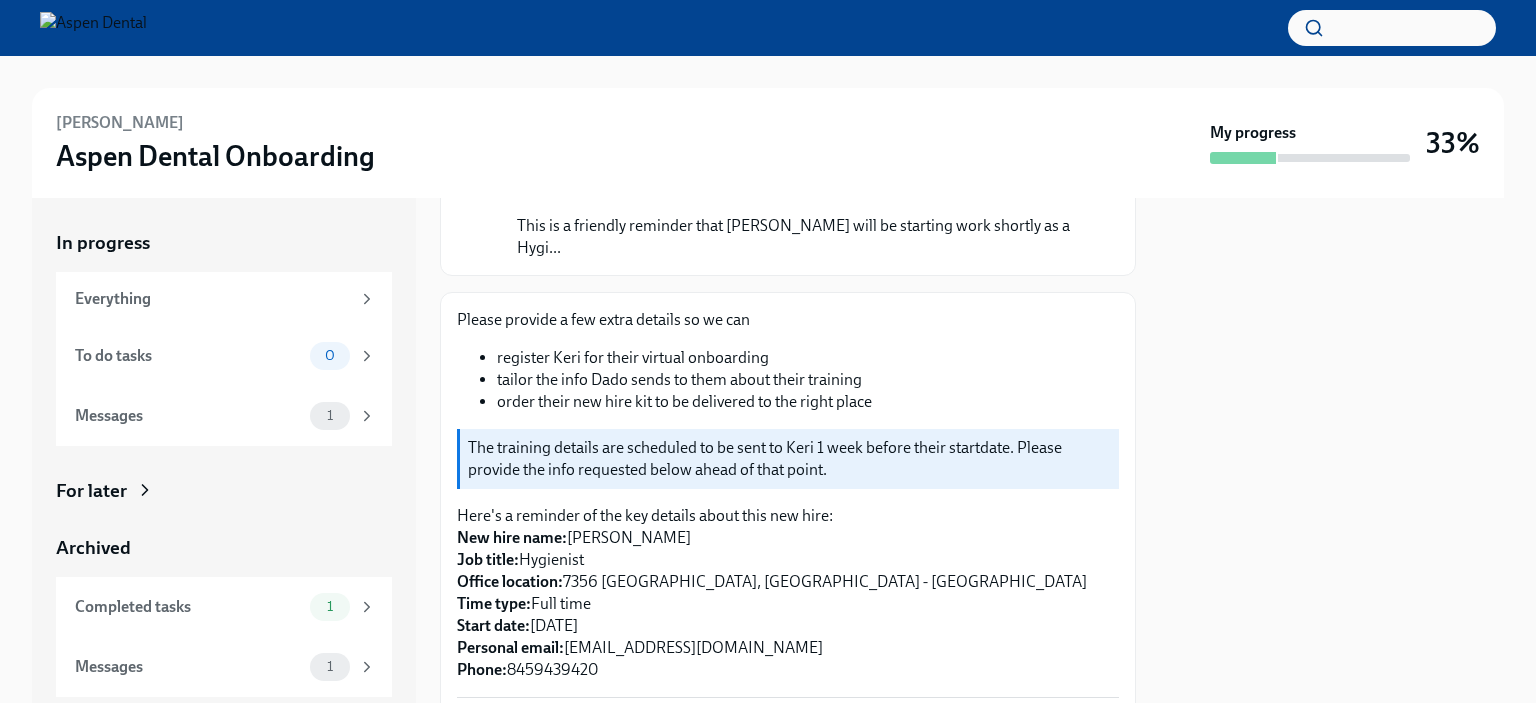 scroll, scrollTop: 0, scrollLeft: 0, axis: both 